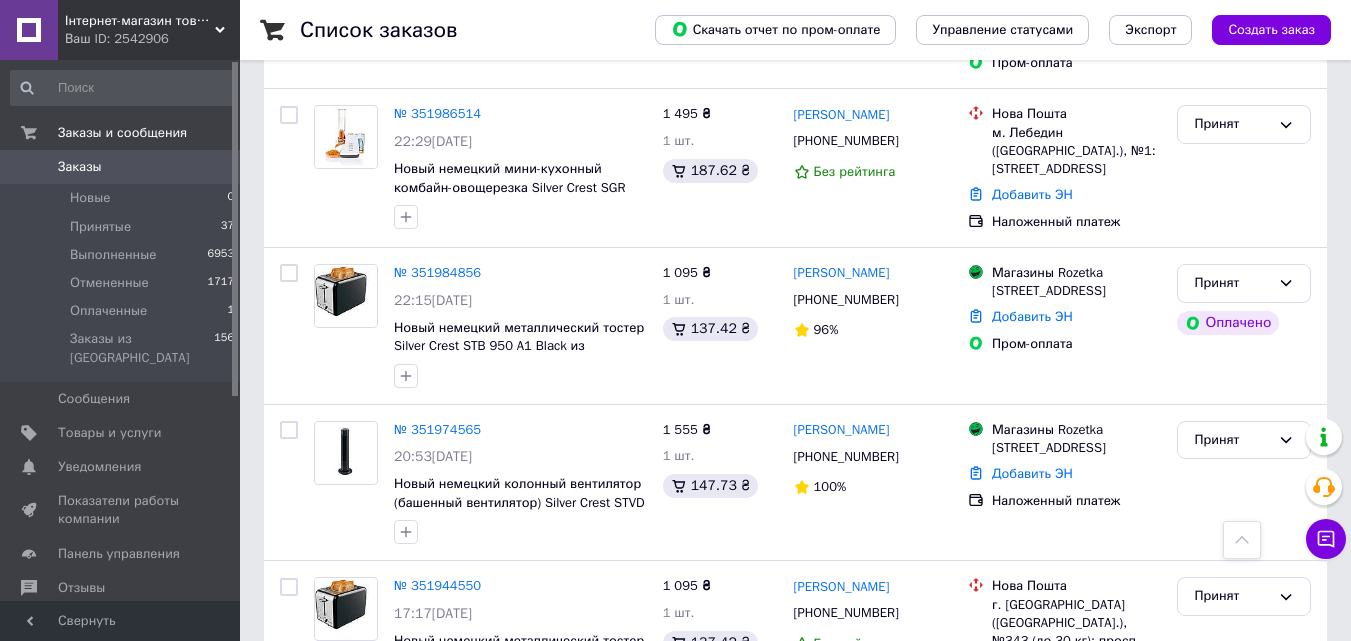 scroll, scrollTop: 400, scrollLeft: 0, axis: vertical 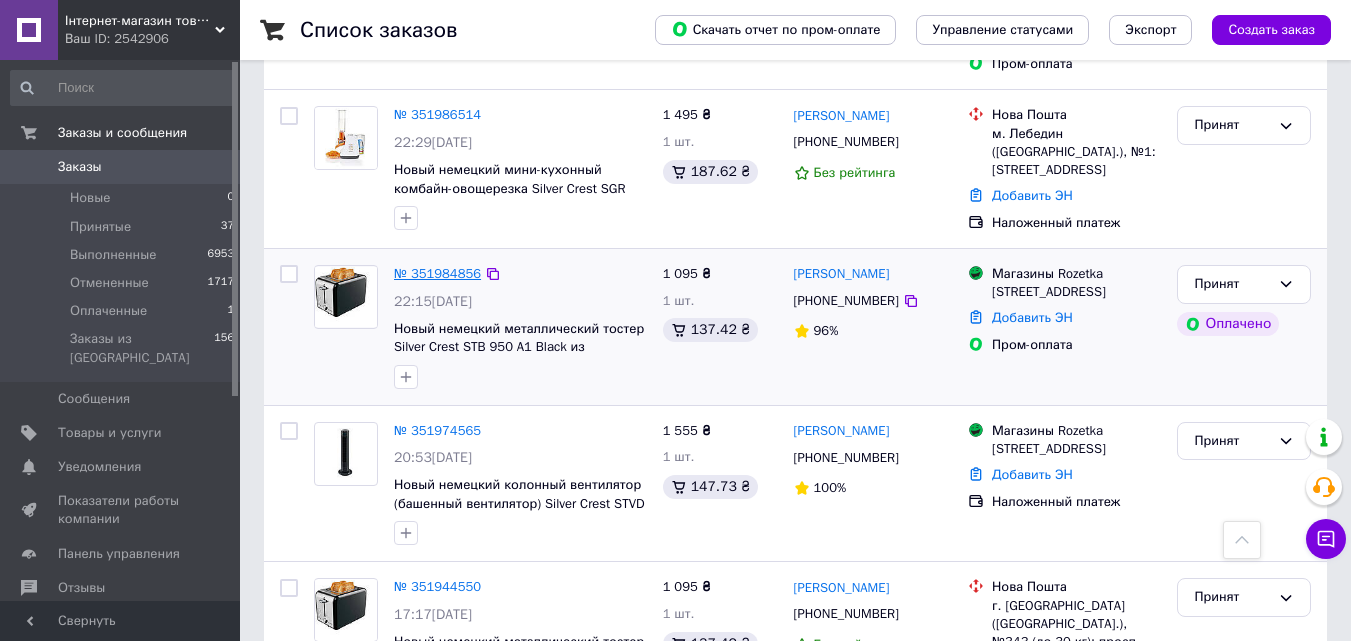 click on "№ 351984856" at bounding box center [437, 273] 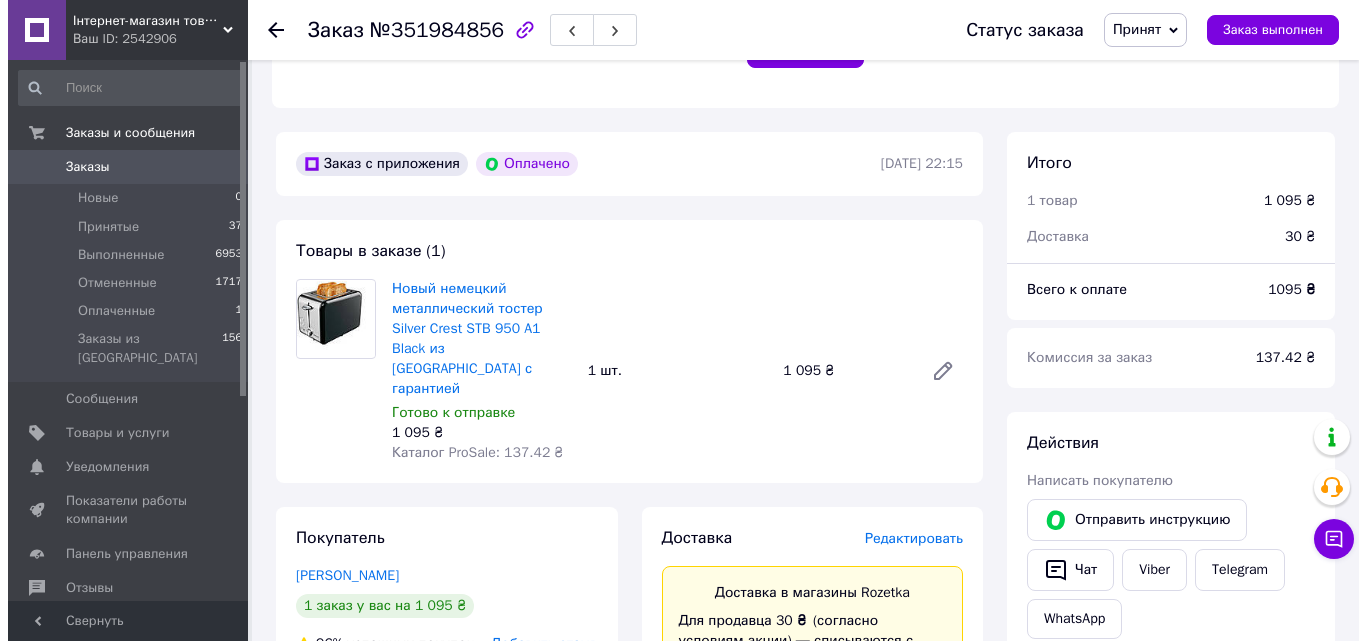 scroll, scrollTop: 700, scrollLeft: 0, axis: vertical 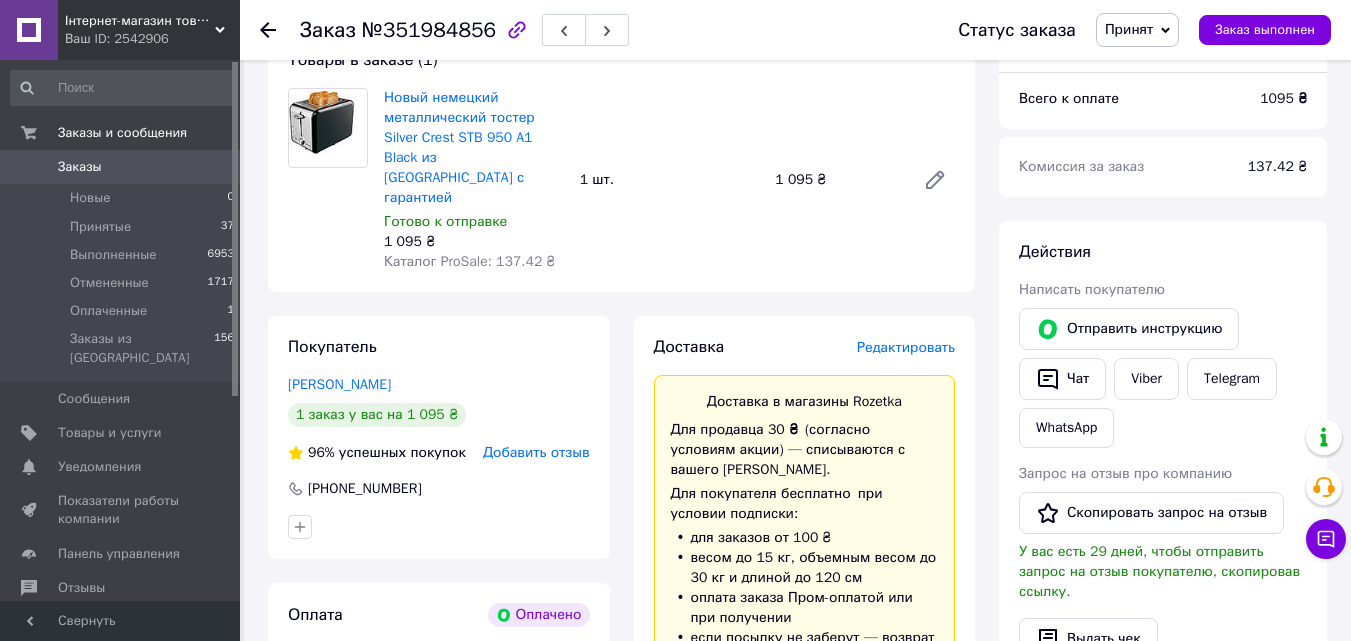 click on "Редактировать" at bounding box center [906, 347] 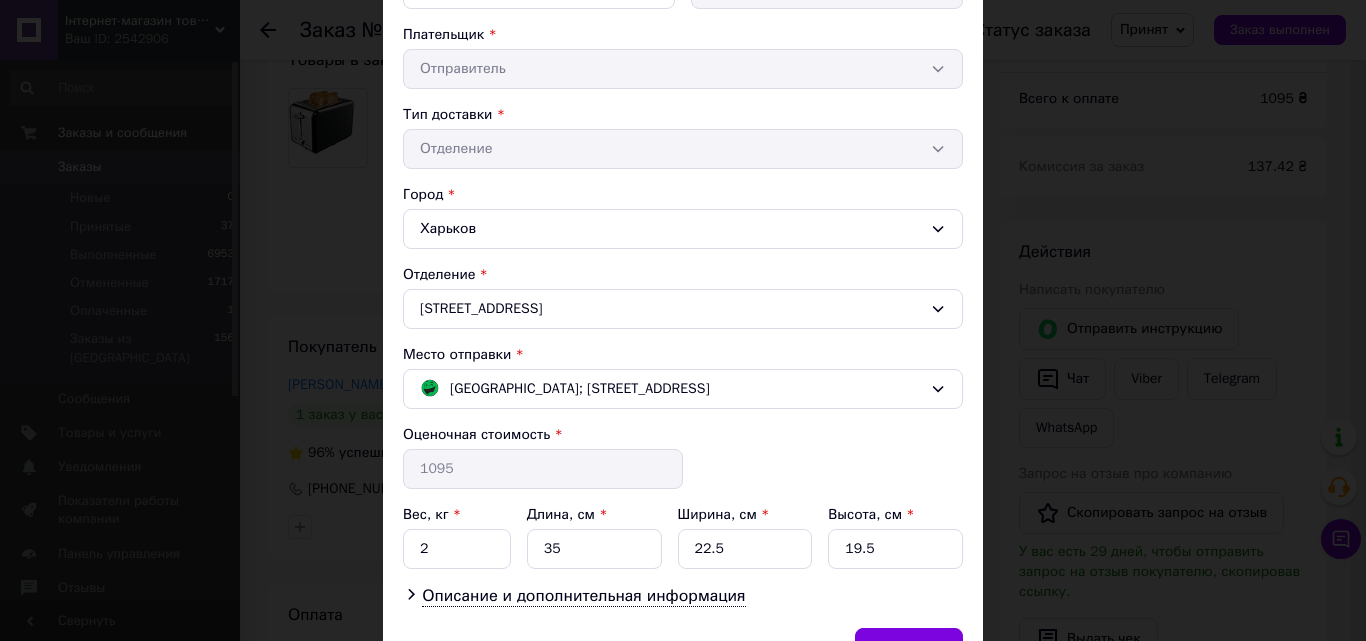 scroll, scrollTop: 400, scrollLeft: 0, axis: vertical 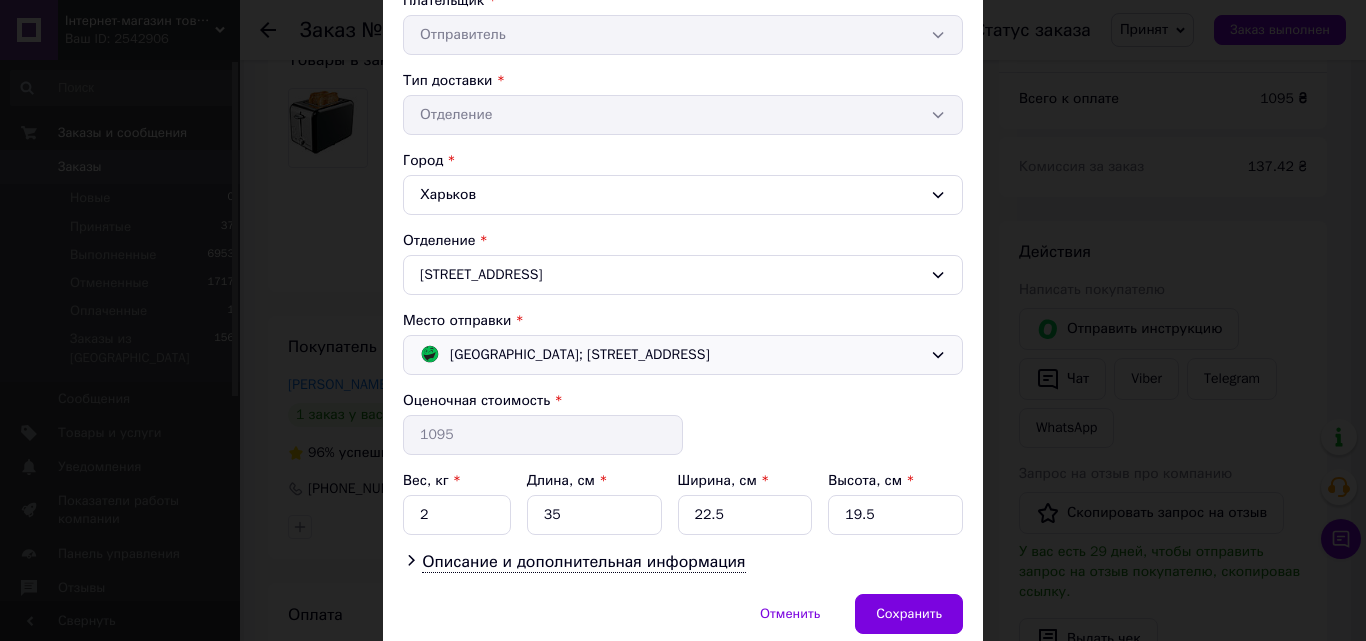 click on "[GEOGRAPHIC_DATA]; [STREET_ADDRESS]" at bounding box center [671, 355] 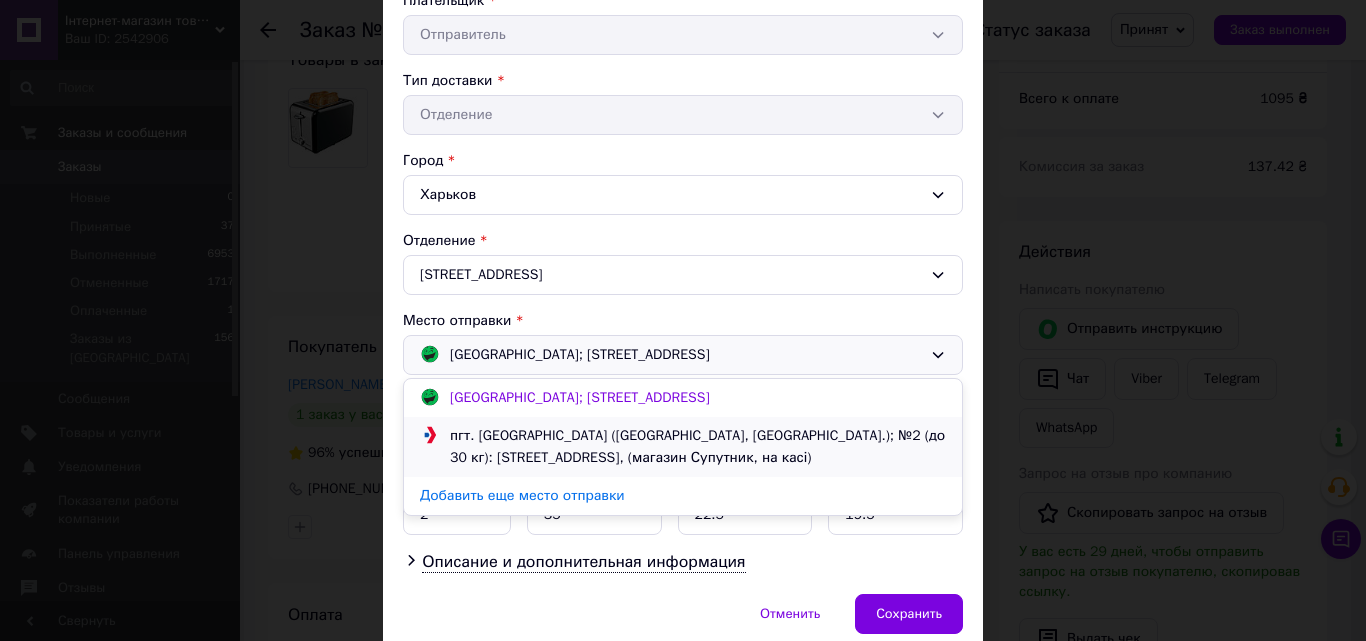 click on "пгт. [GEOGRAPHIC_DATA] ([GEOGRAPHIC_DATA], [GEOGRAPHIC_DATA].); №2 (до 30 кг): [STREET_ADDRESS], (магазин Супутник, на касі)" at bounding box center (698, 447) 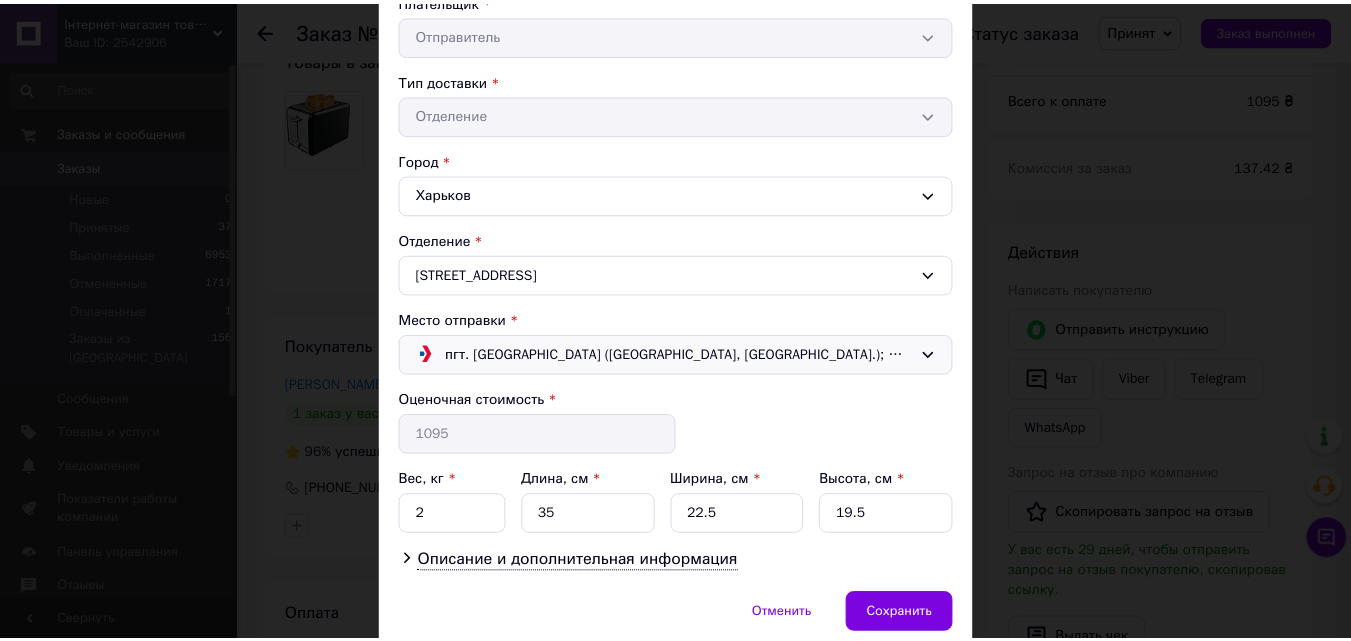 scroll, scrollTop: 483, scrollLeft: 0, axis: vertical 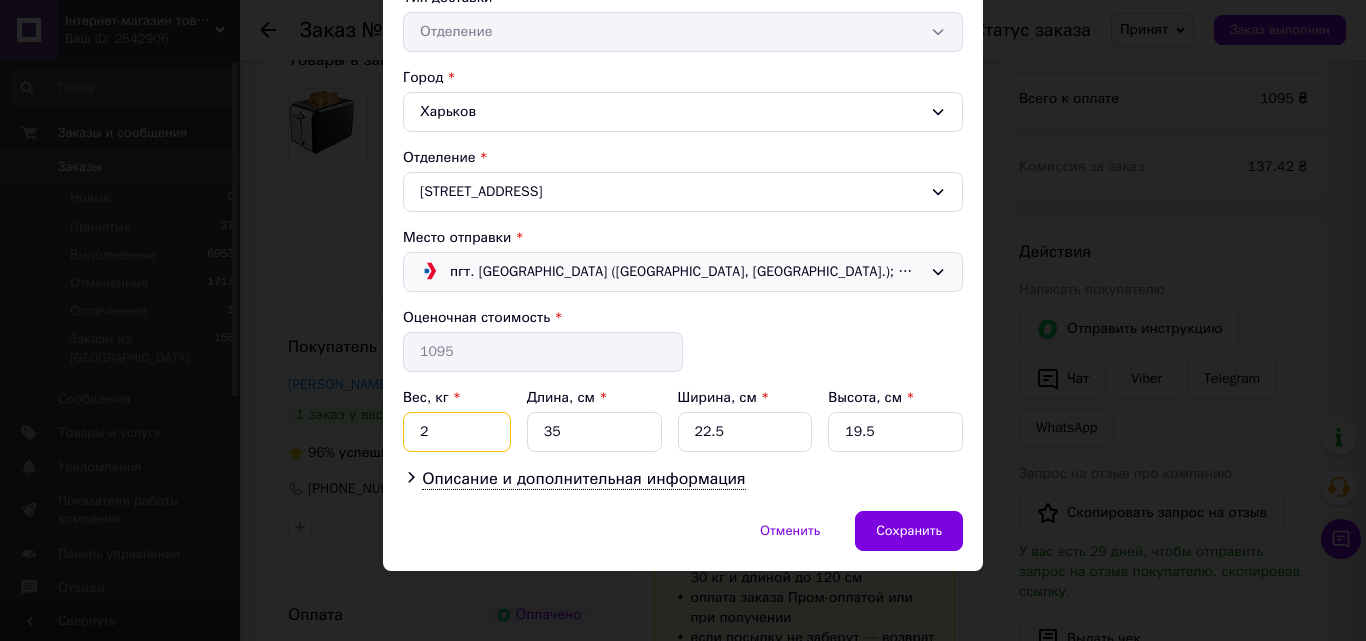 click on "2" at bounding box center (457, 432) 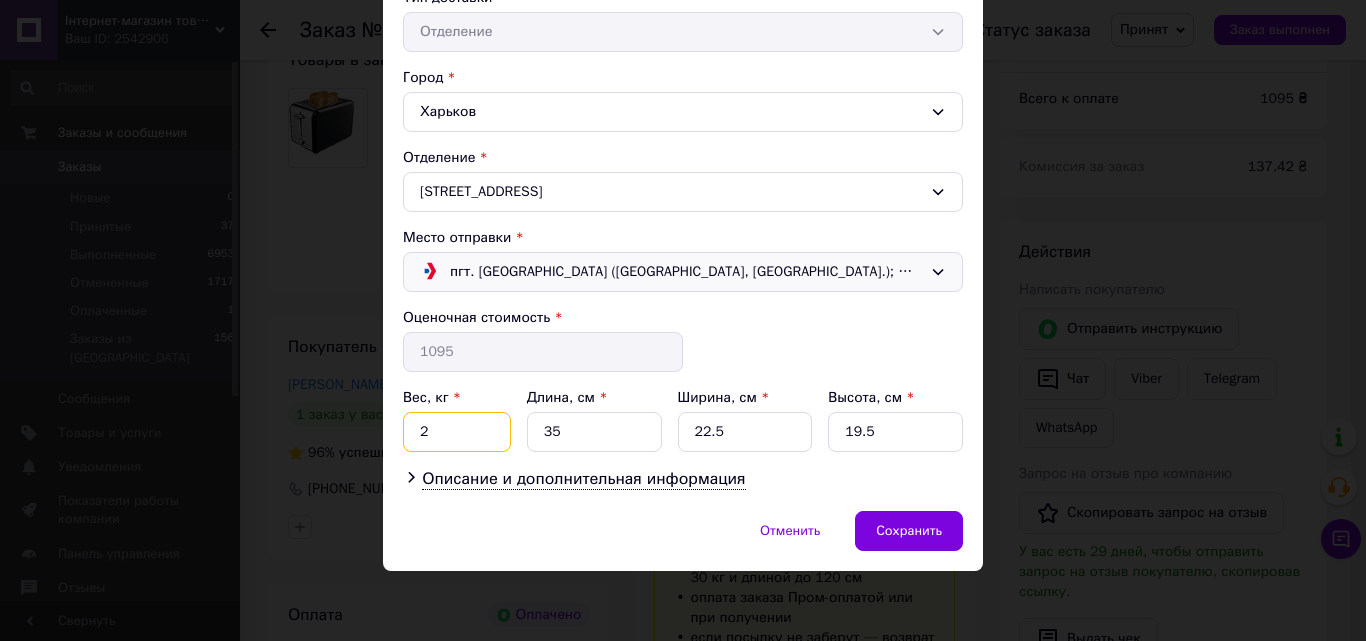 click on "2" at bounding box center (457, 432) 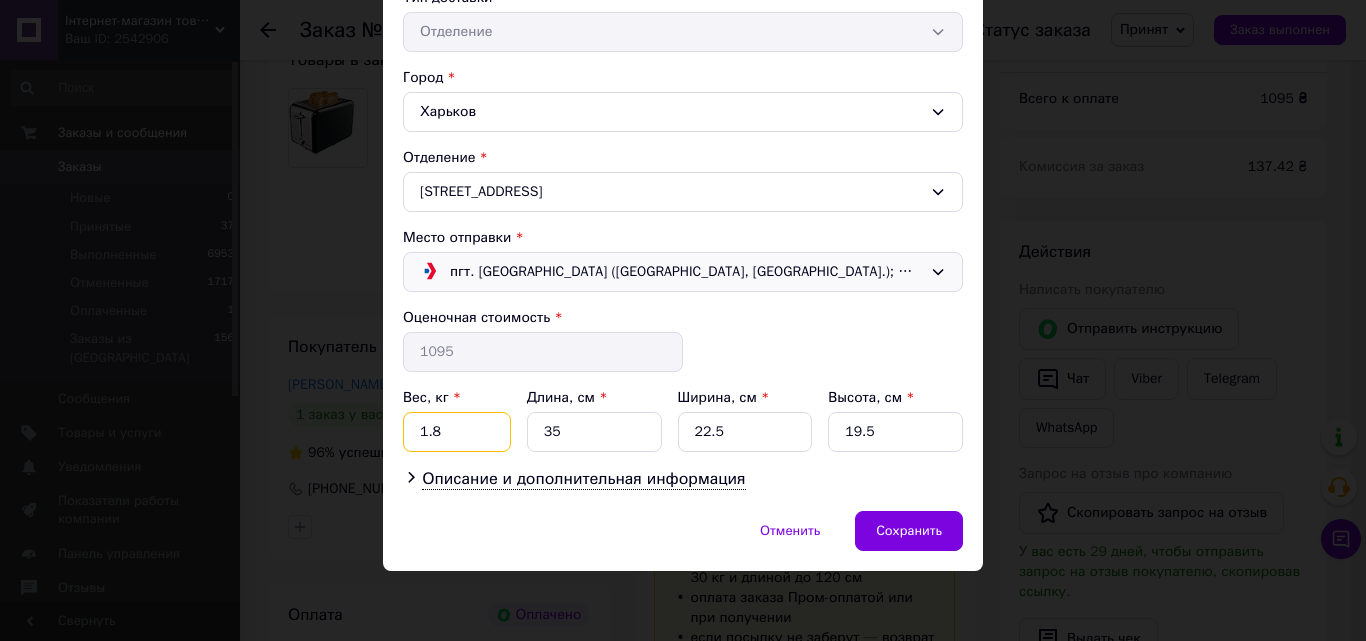 type on "1.8" 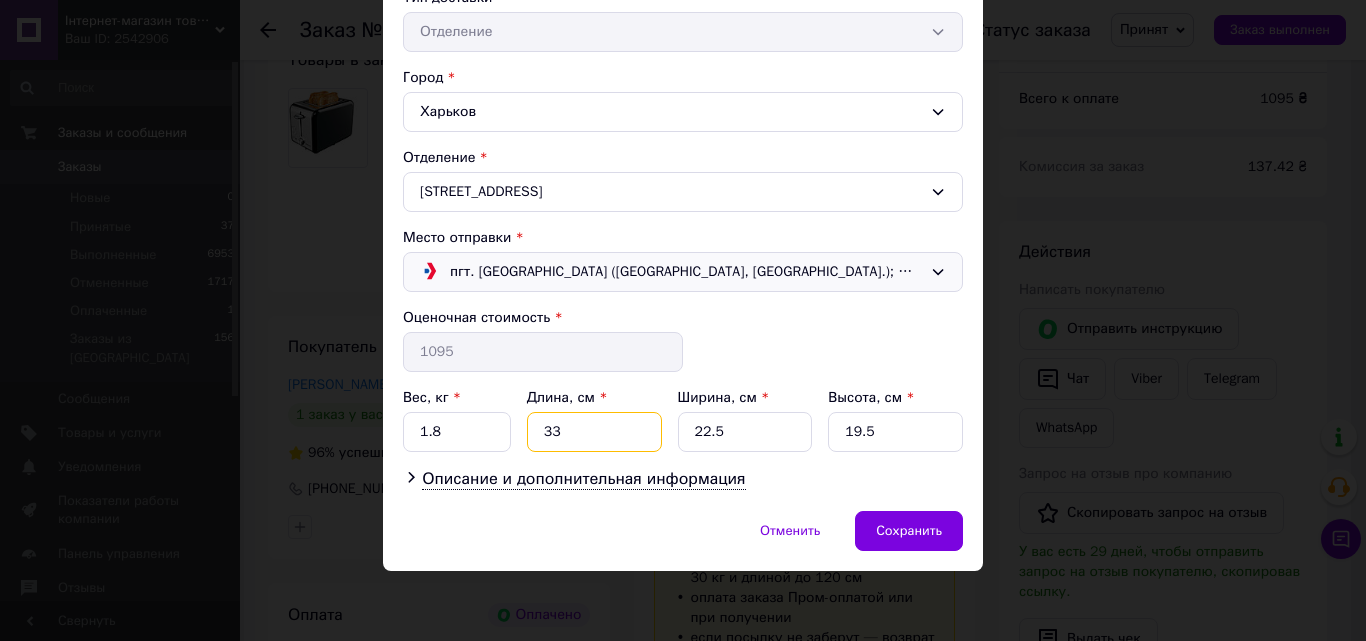 type on "33" 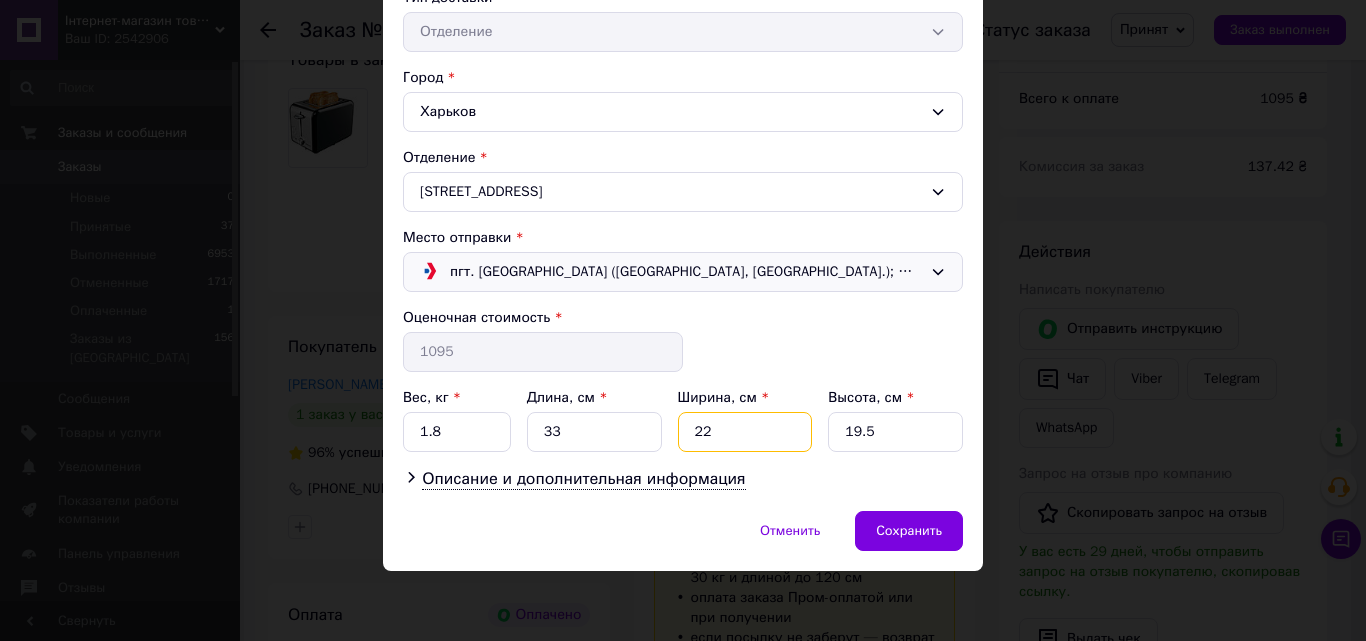 type on "22" 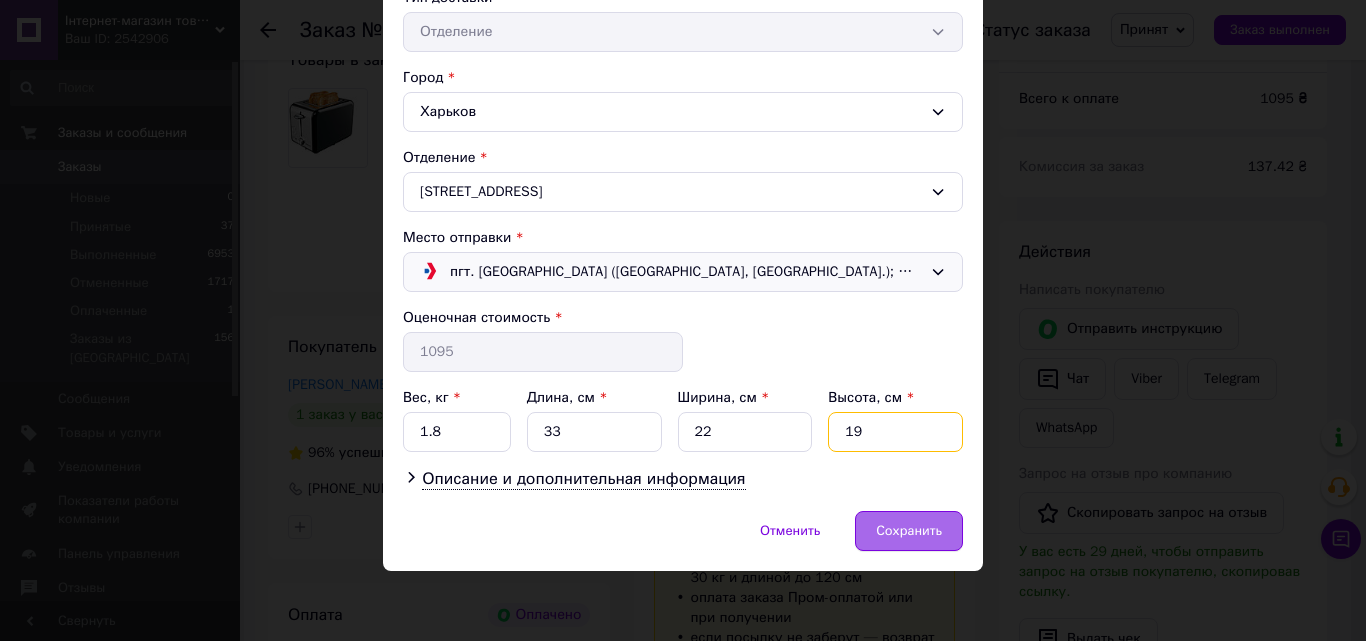 type on "19" 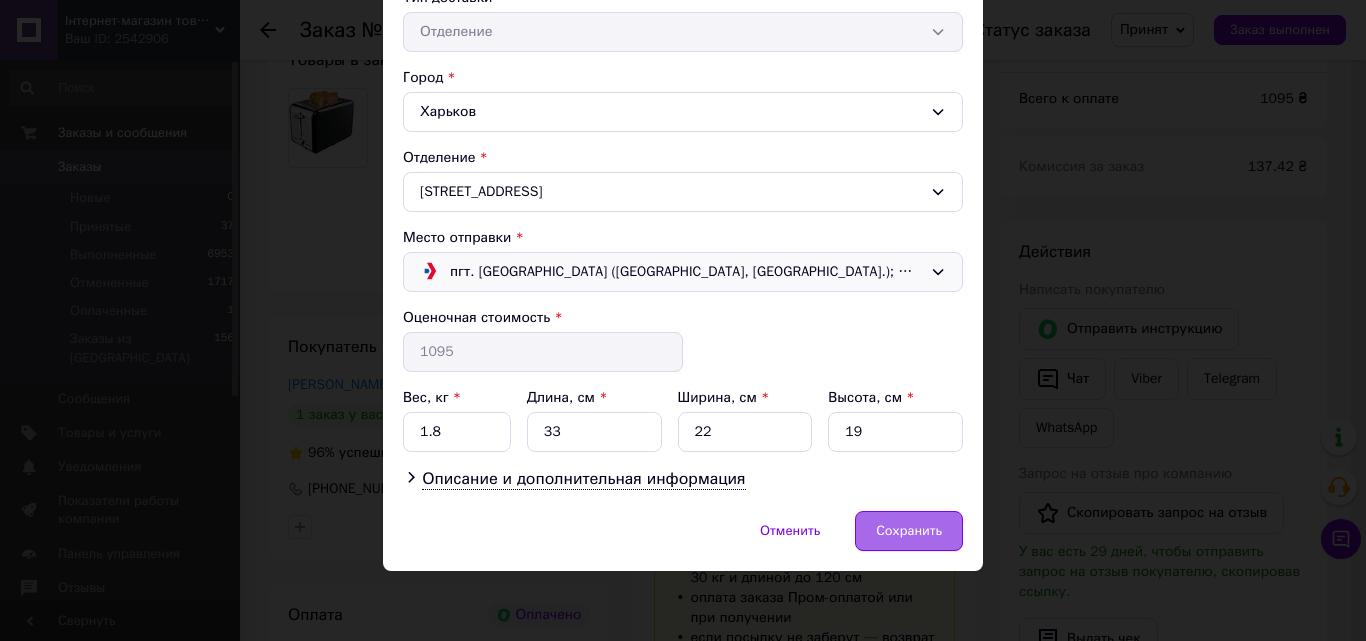 click on "Сохранить" at bounding box center (909, 531) 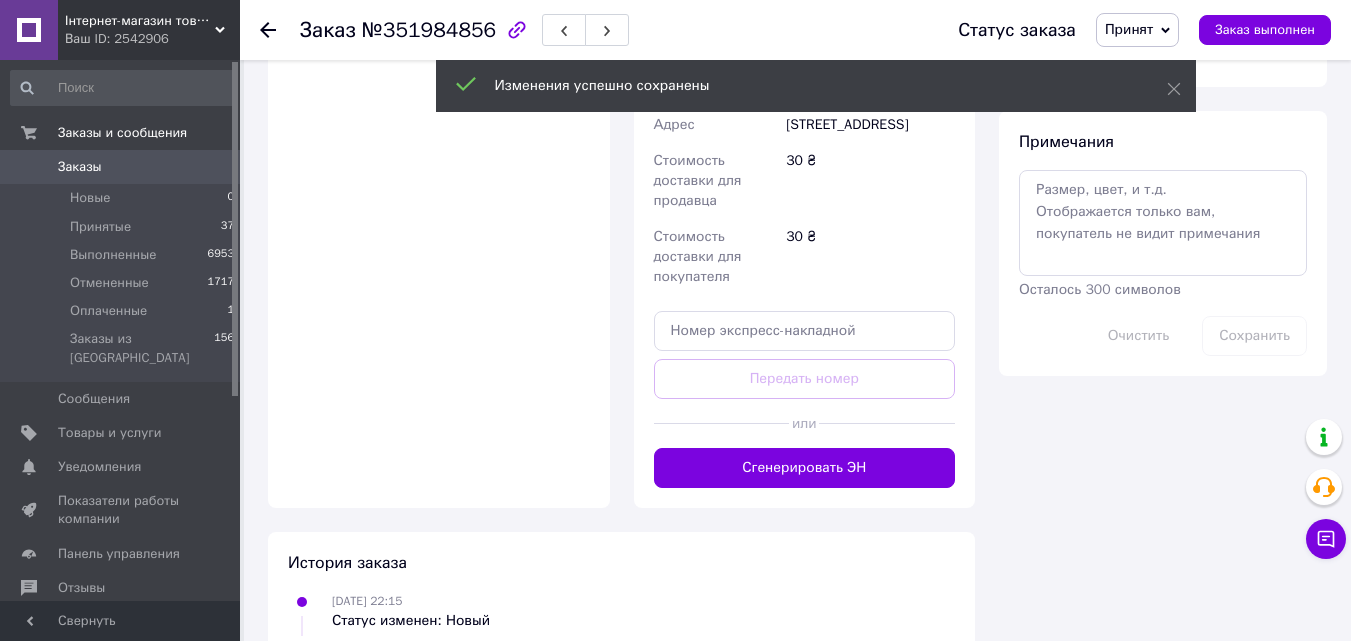 scroll, scrollTop: 1600, scrollLeft: 0, axis: vertical 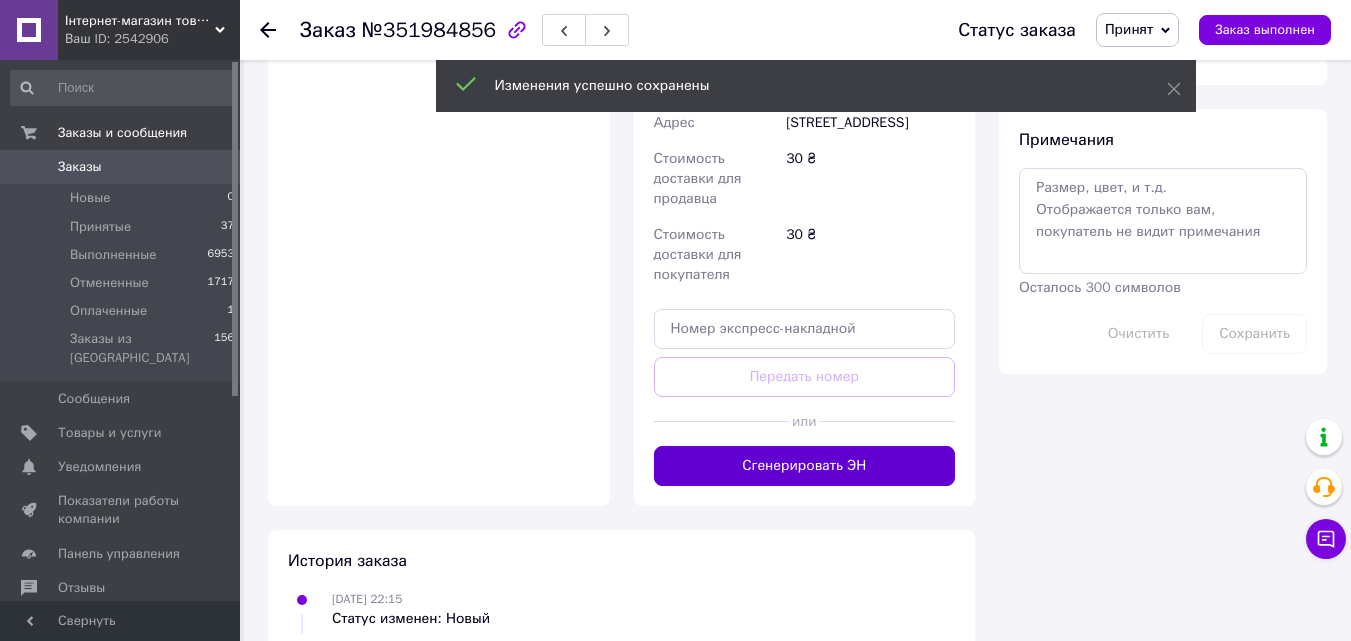 click on "Сгенерировать ЭН" at bounding box center [805, 466] 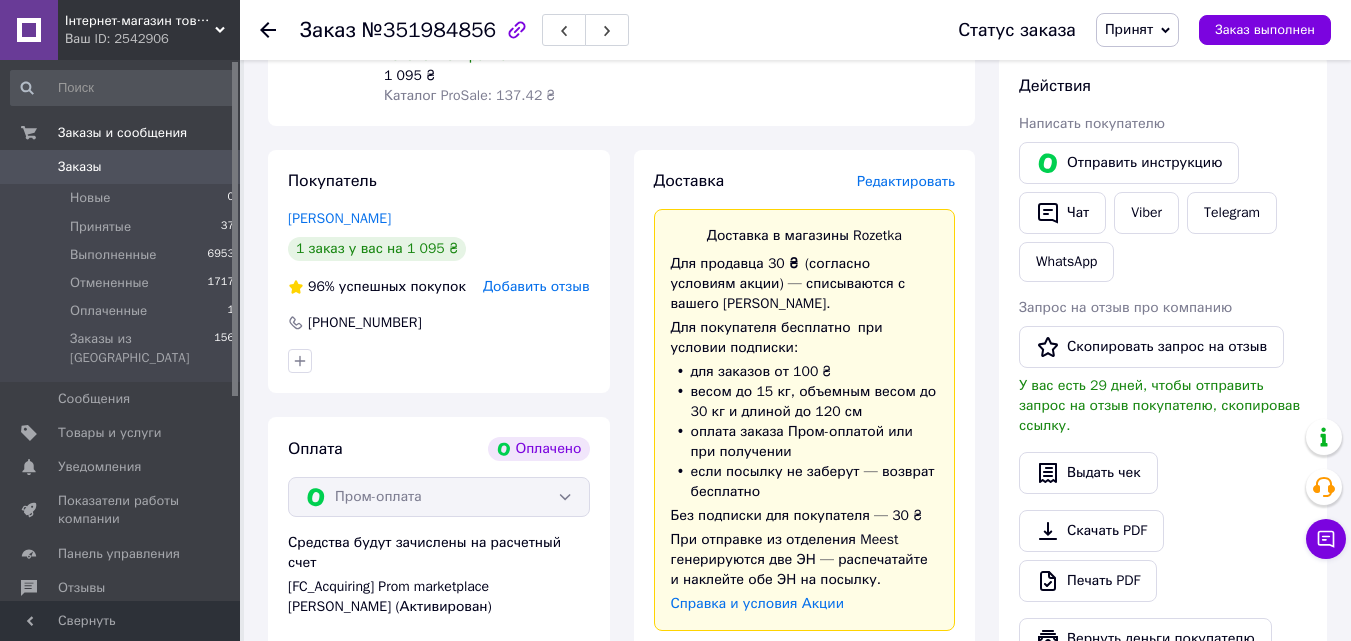 scroll, scrollTop: 700, scrollLeft: 0, axis: vertical 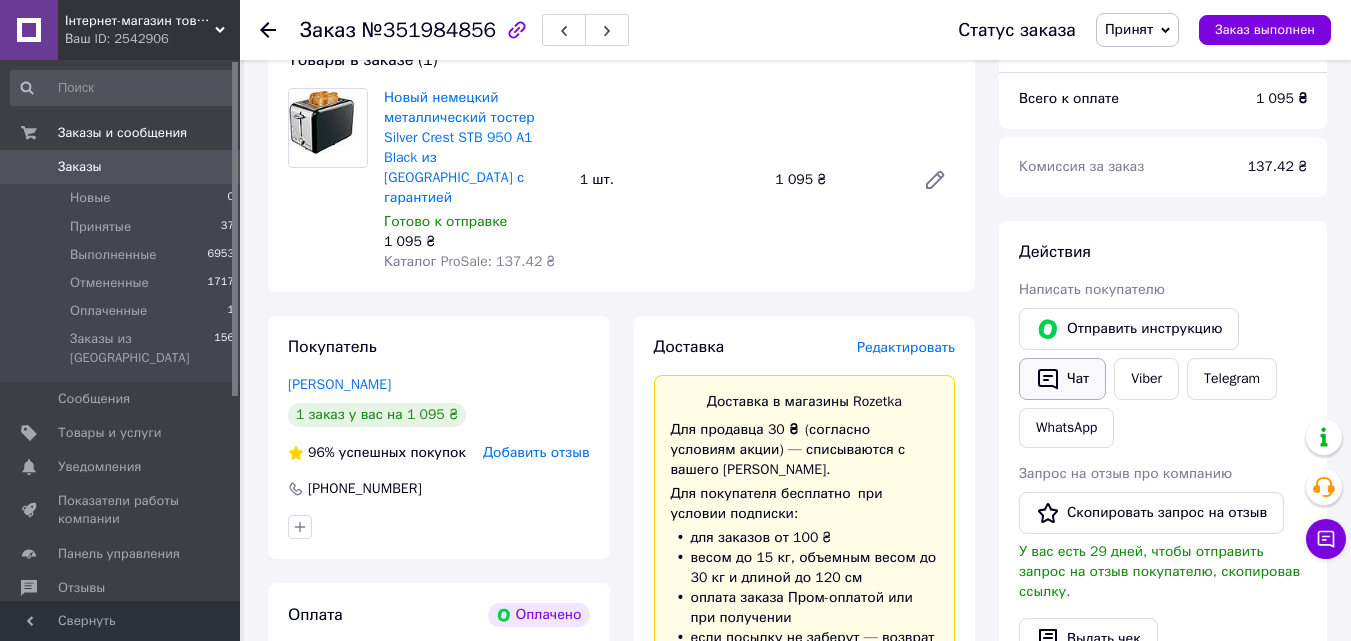 click on "Чат" at bounding box center (1062, 379) 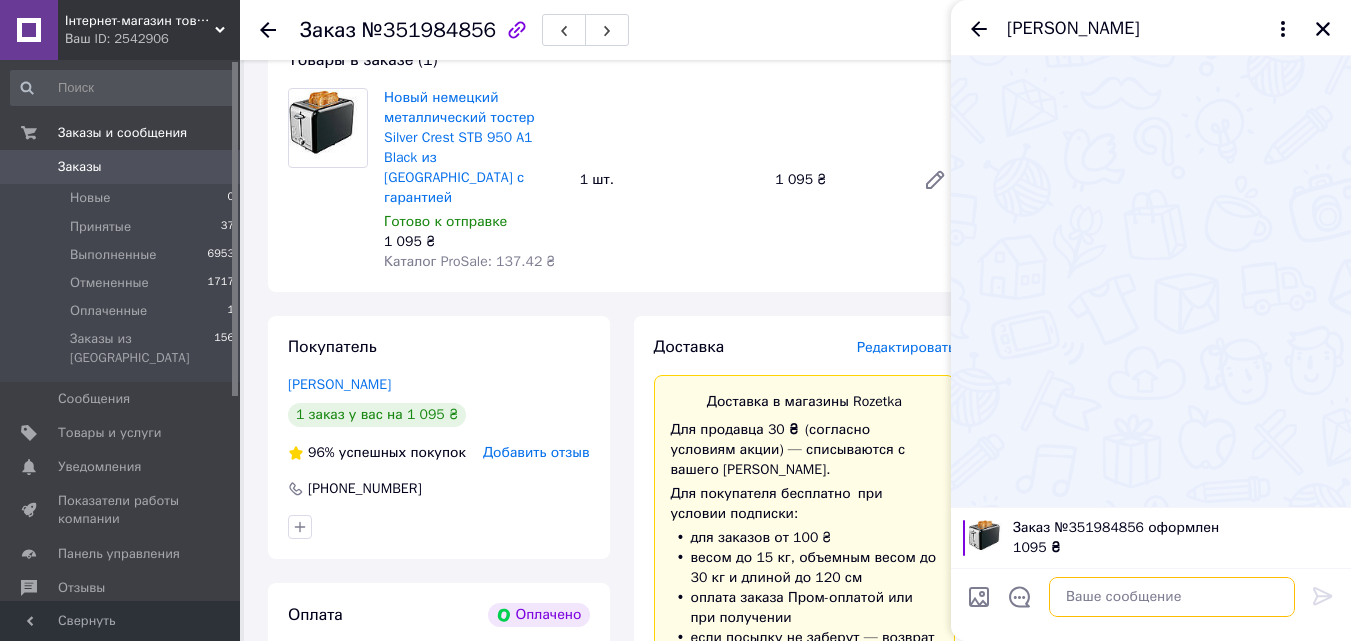 click at bounding box center (1172, 597) 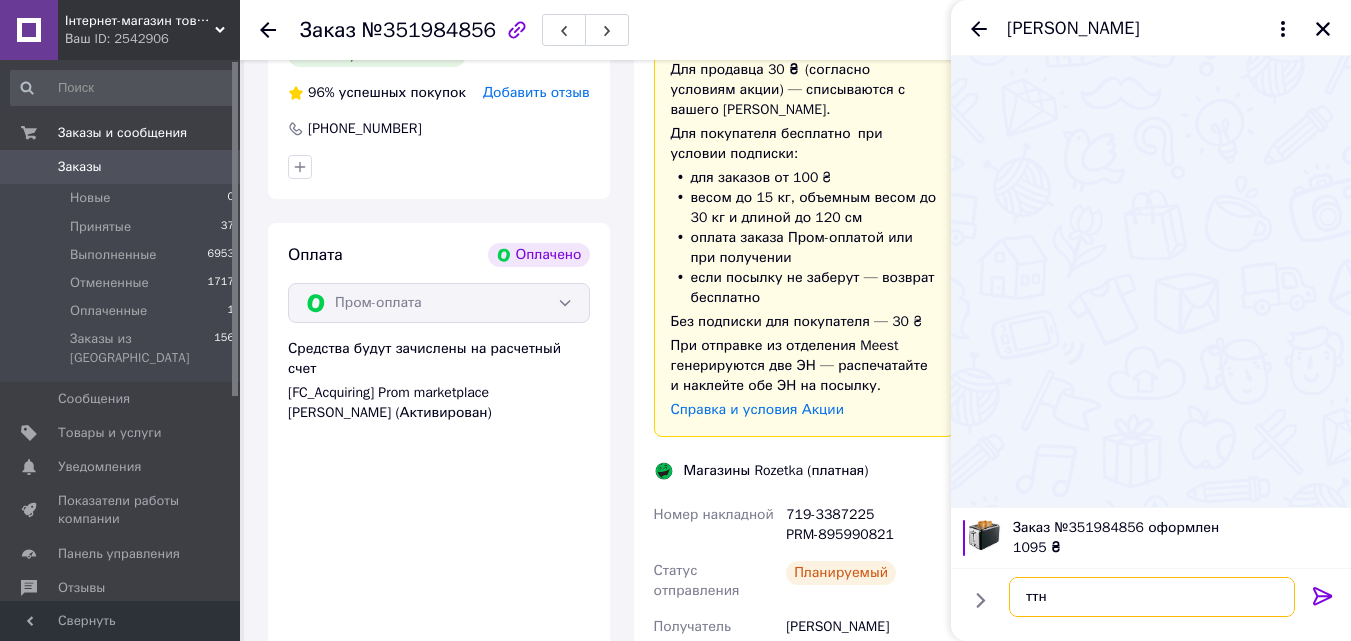 scroll, scrollTop: 1100, scrollLeft: 0, axis: vertical 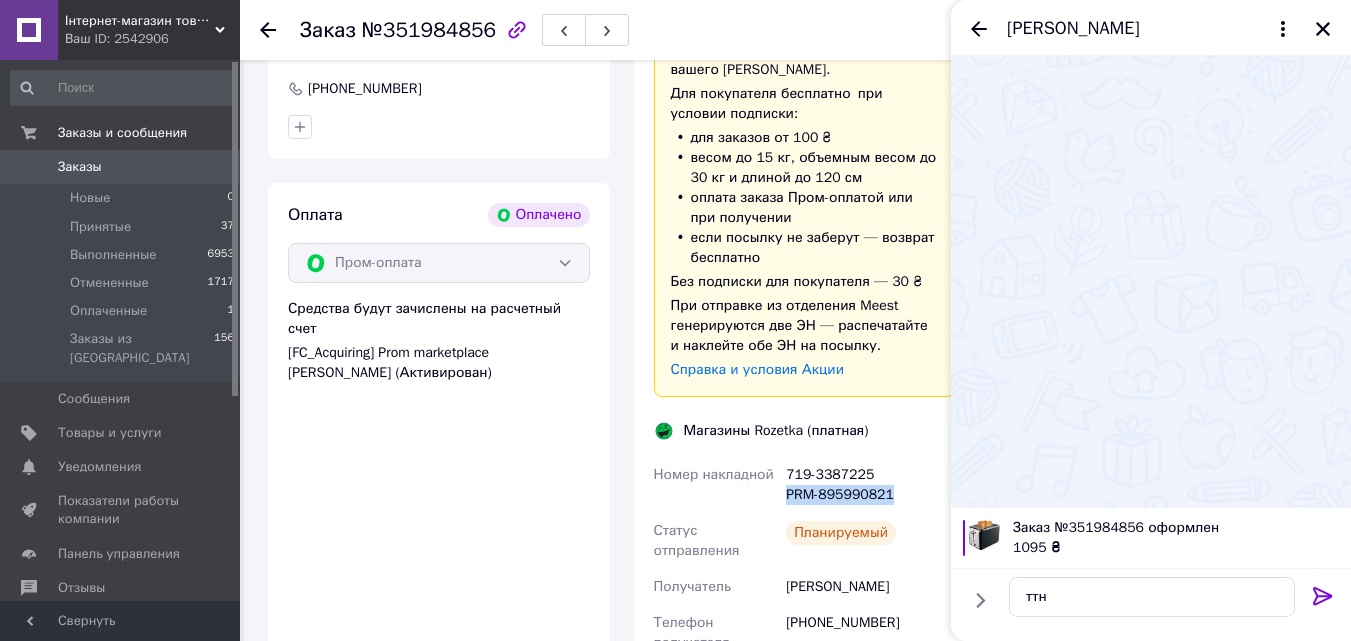 drag, startPoint x: 782, startPoint y: 456, endPoint x: 905, endPoint y: 469, distance: 123.68508 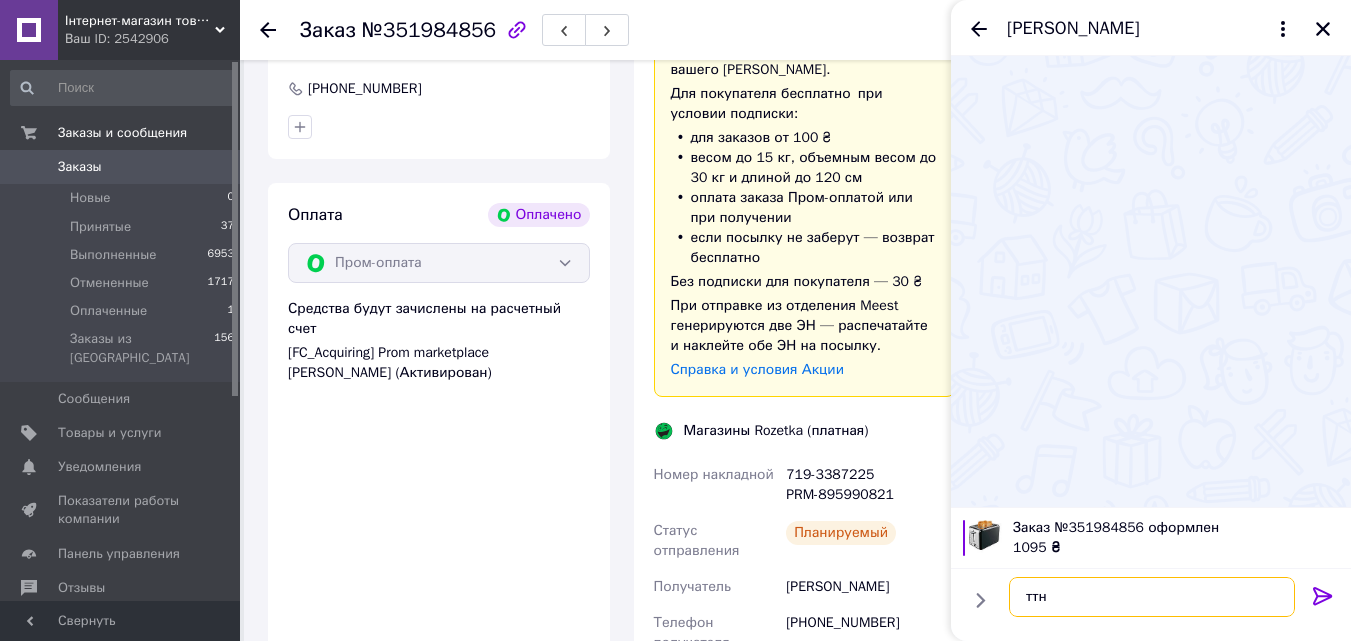 click on "ттн" at bounding box center (1152, 597) 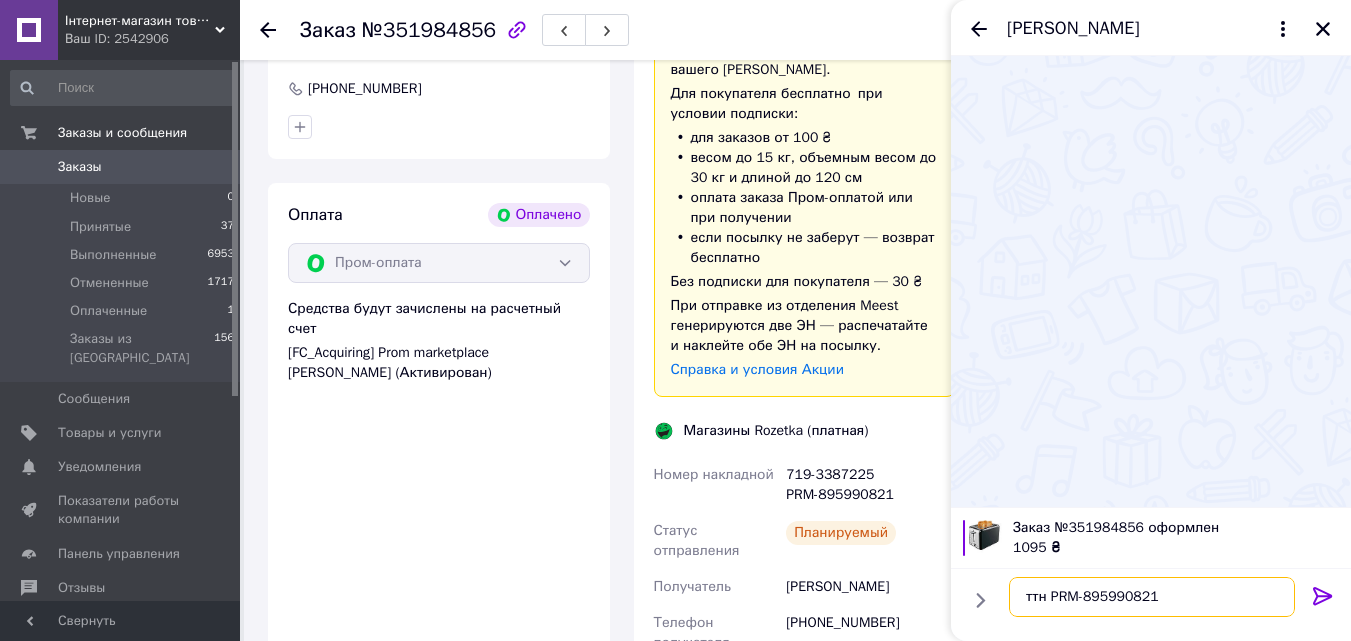 type on "ттн PRM-895990821" 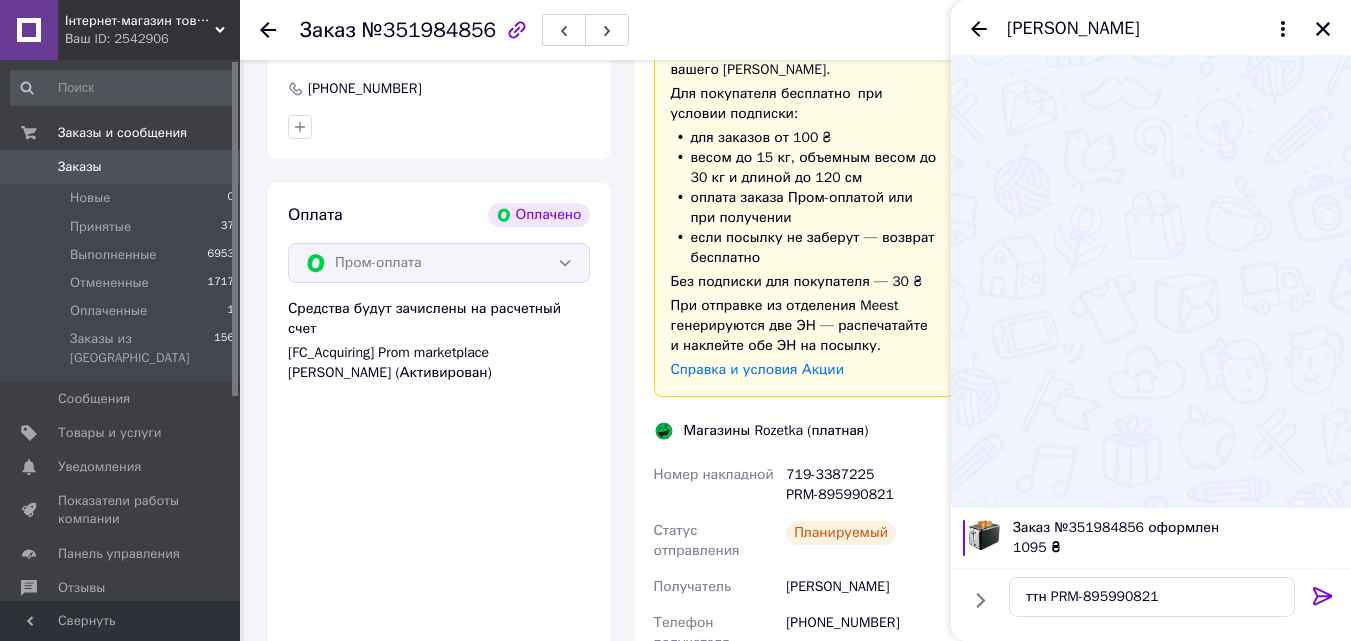 click 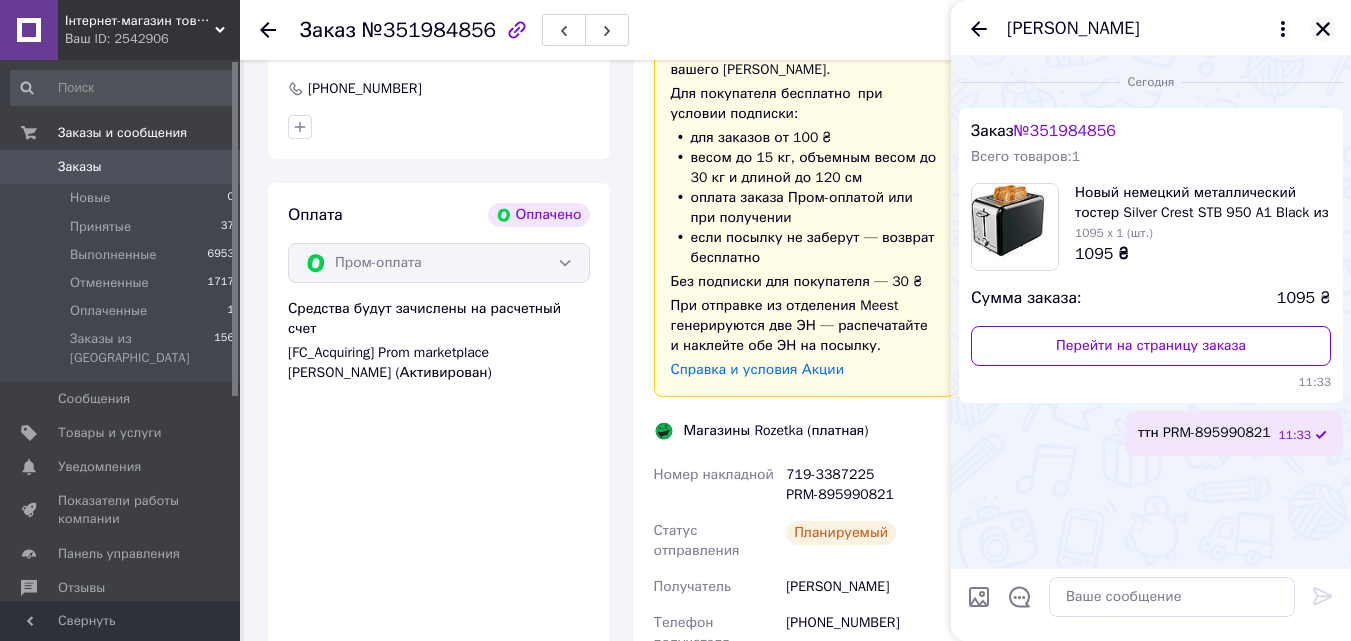 click 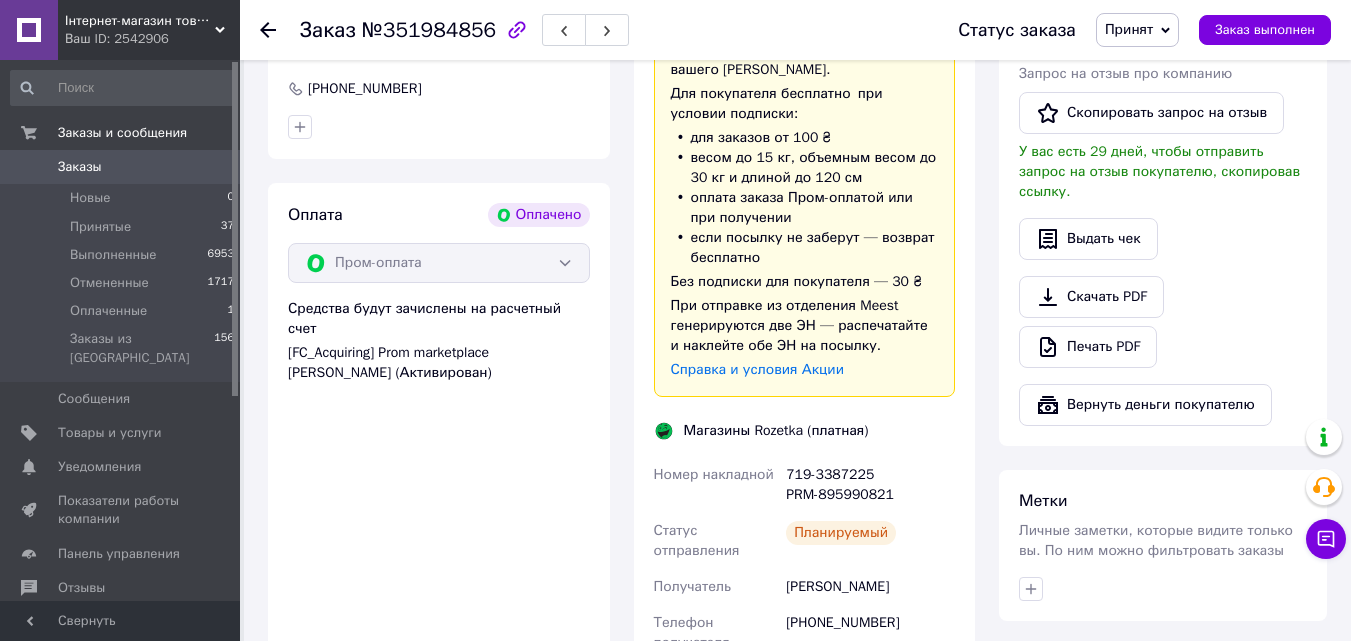 click 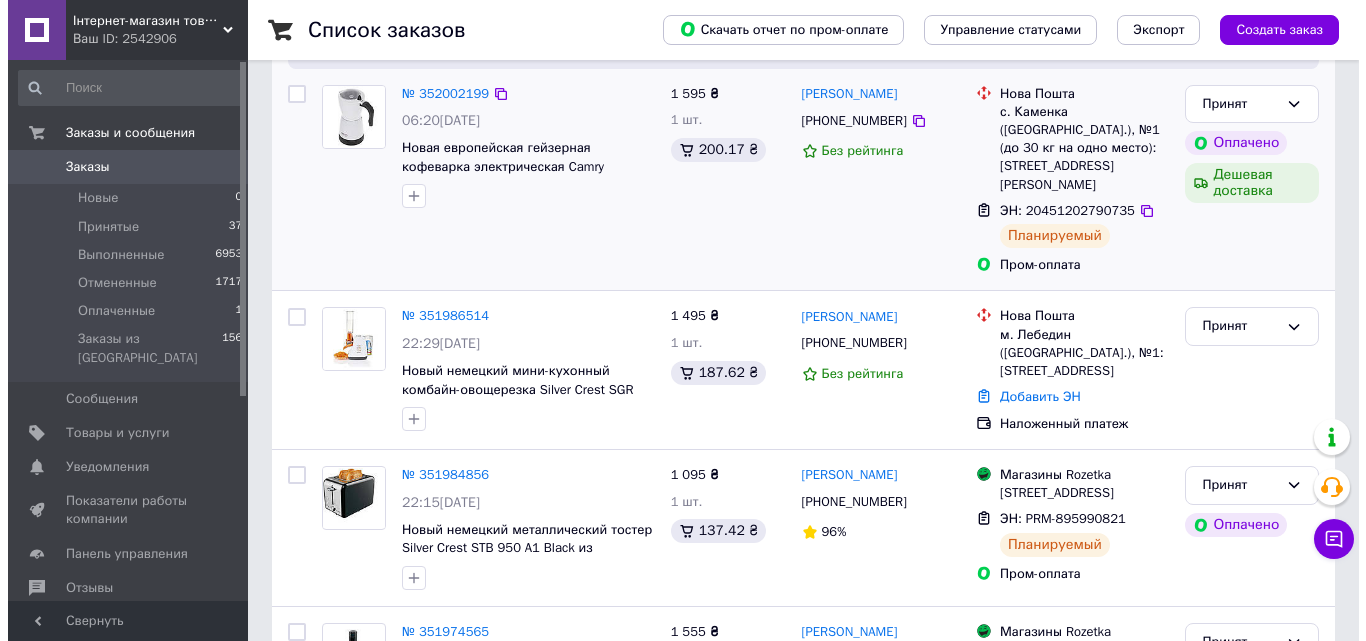 scroll, scrollTop: 200, scrollLeft: 0, axis: vertical 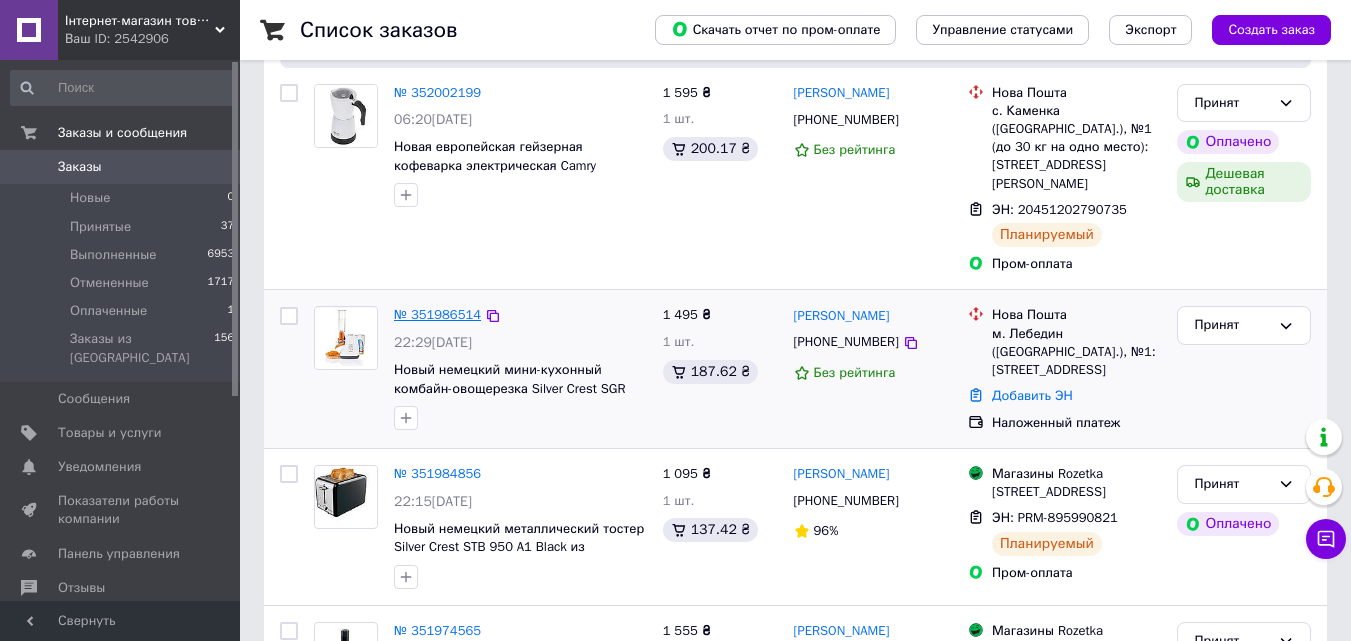 click on "№ 351986514" at bounding box center (437, 314) 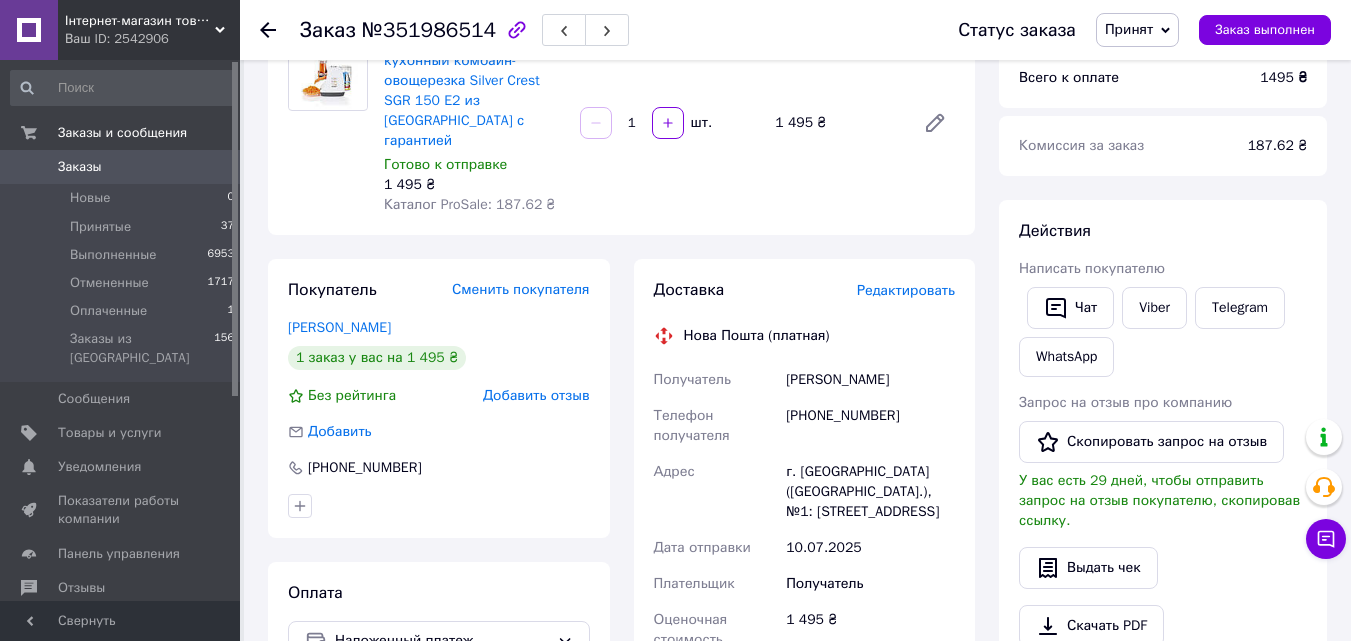 click on "Редактировать" at bounding box center (906, 290) 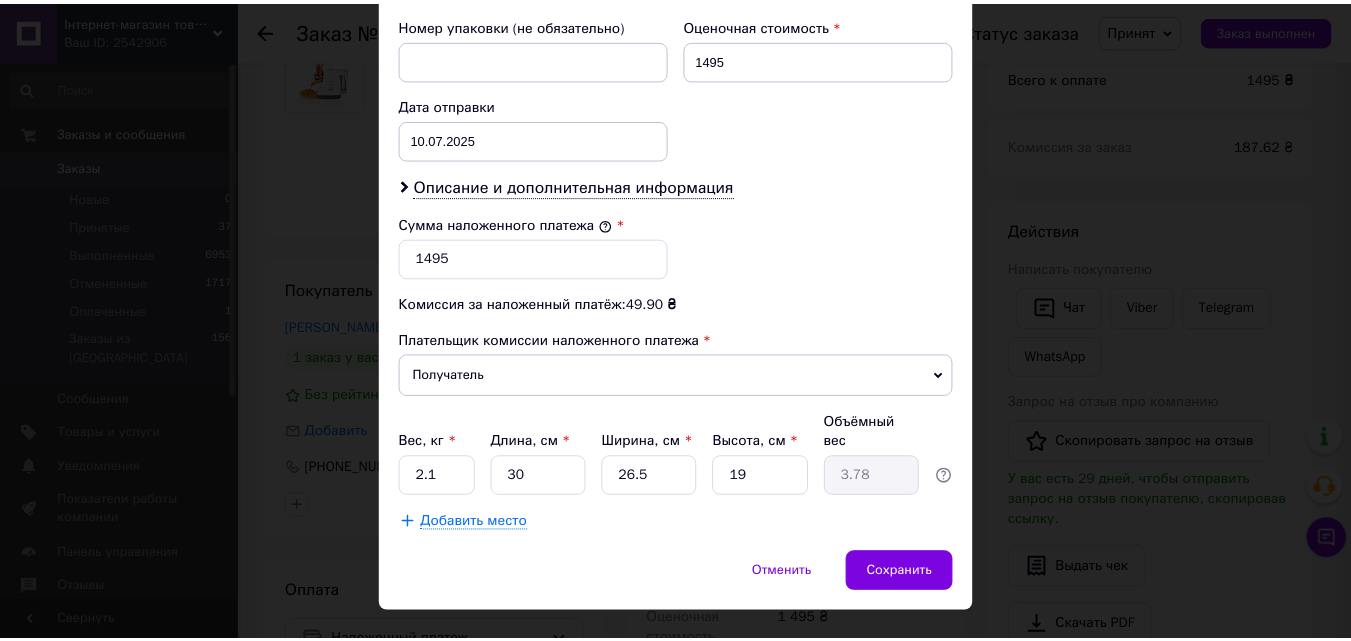 scroll, scrollTop: 885, scrollLeft: 0, axis: vertical 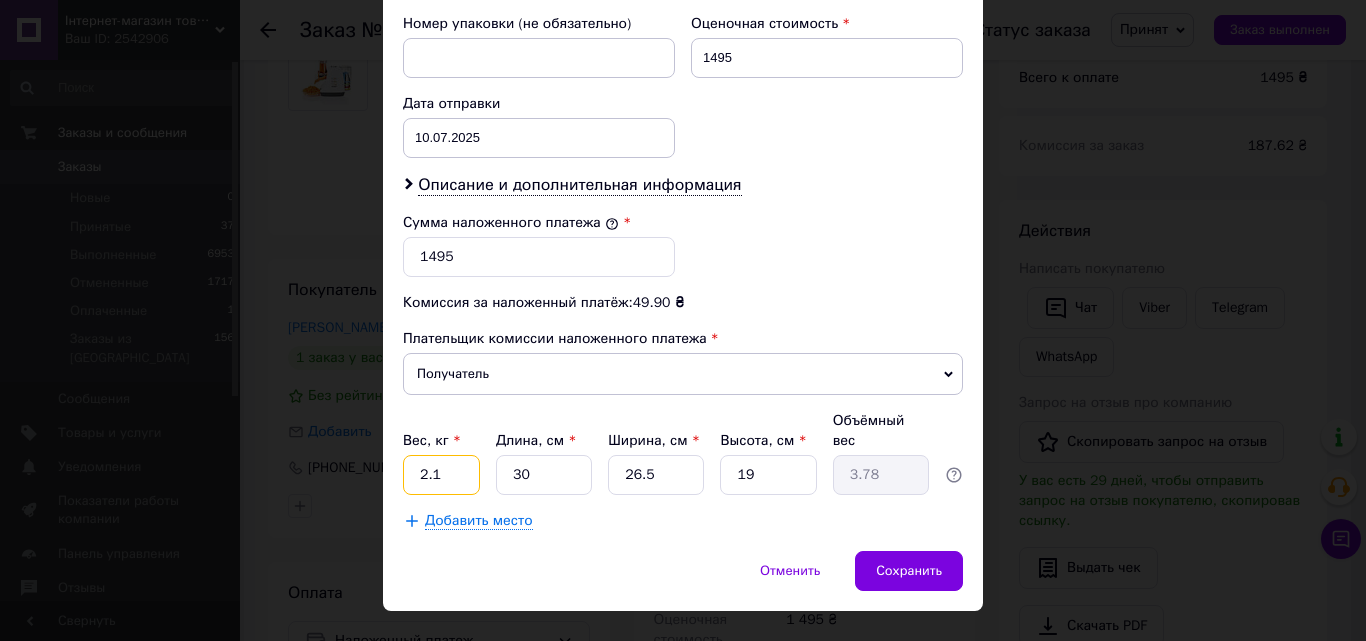 click on "2.1" at bounding box center (441, 475) 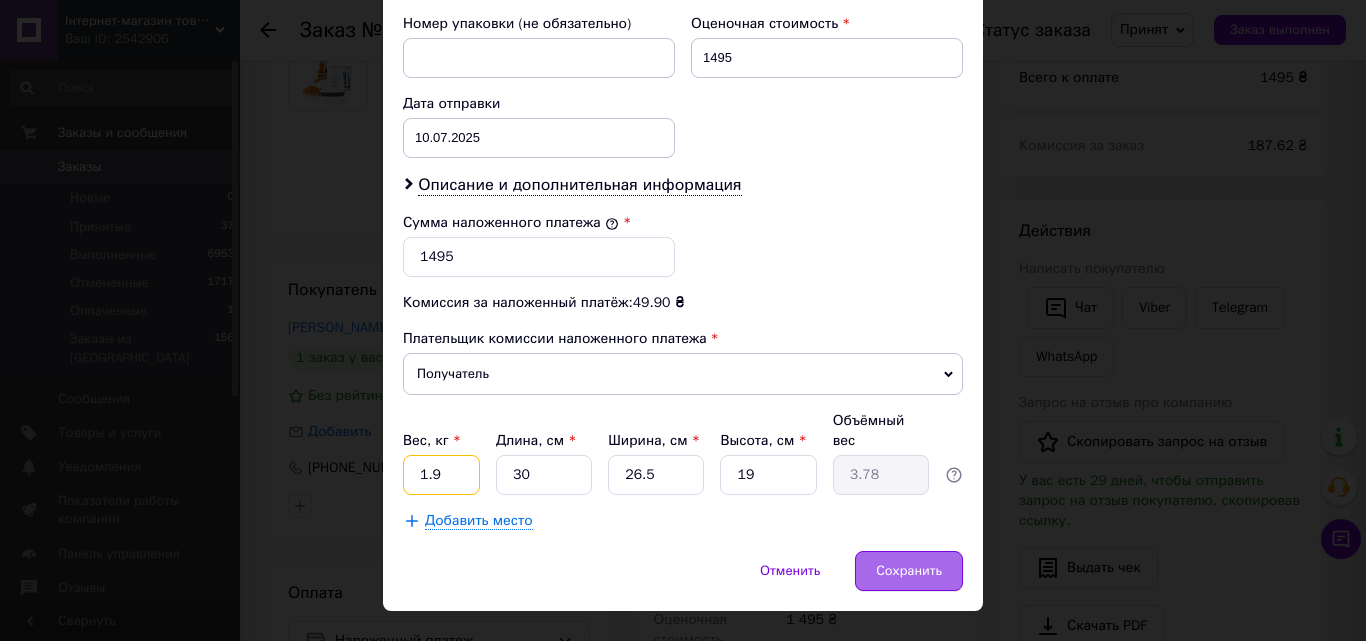type on "1.9" 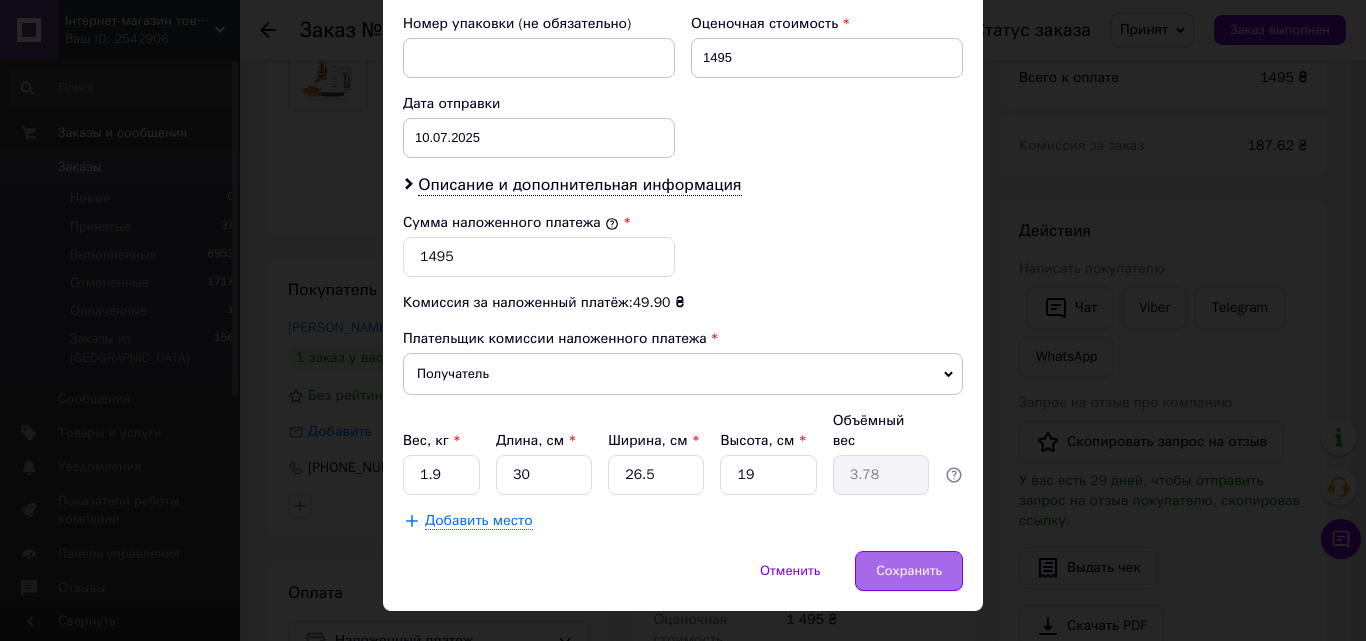click on "Сохранить" at bounding box center (909, 571) 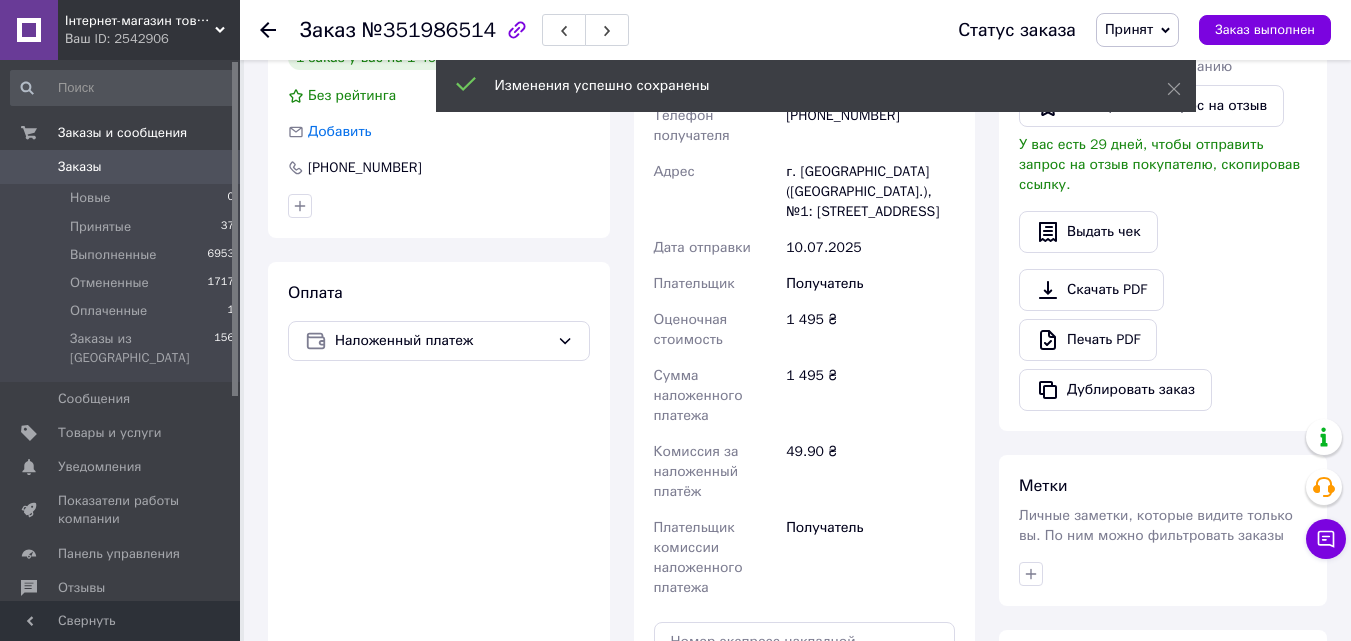 scroll, scrollTop: 700, scrollLeft: 0, axis: vertical 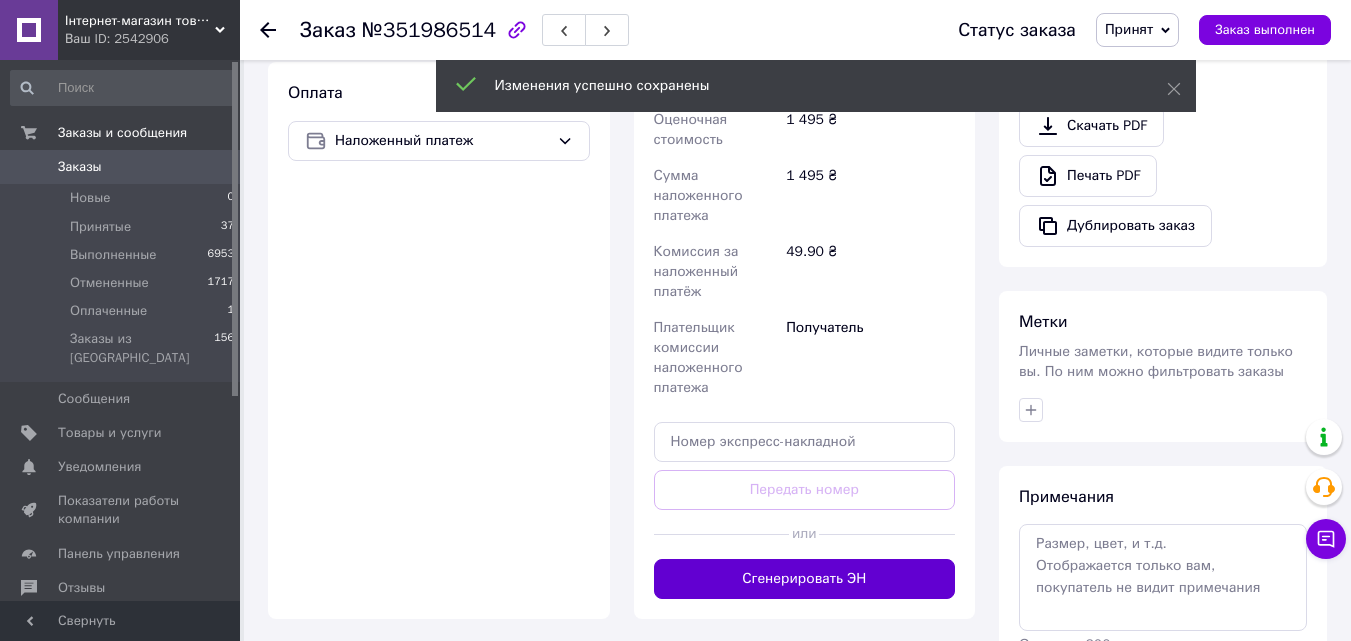 click on "Сгенерировать ЭН" at bounding box center (805, 579) 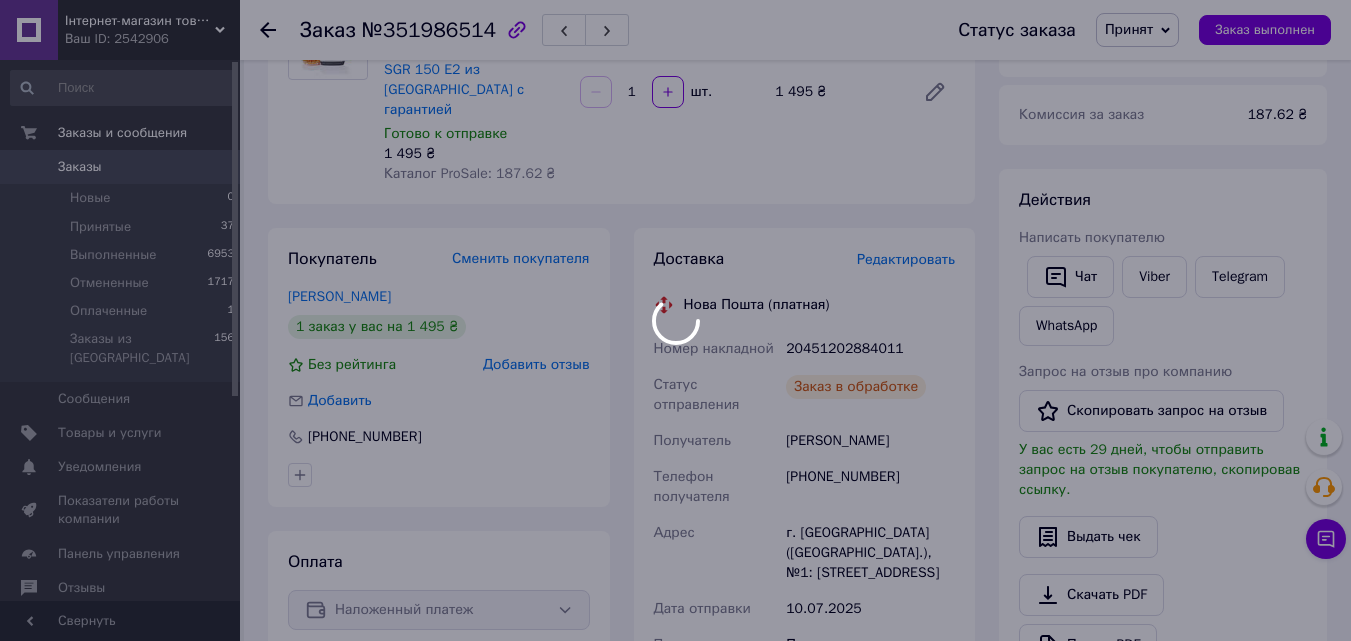 scroll, scrollTop: 200, scrollLeft: 0, axis: vertical 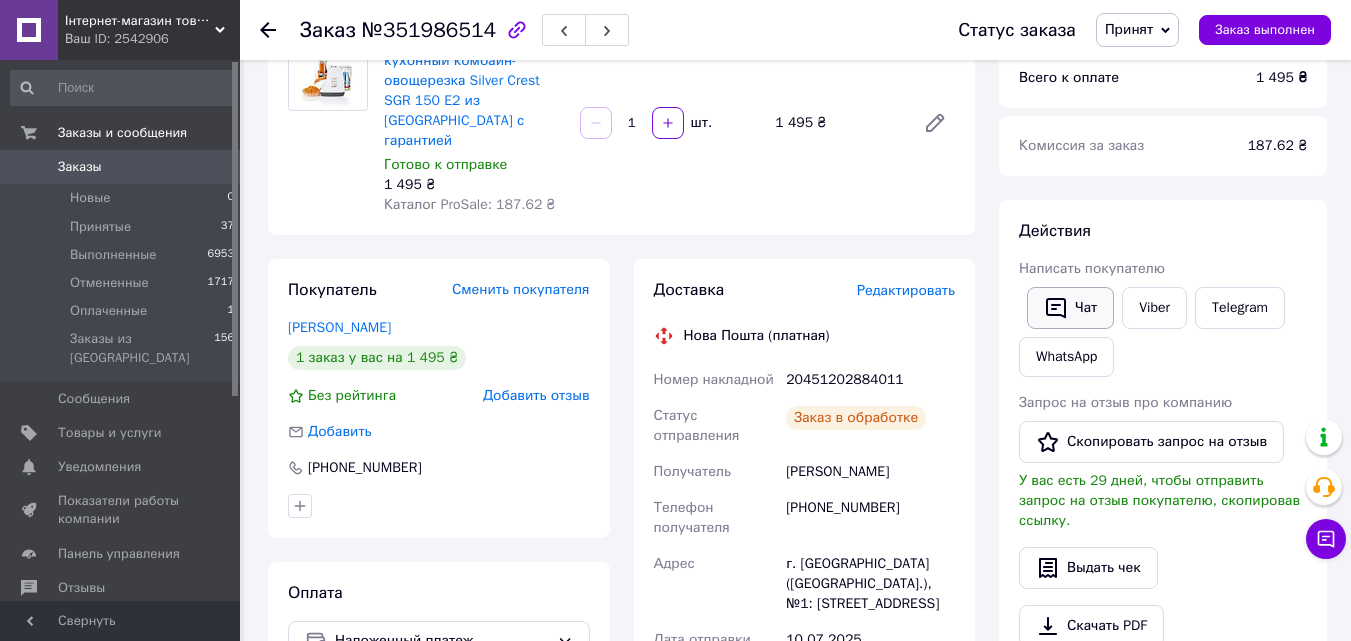 click on "Чат" at bounding box center (1070, 308) 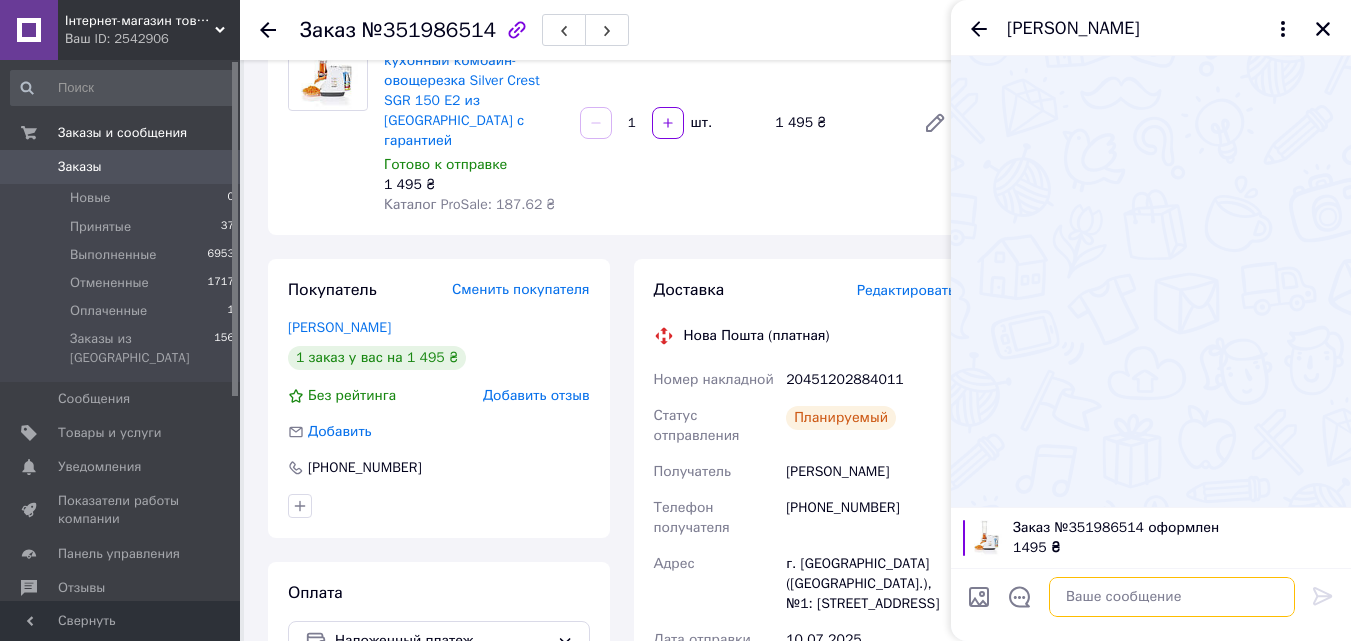 click at bounding box center (1172, 597) 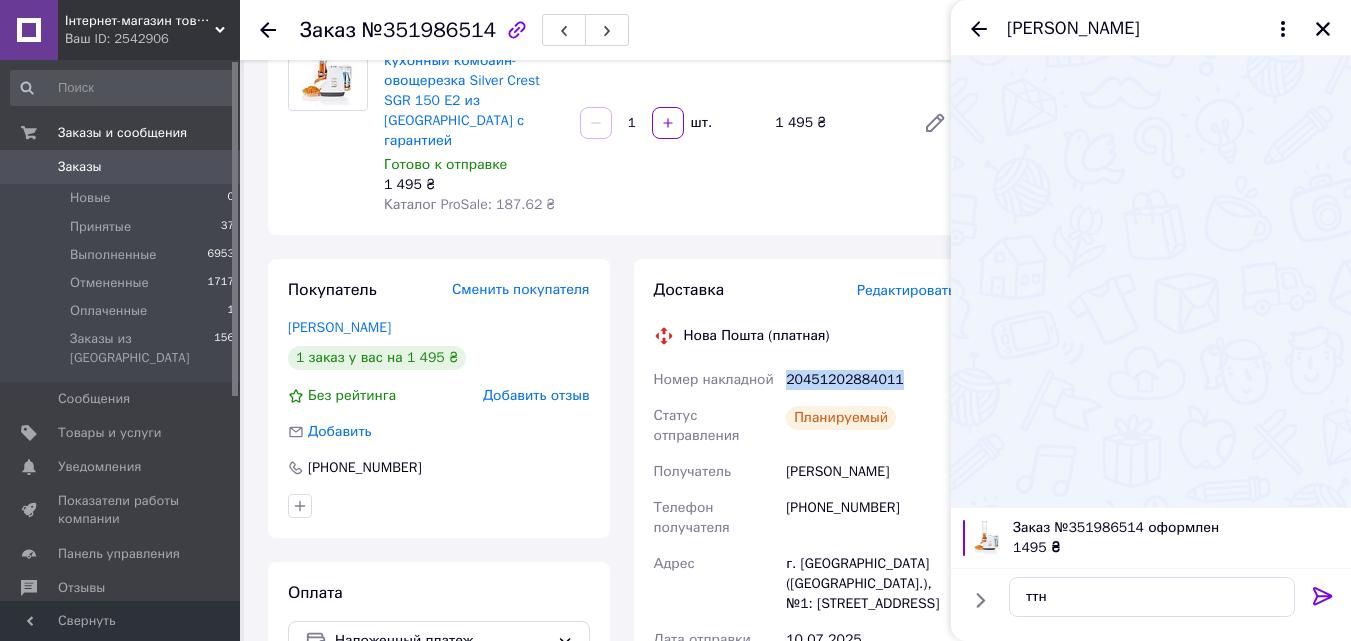 drag, startPoint x: 785, startPoint y: 358, endPoint x: 892, endPoint y: 358, distance: 107 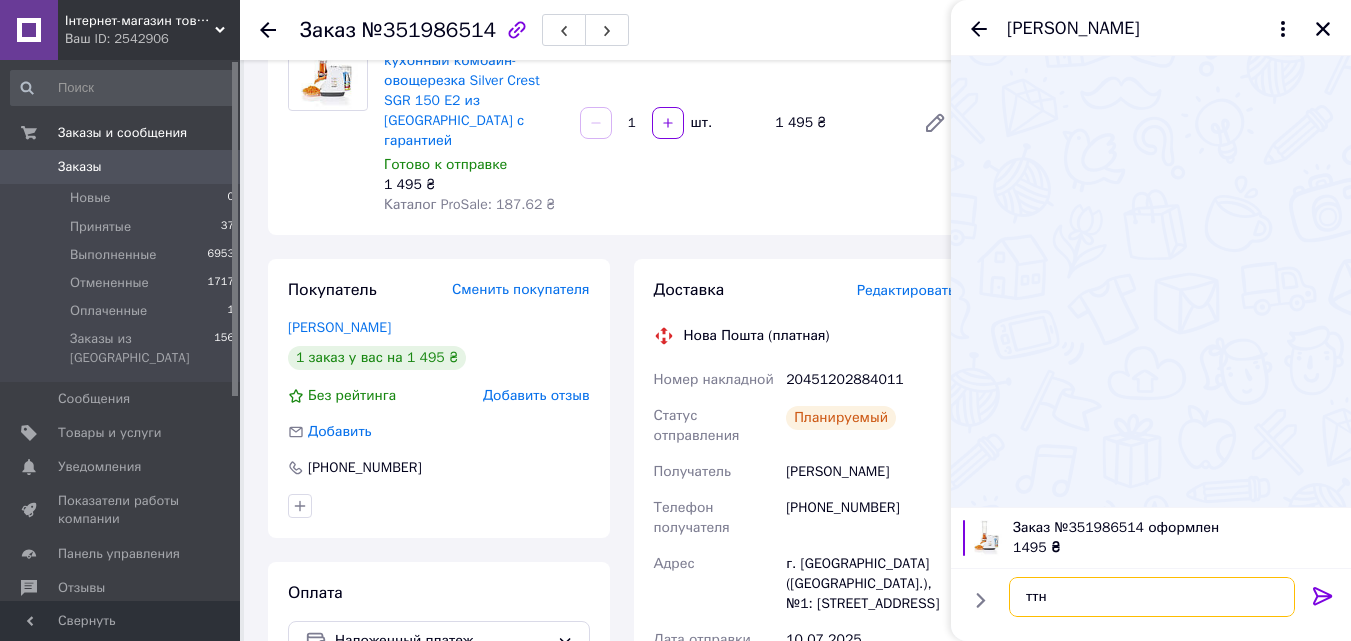 click on "ттн" at bounding box center [1152, 597] 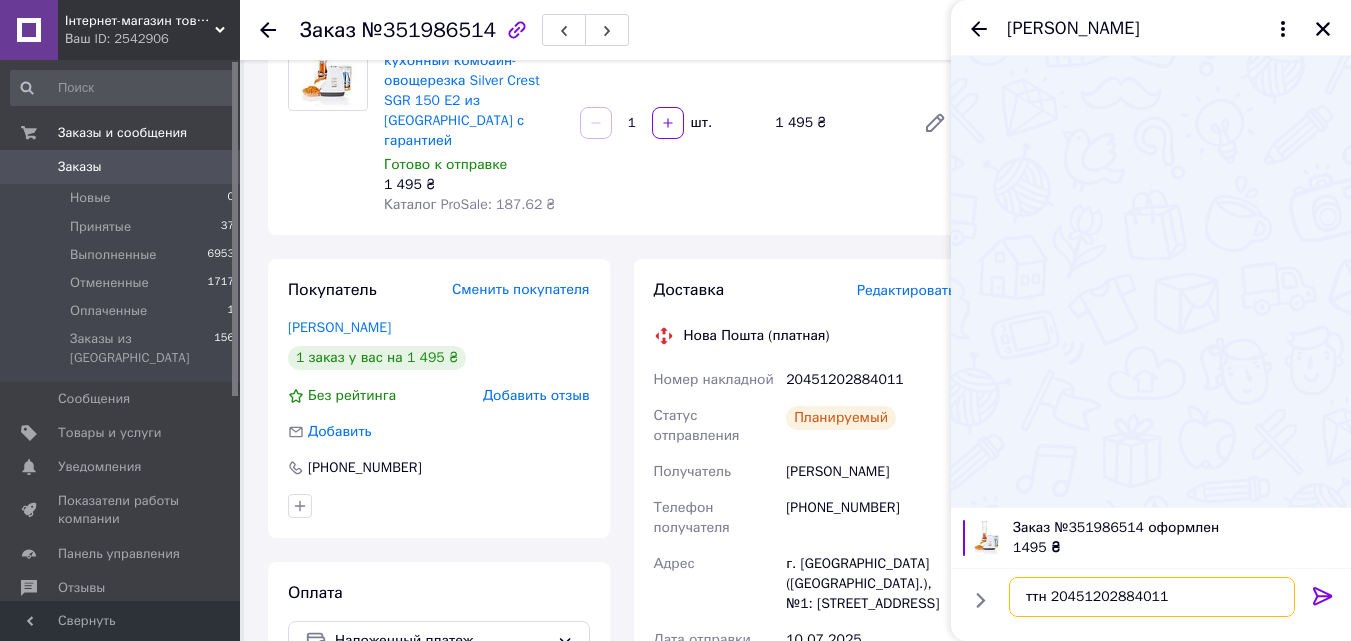 type on "ттн 20451202884011" 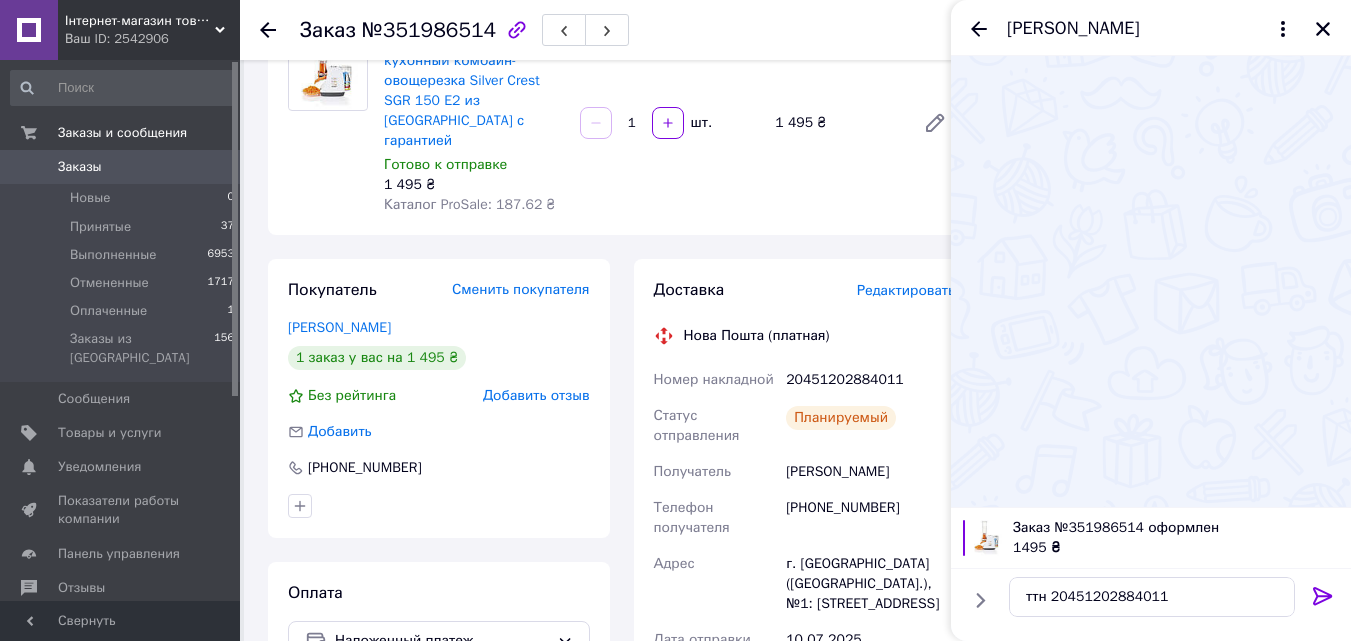 click 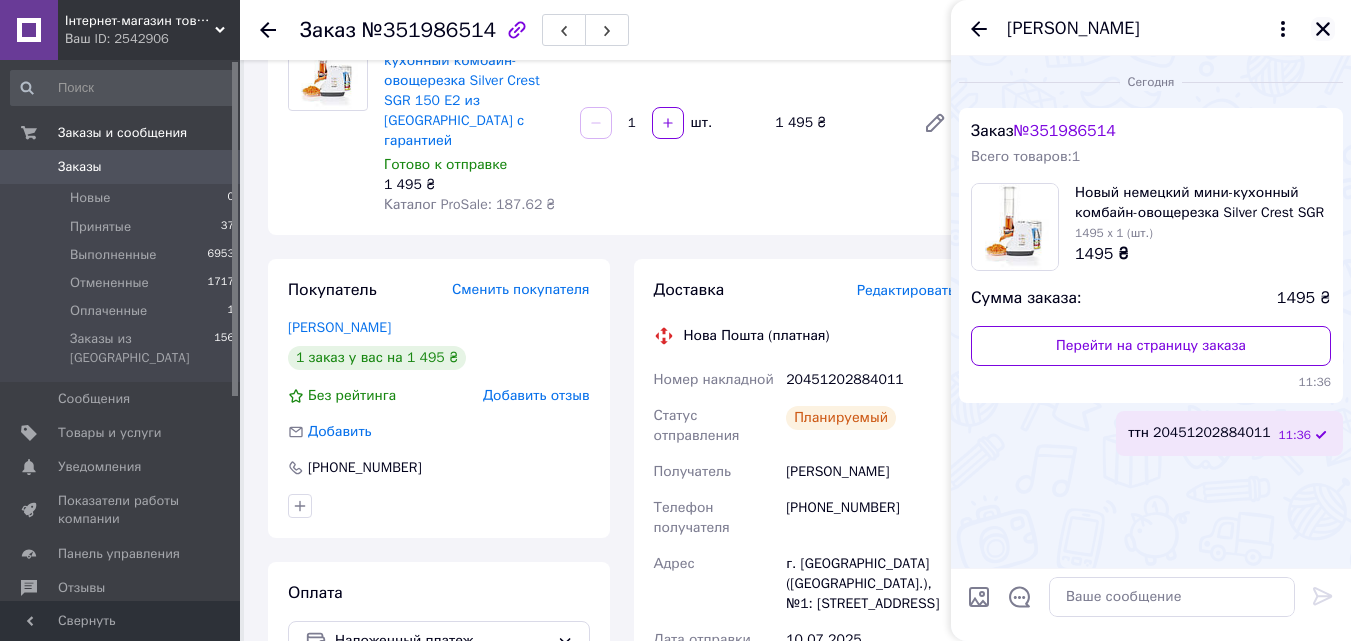 click 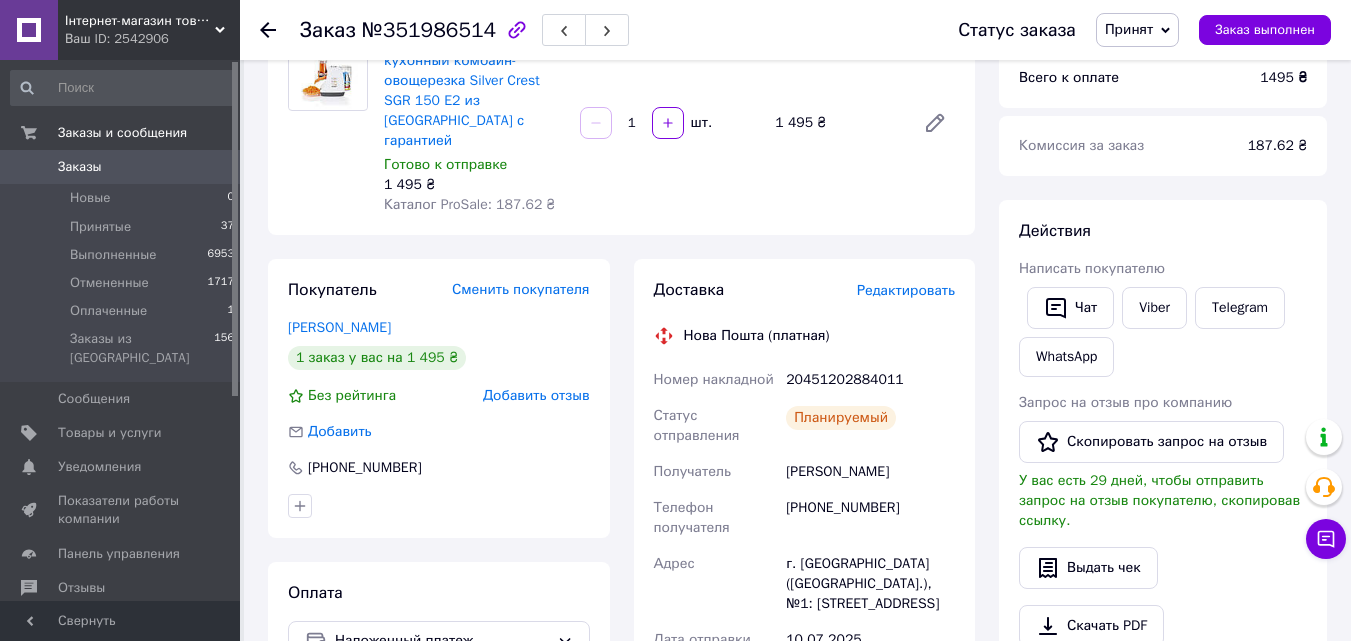 click 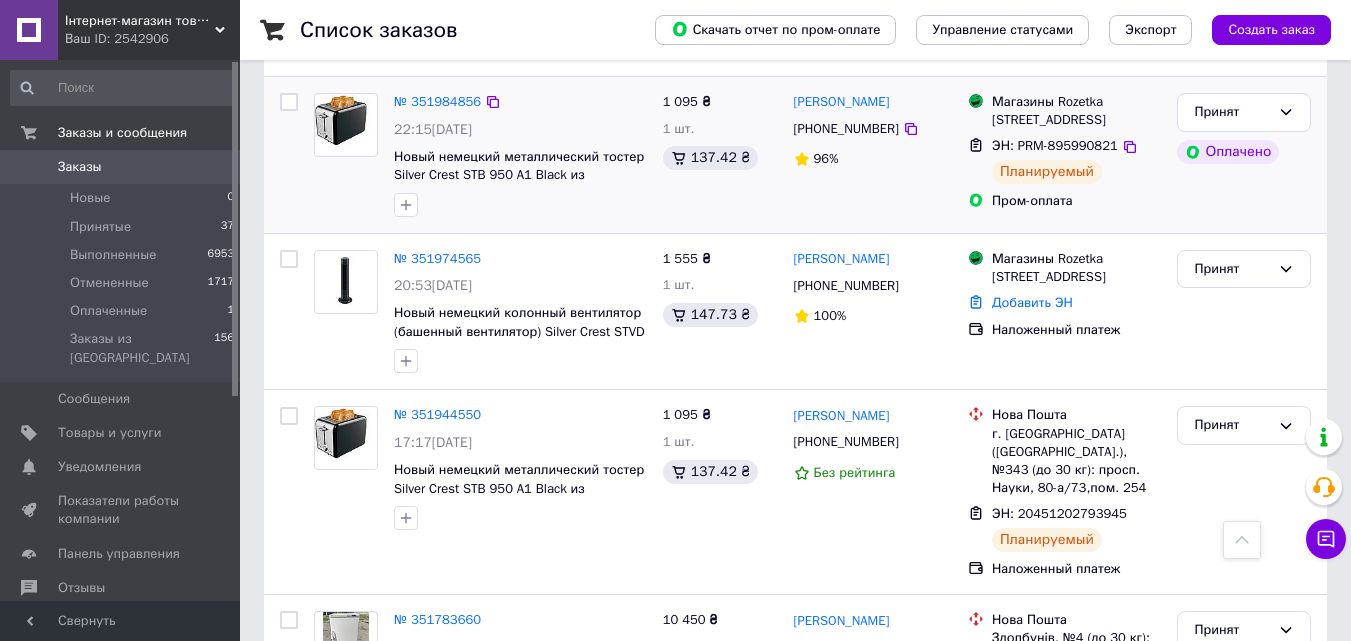 scroll, scrollTop: 700, scrollLeft: 0, axis: vertical 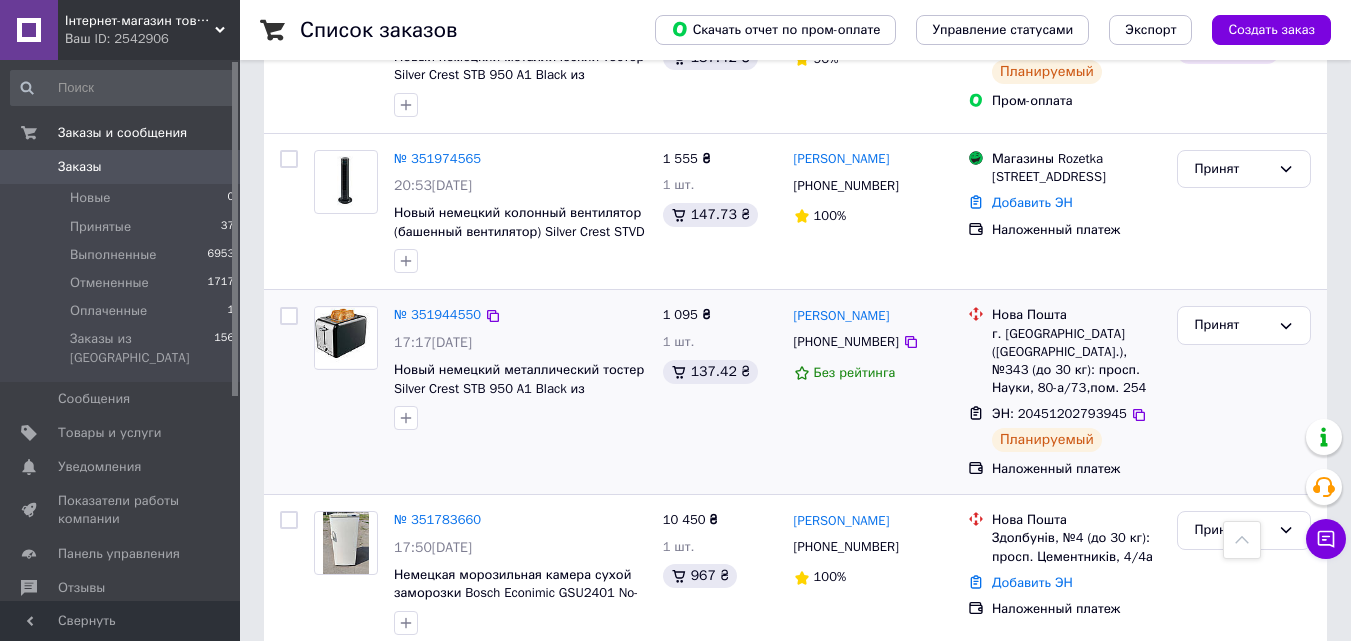 click on "№ 351944550" at bounding box center (520, 315) 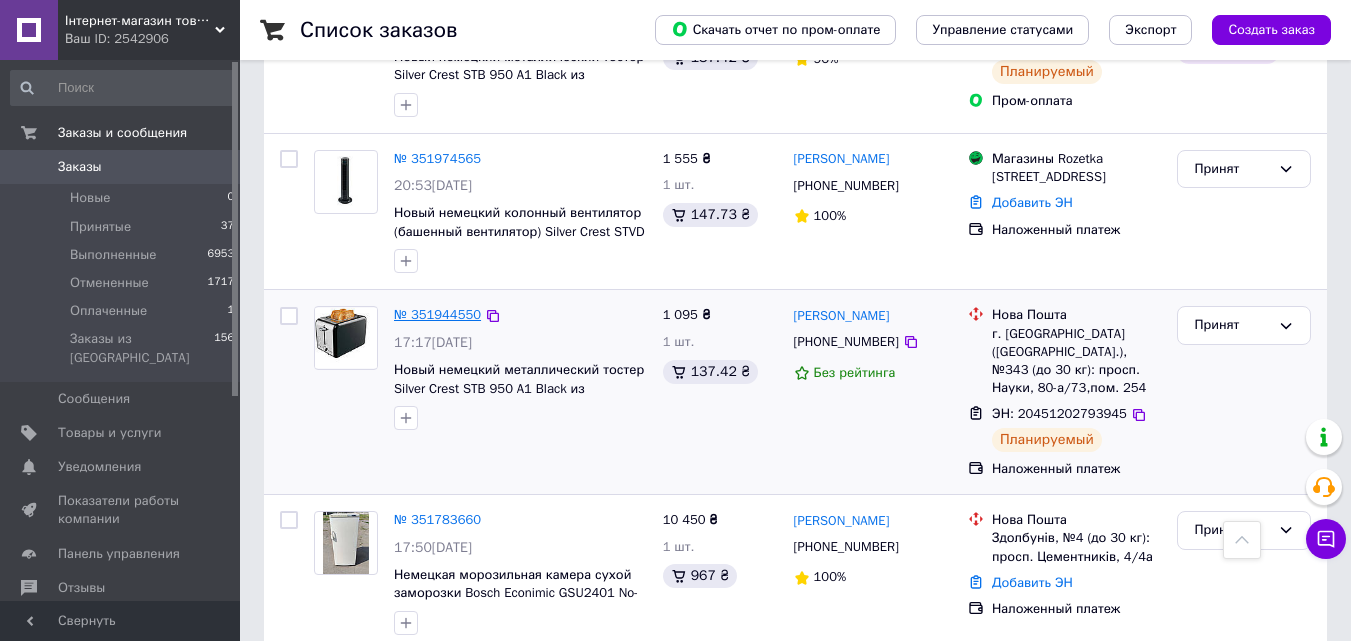 click on "№ 351944550" at bounding box center (437, 314) 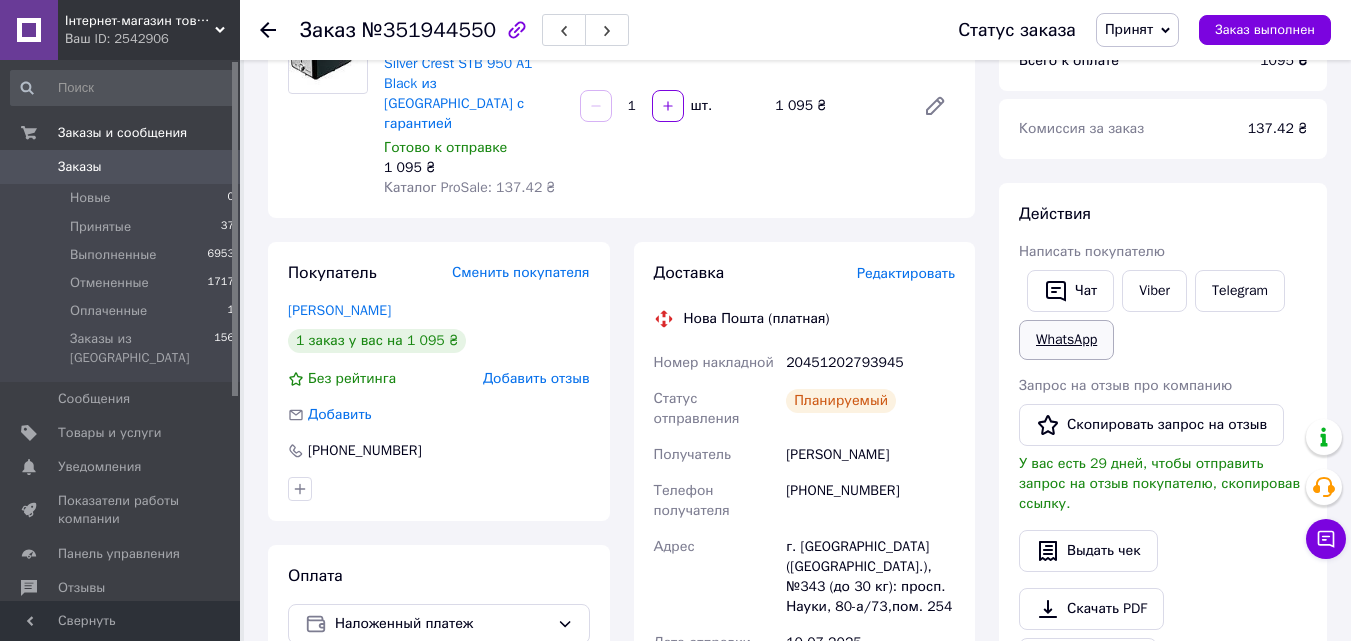 scroll, scrollTop: 200, scrollLeft: 0, axis: vertical 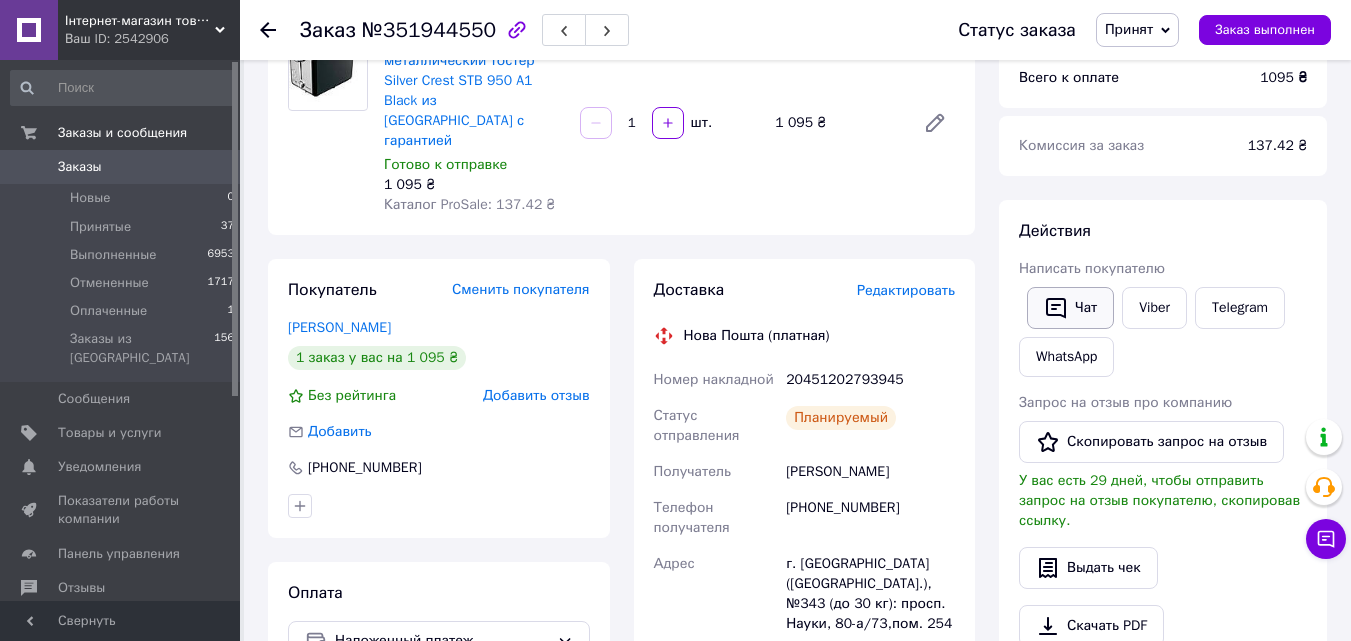 click on "Чат" at bounding box center (1070, 308) 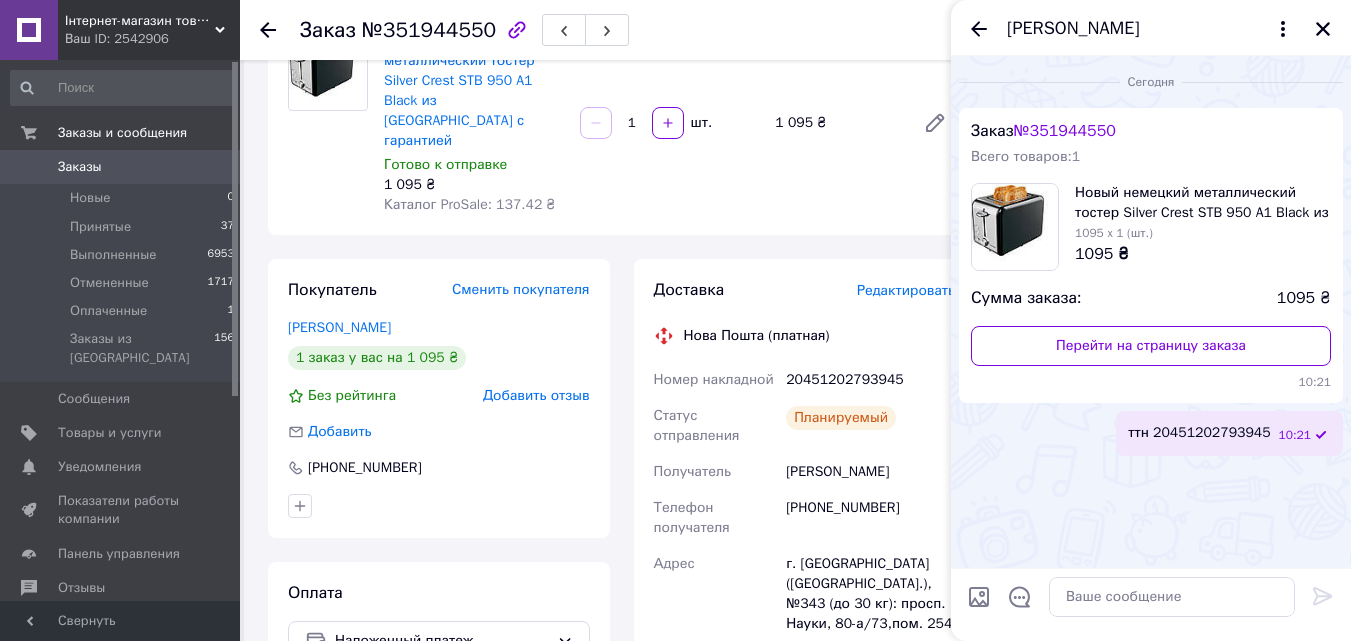 click at bounding box center [979, 597] 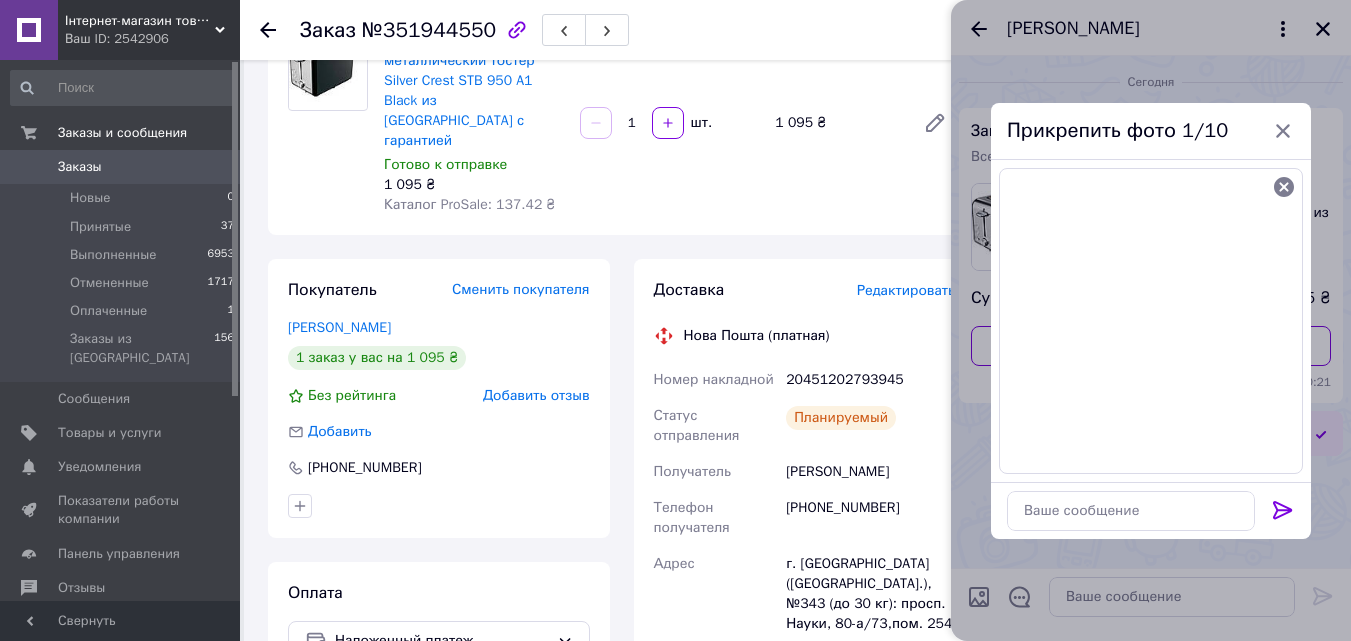 click 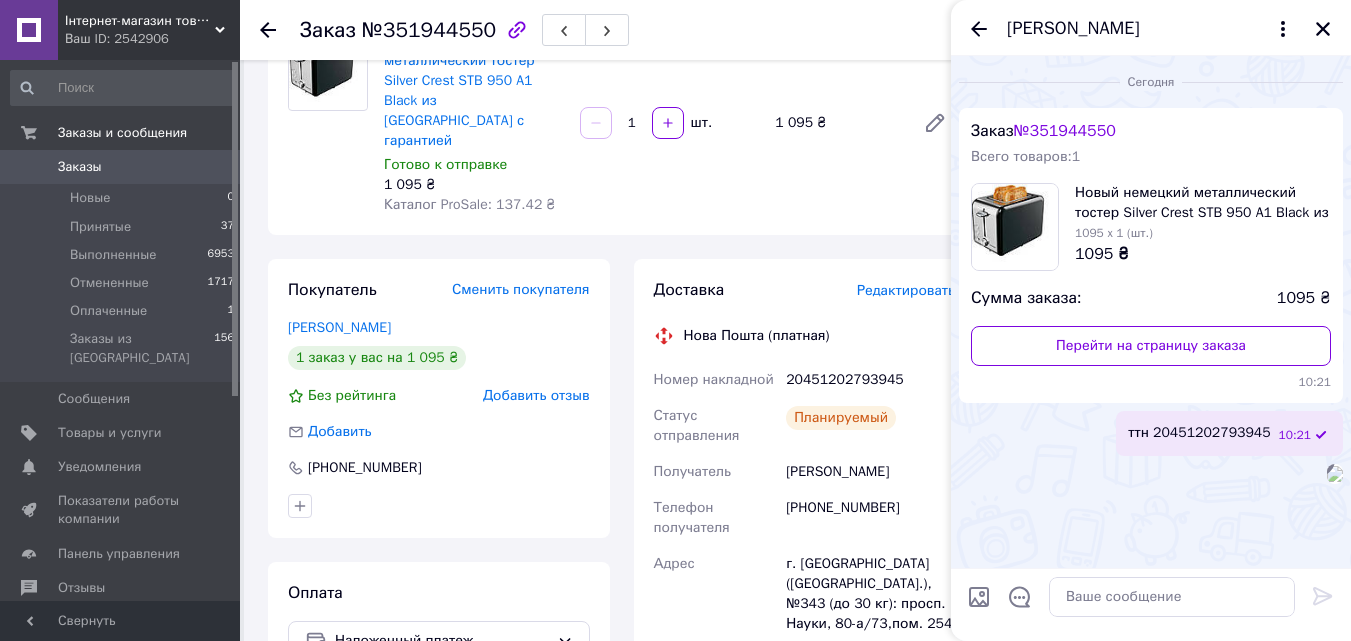 click at bounding box center [979, 597] 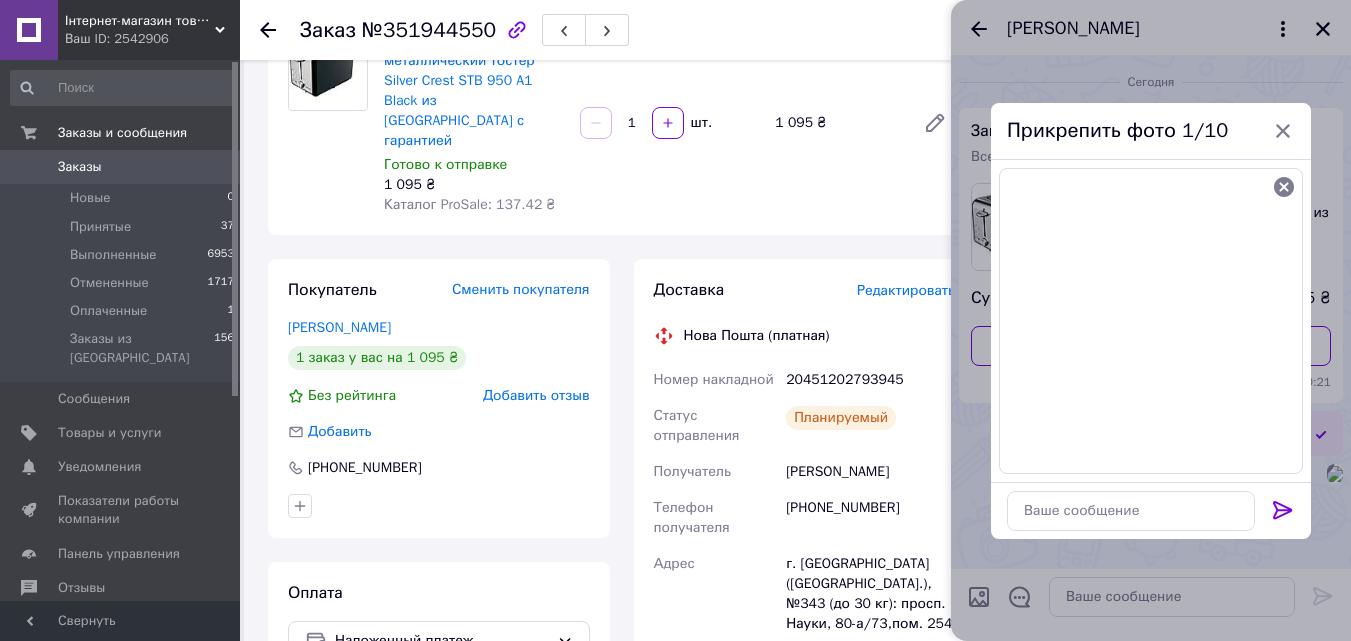 click 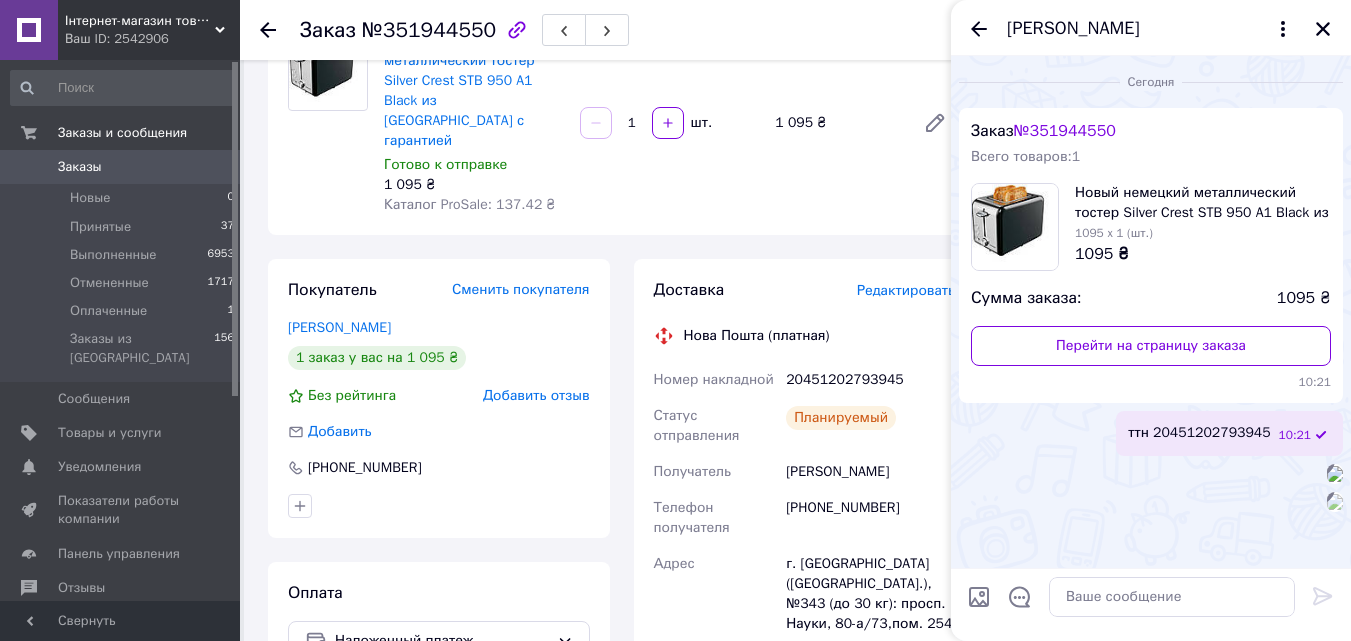 scroll, scrollTop: 198, scrollLeft: 0, axis: vertical 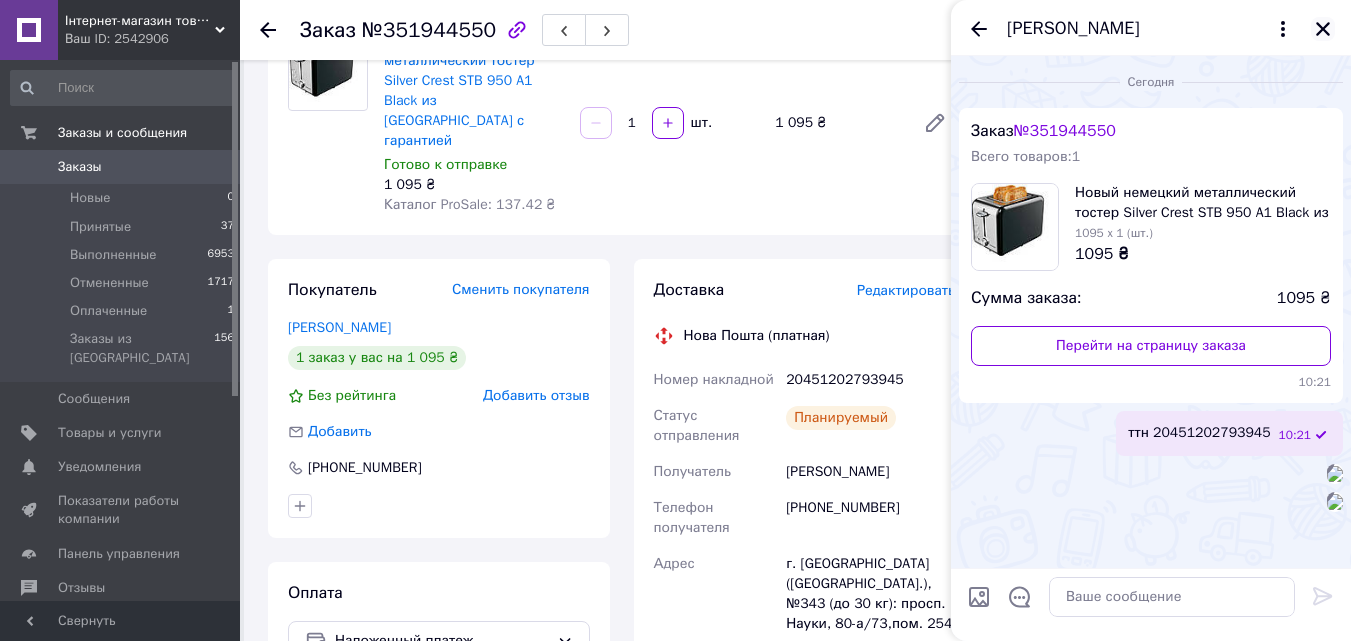 click 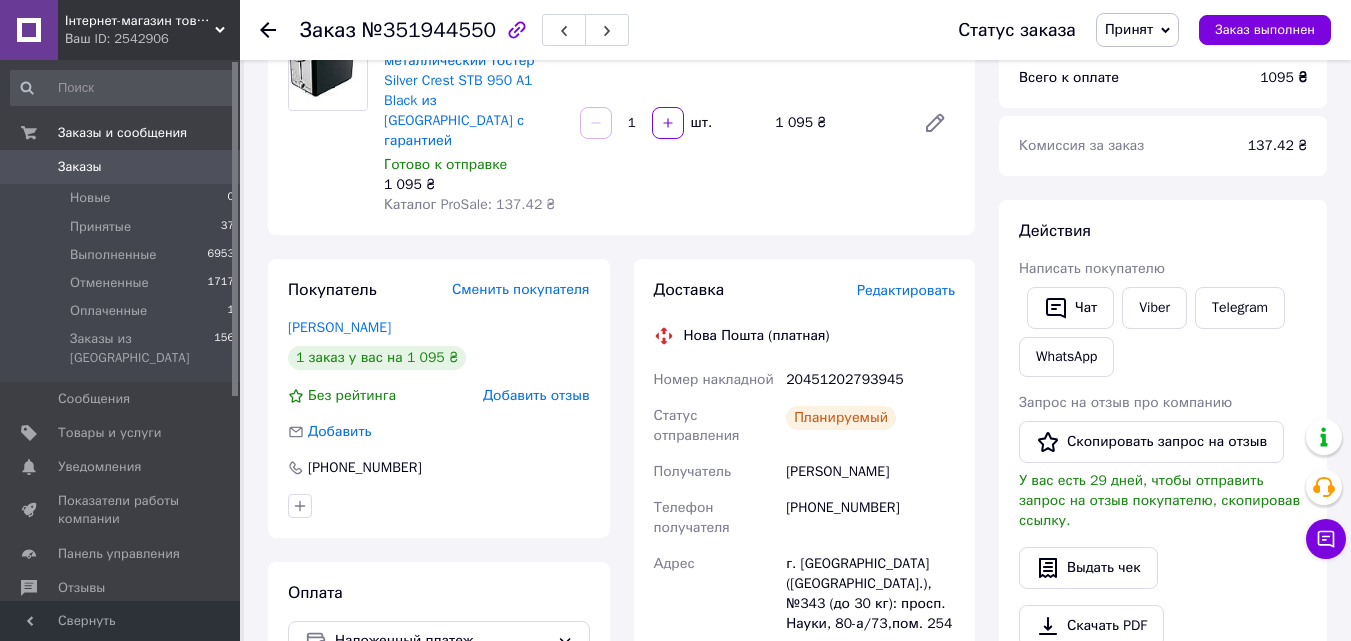 click 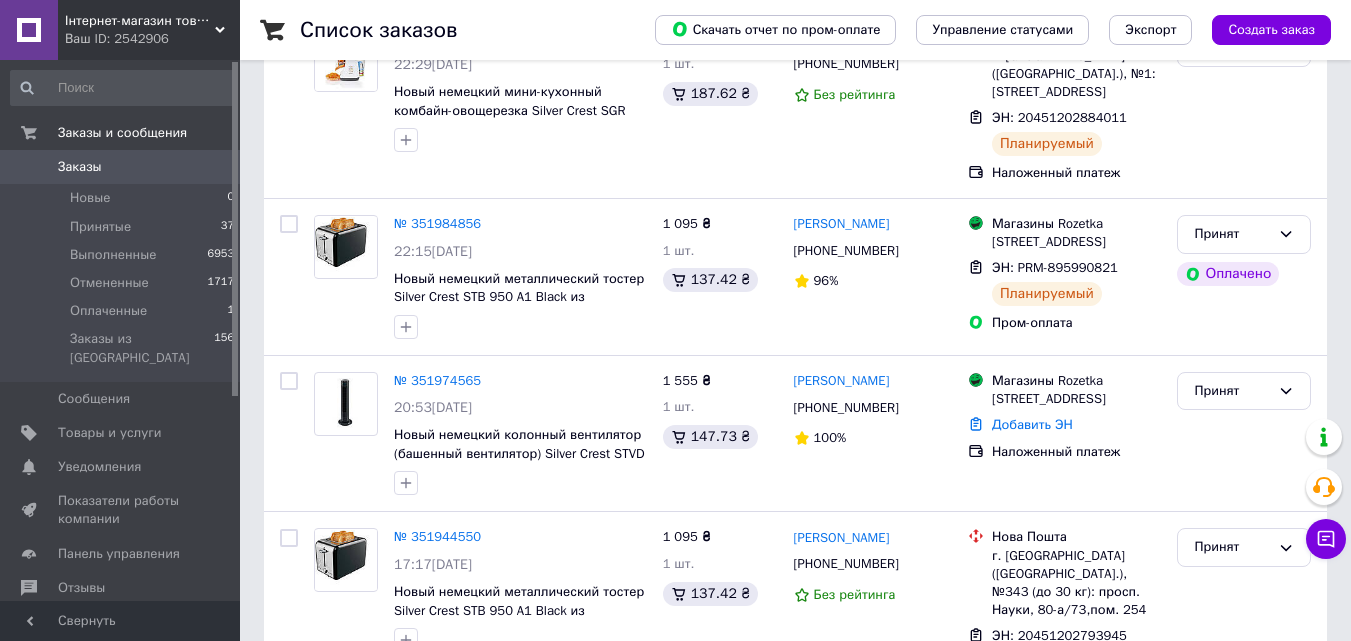 scroll, scrollTop: 500, scrollLeft: 0, axis: vertical 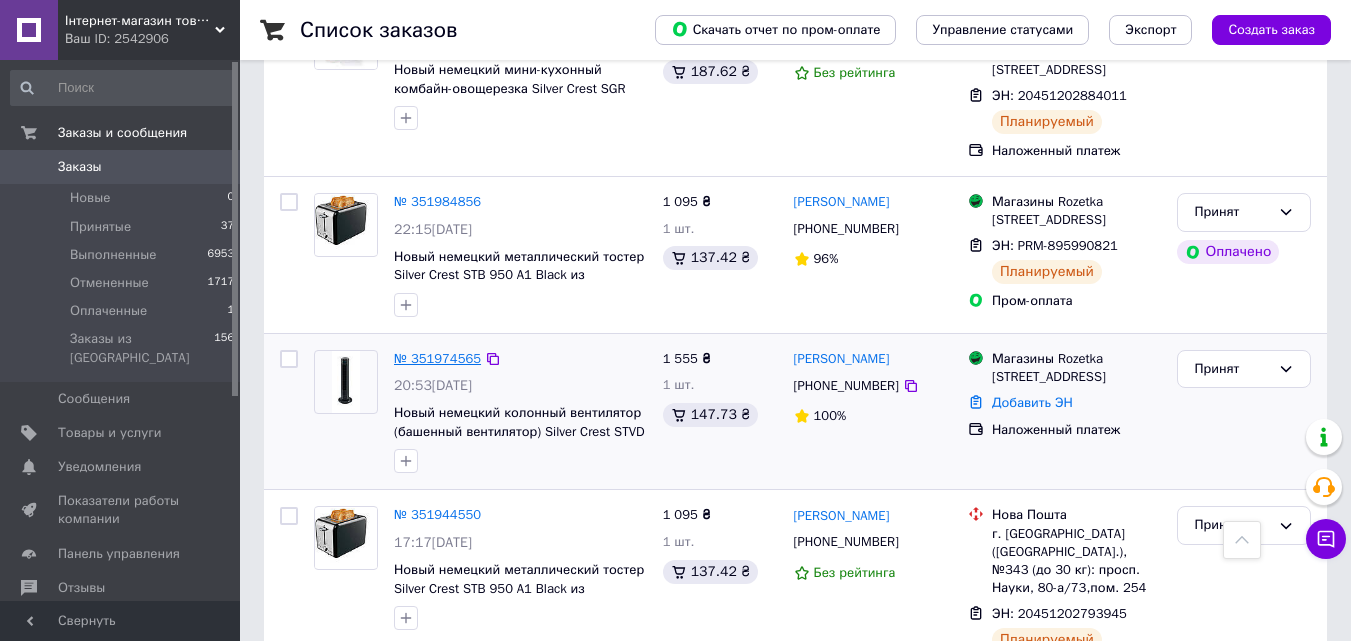 click on "№ 351974565" at bounding box center [437, 358] 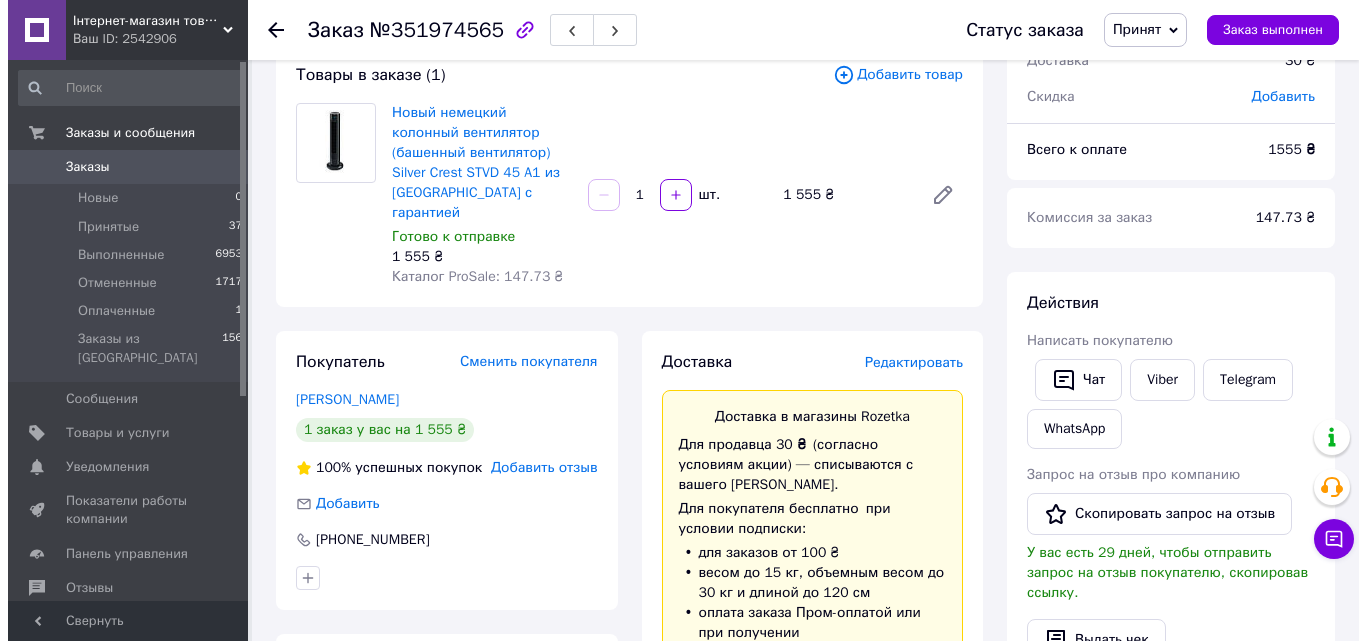 scroll, scrollTop: 100, scrollLeft: 0, axis: vertical 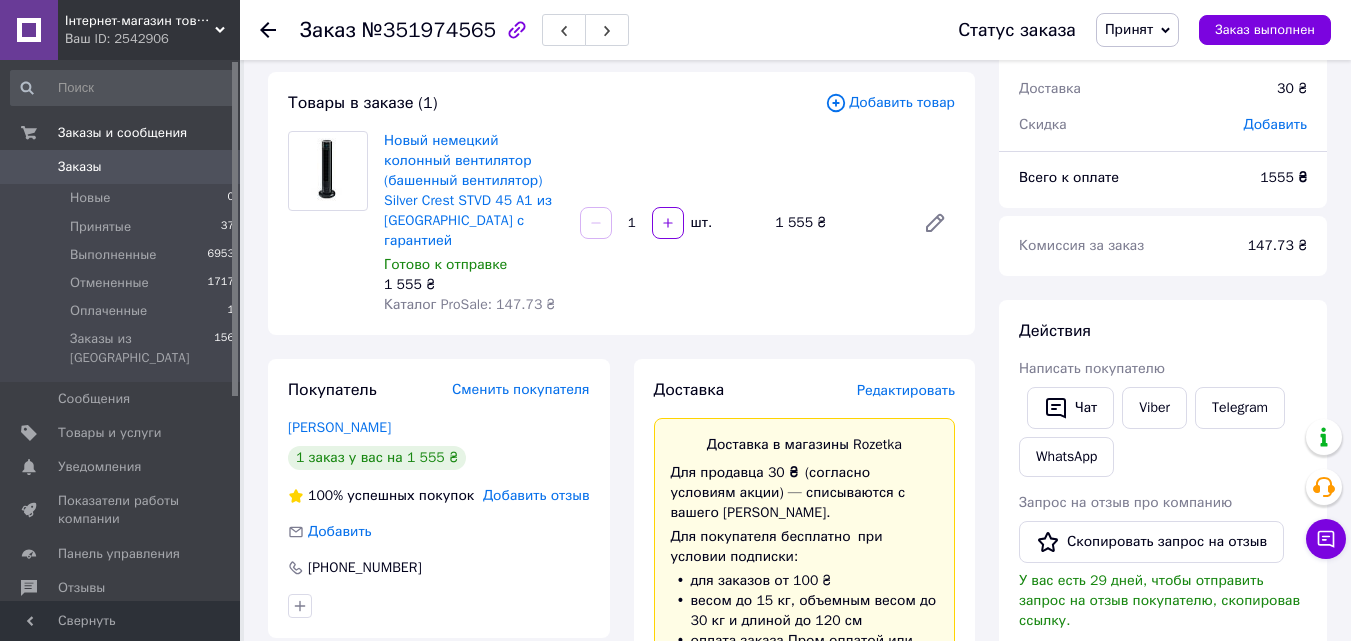 click on "Редактировать" at bounding box center (906, 390) 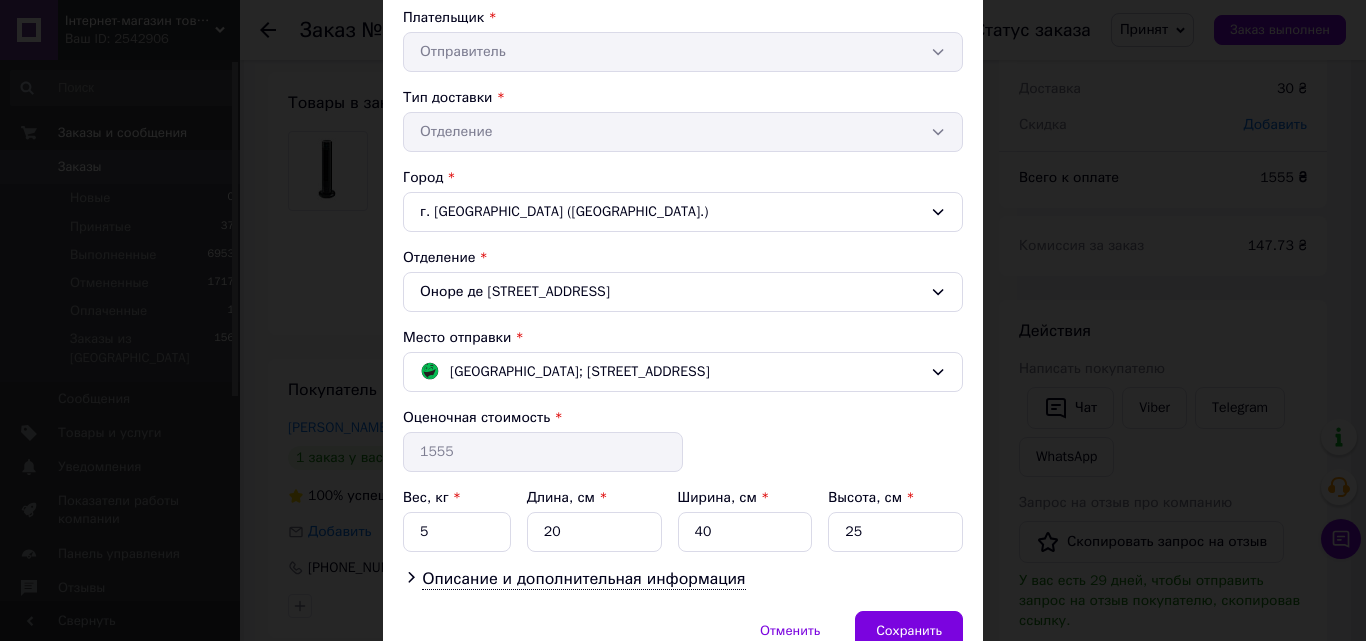 scroll, scrollTop: 400, scrollLeft: 0, axis: vertical 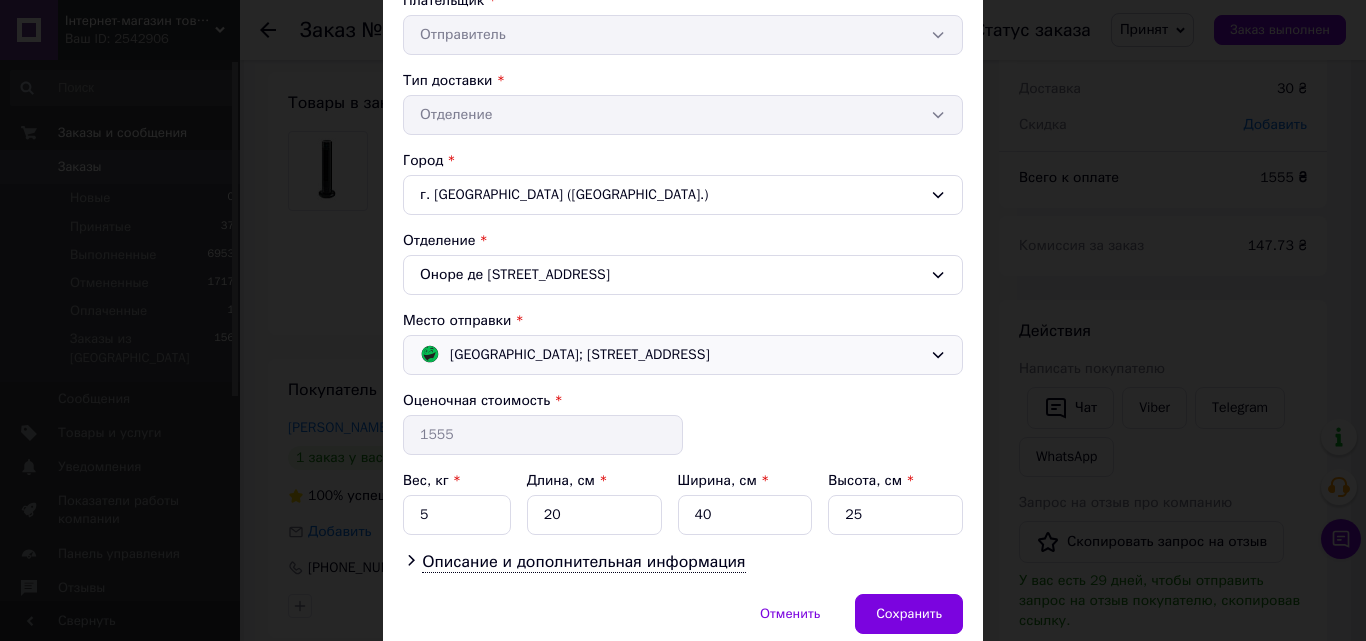 click on "[GEOGRAPHIC_DATA]; [STREET_ADDRESS]" at bounding box center (671, 355) 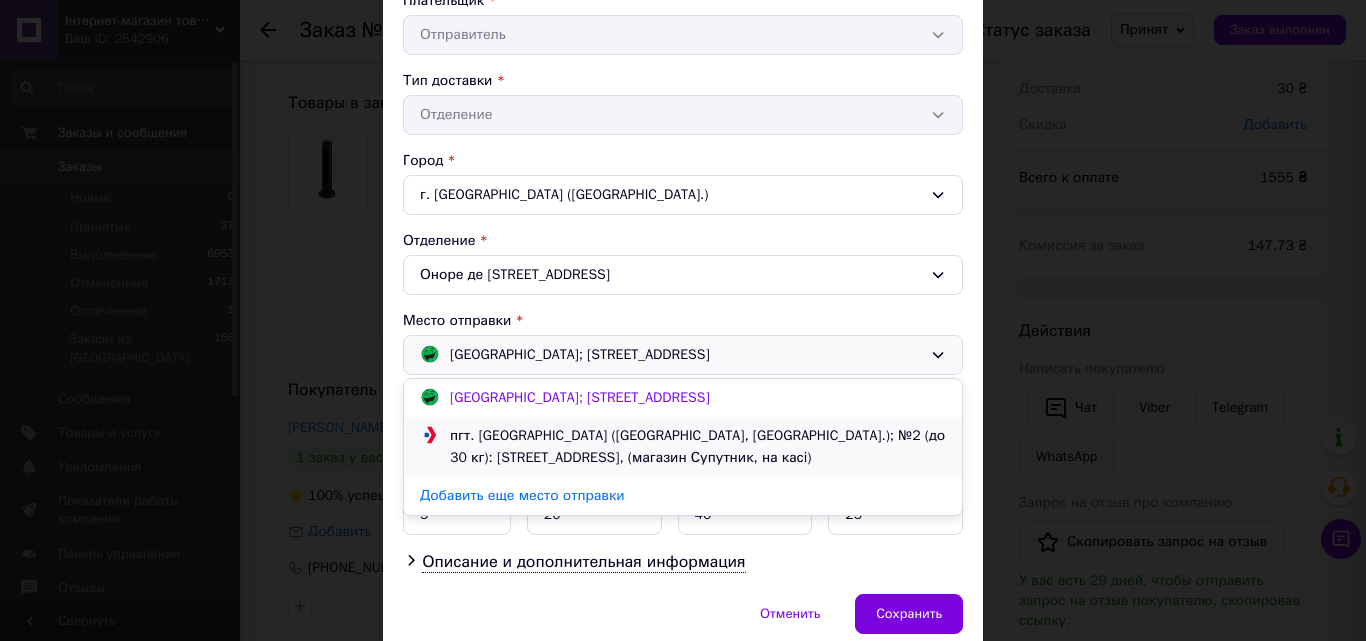 click on "пгт. [GEOGRAPHIC_DATA] ([GEOGRAPHIC_DATA], [GEOGRAPHIC_DATA].); №2 (до 30 кг): [STREET_ADDRESS], (магазин Супутник, на касі)" at bounding box center (698, 447) 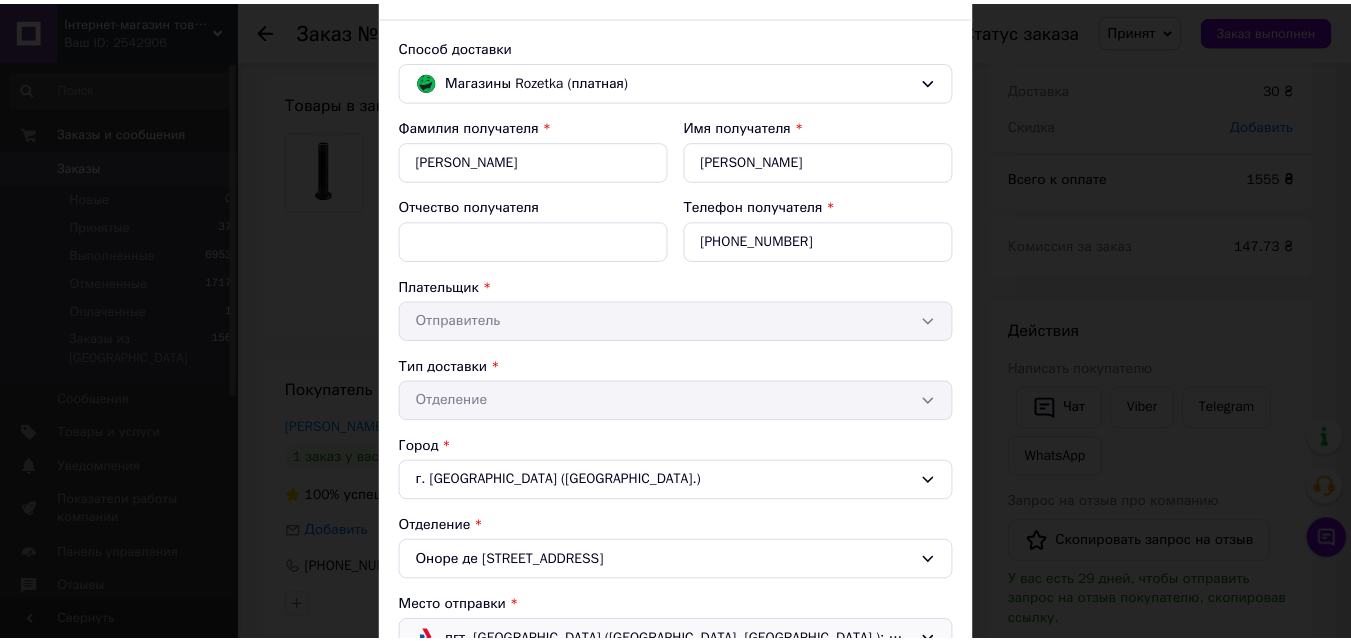 scroll, scrollTop: 0, scrollLeft: 0, axis: both 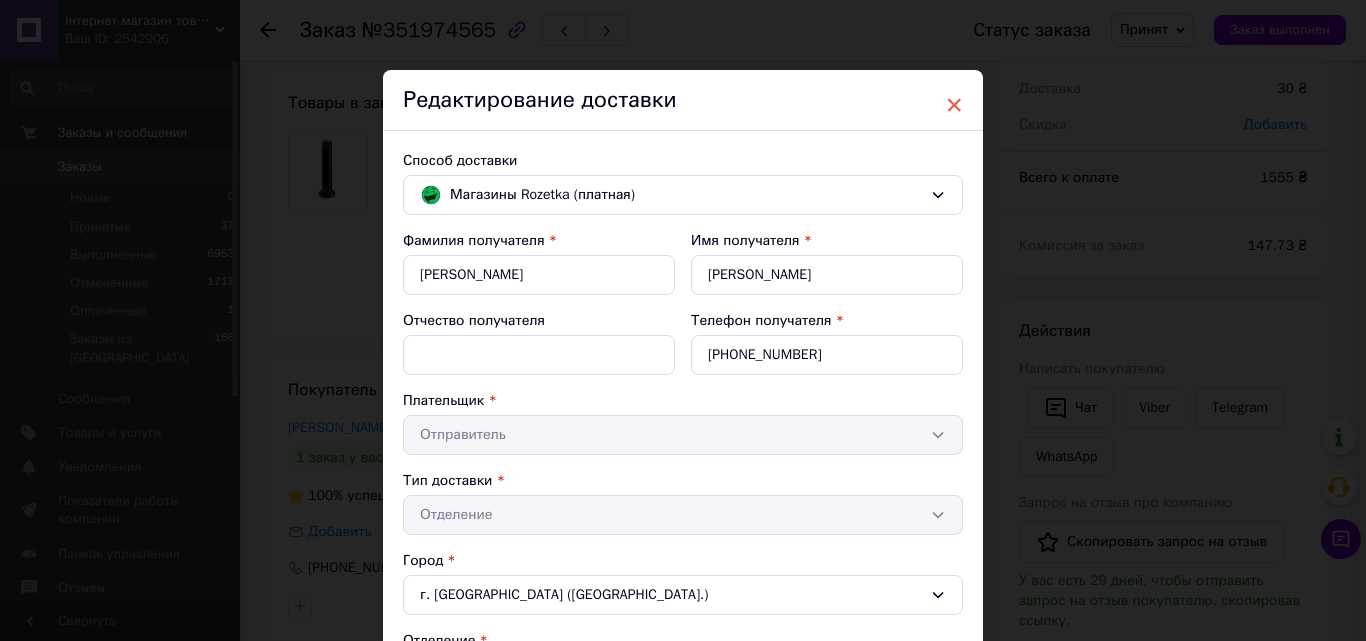 click on "×" at bounding box center (954, 105) 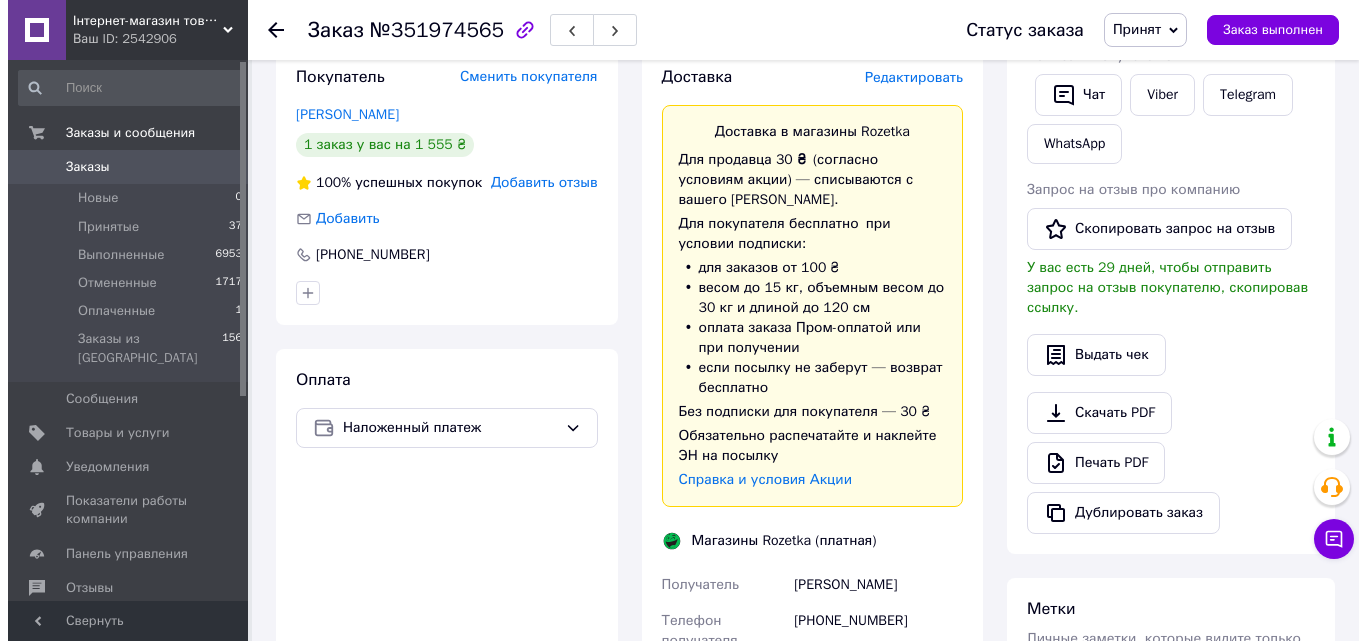 scroll, scrollTop: 300, scrollLeft: 0, axis: vertical 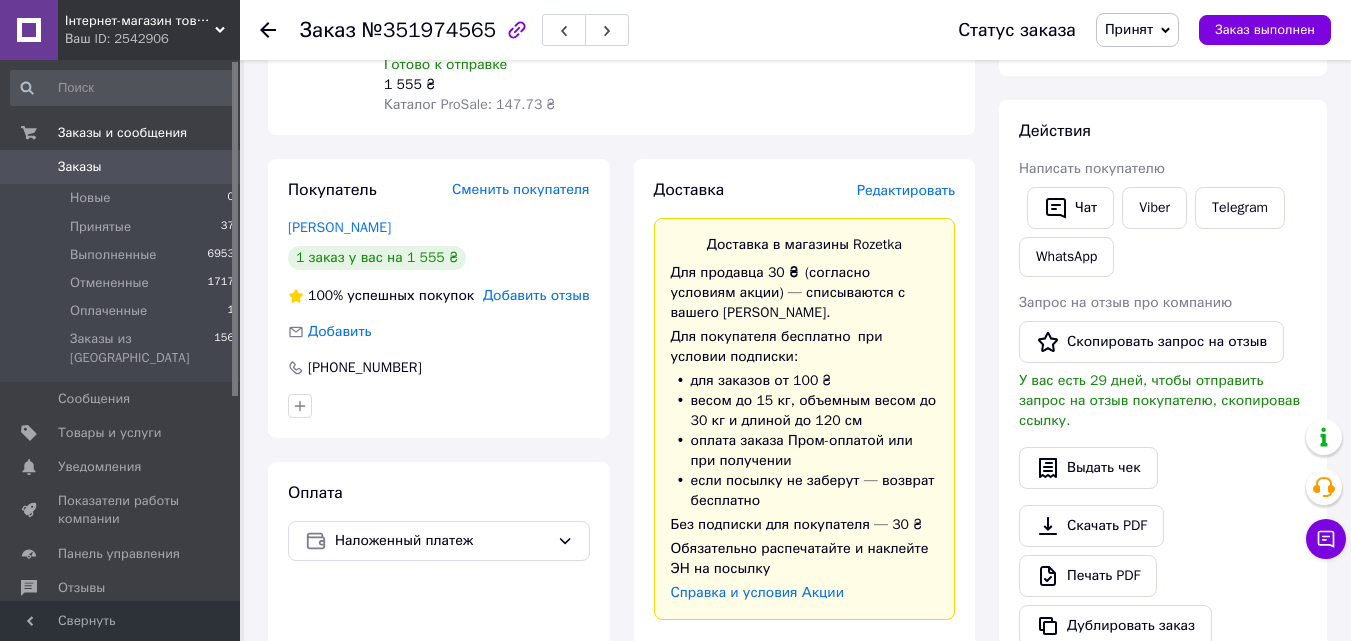 click on "Редактировать" at bounding box center (906, 190) 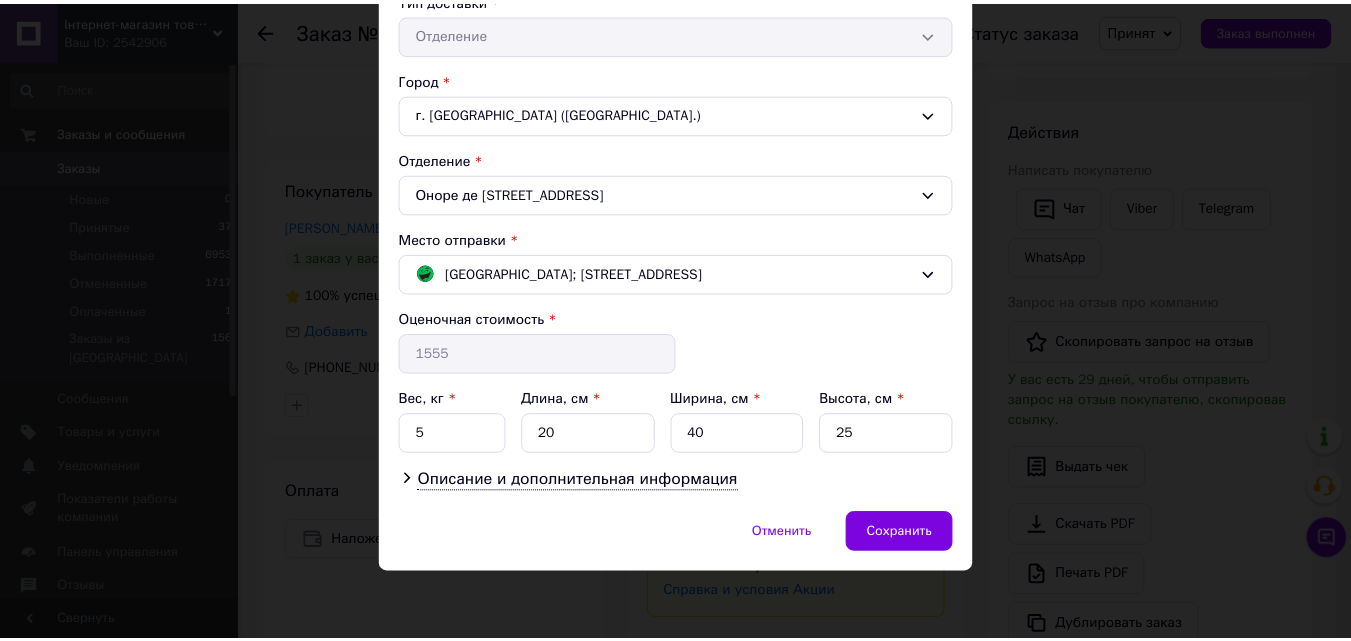 scroll, scrollTop: 483, scrollLeft: 0, axis: vertical 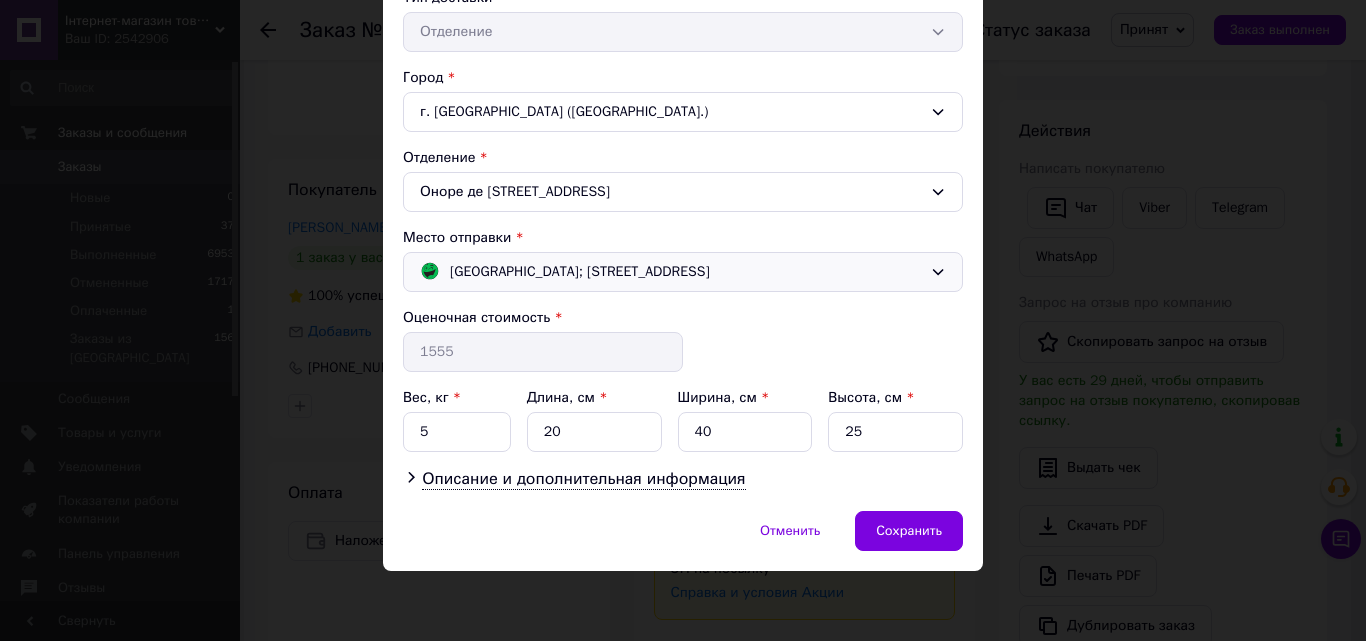 click on "[GEOGRAPHIC_DATA]; [STREET_ADDRESS]" at bounding box center (671, 272) 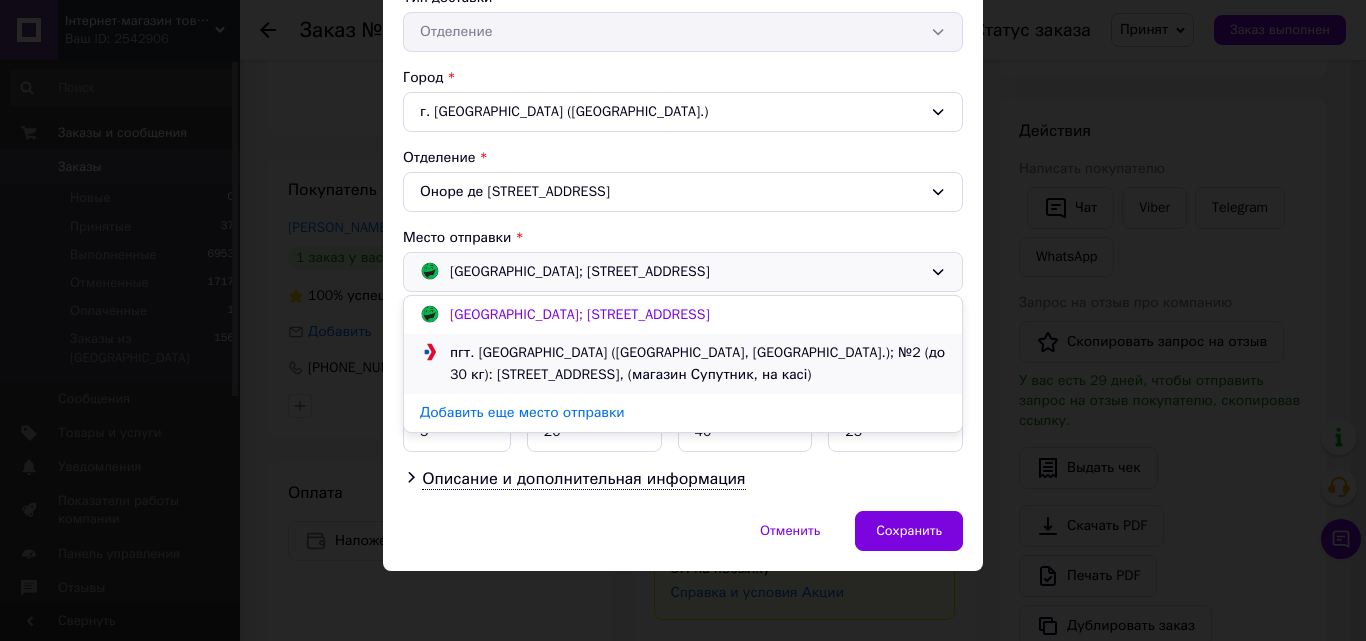 click on "пгт. [GEOGRAPHIC_DATA] ([GEOGRAPHIC_DATA], [GEOGRAPHIC_DATA].); №2 (до 30 кг): [STREET_ADDRESS], (магазин Супутник, на касі)" at bounding box center (698, 364) 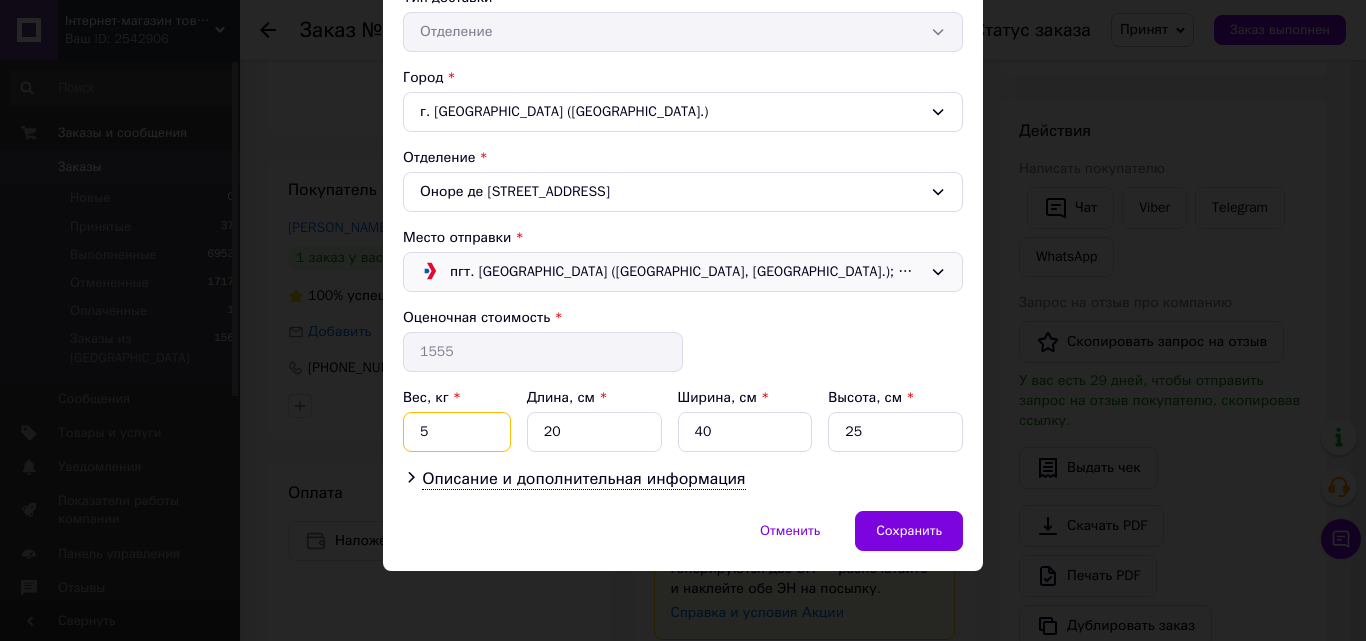 click on "5" at bounding box center [457, 432] 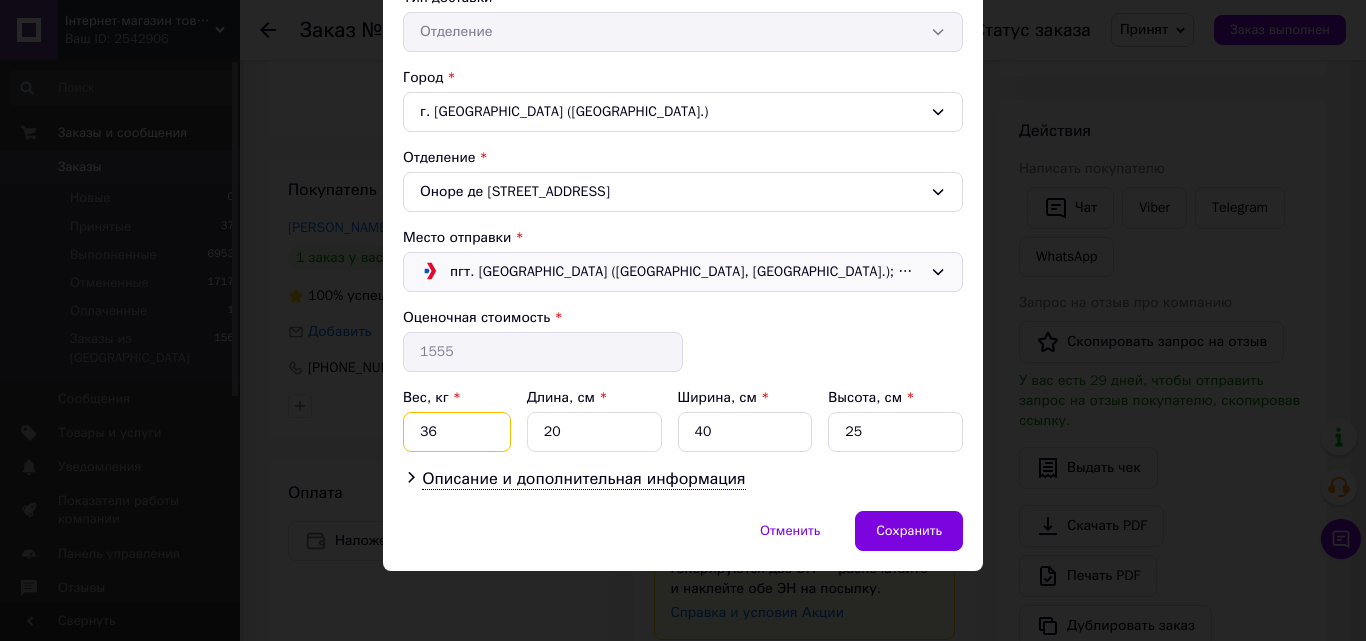 click on "36" at bounding box center (457, 432) 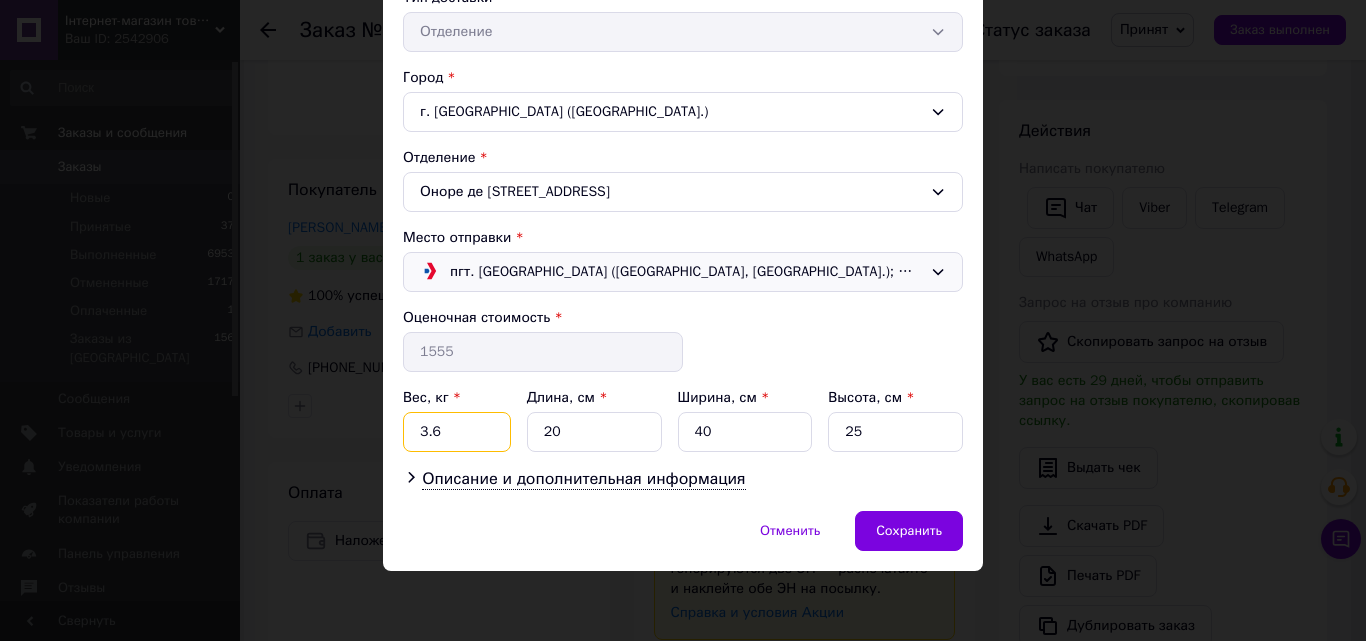type on "3.6" 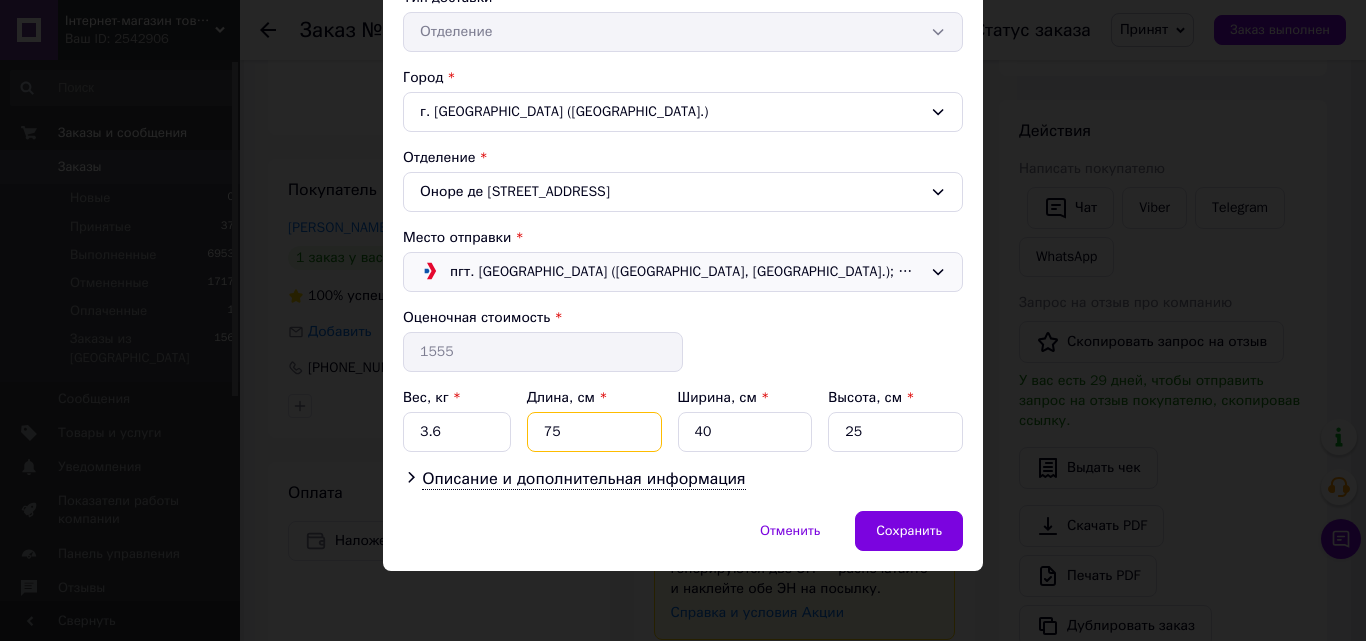 type on "75" 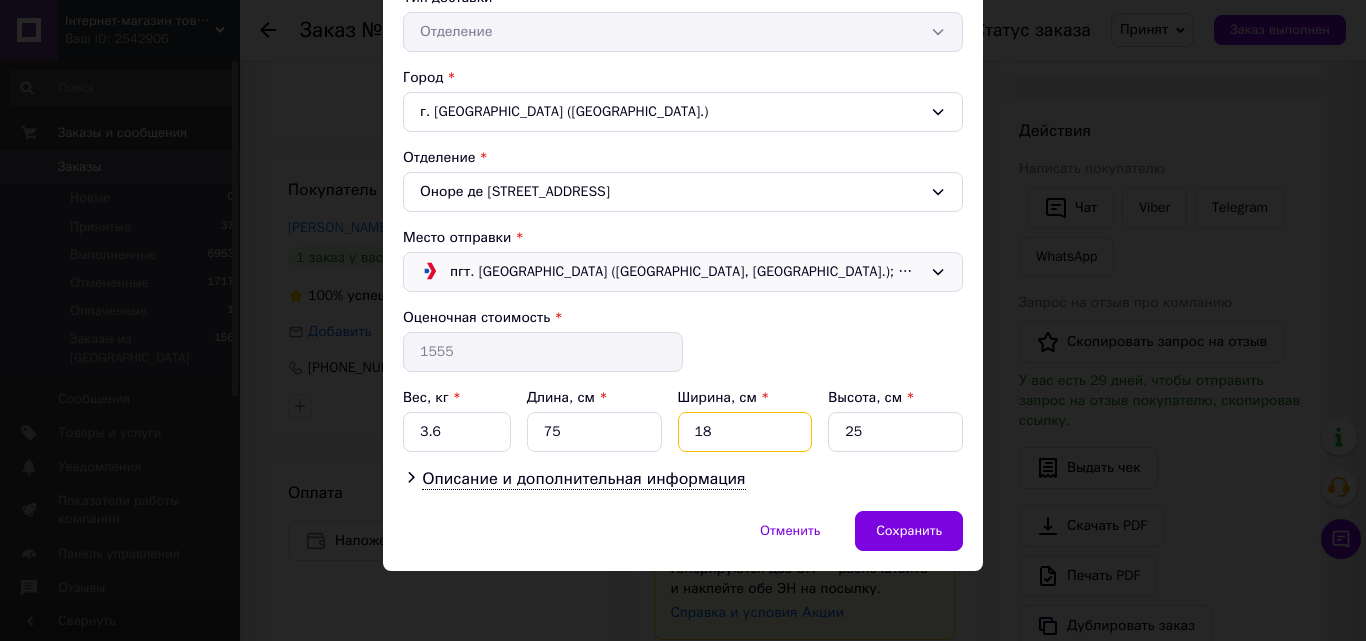 type on "18" 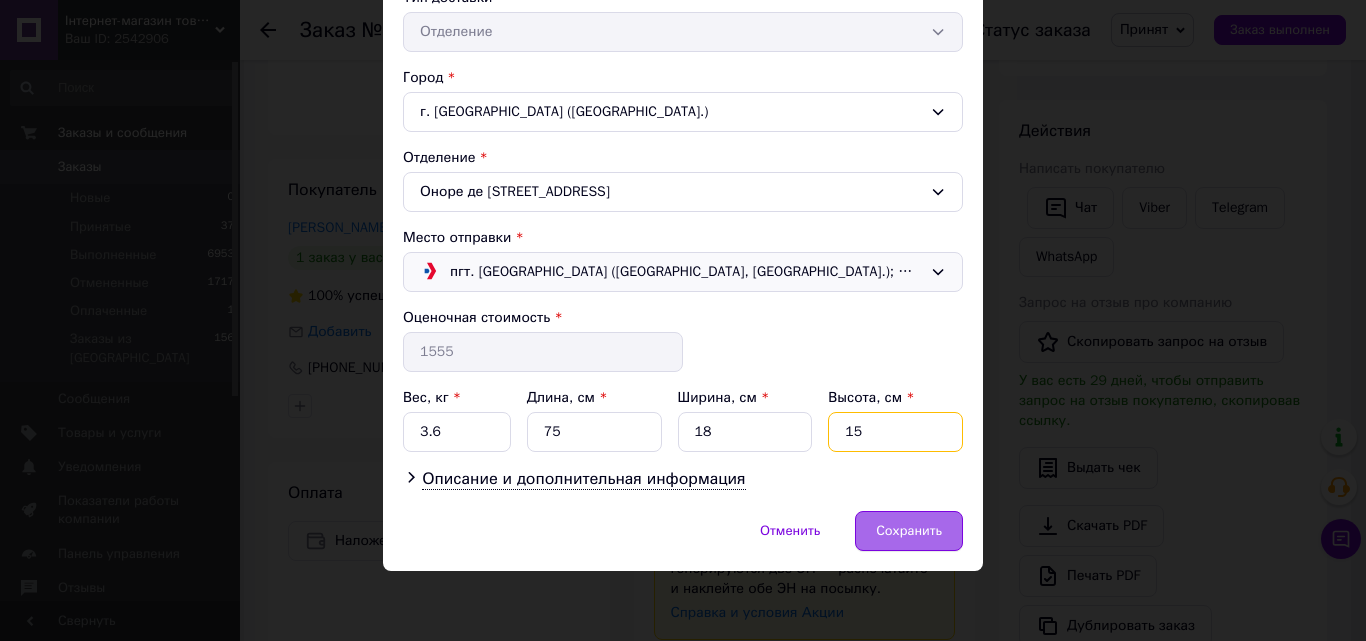 type on "15" 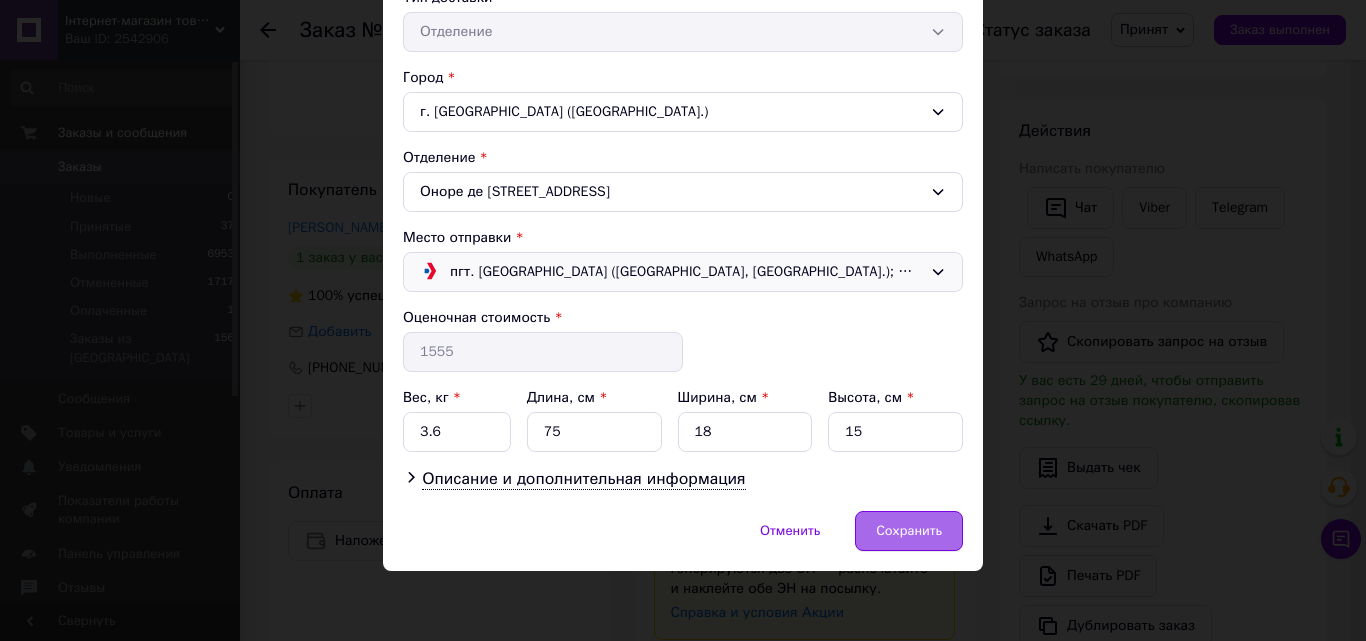 click on "Сохранить" at bounding box center [909, 531] 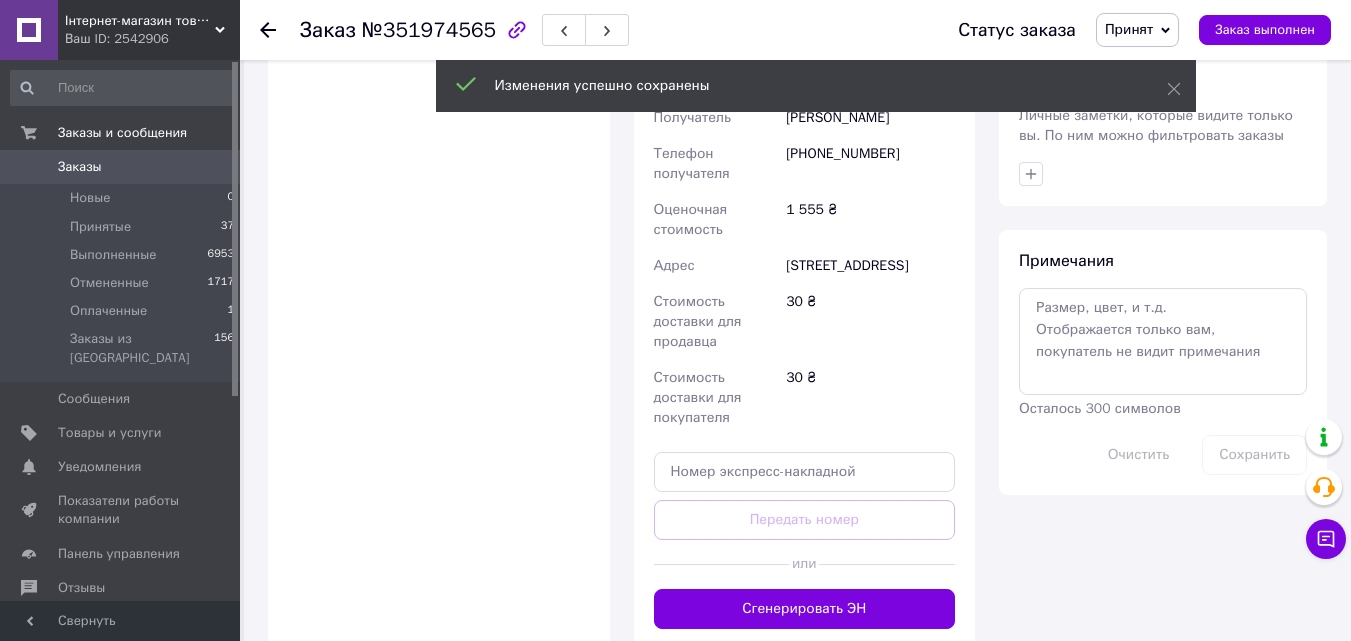 scroll, scrollTop: 1200, scrollLeft: 0, axis: vertical 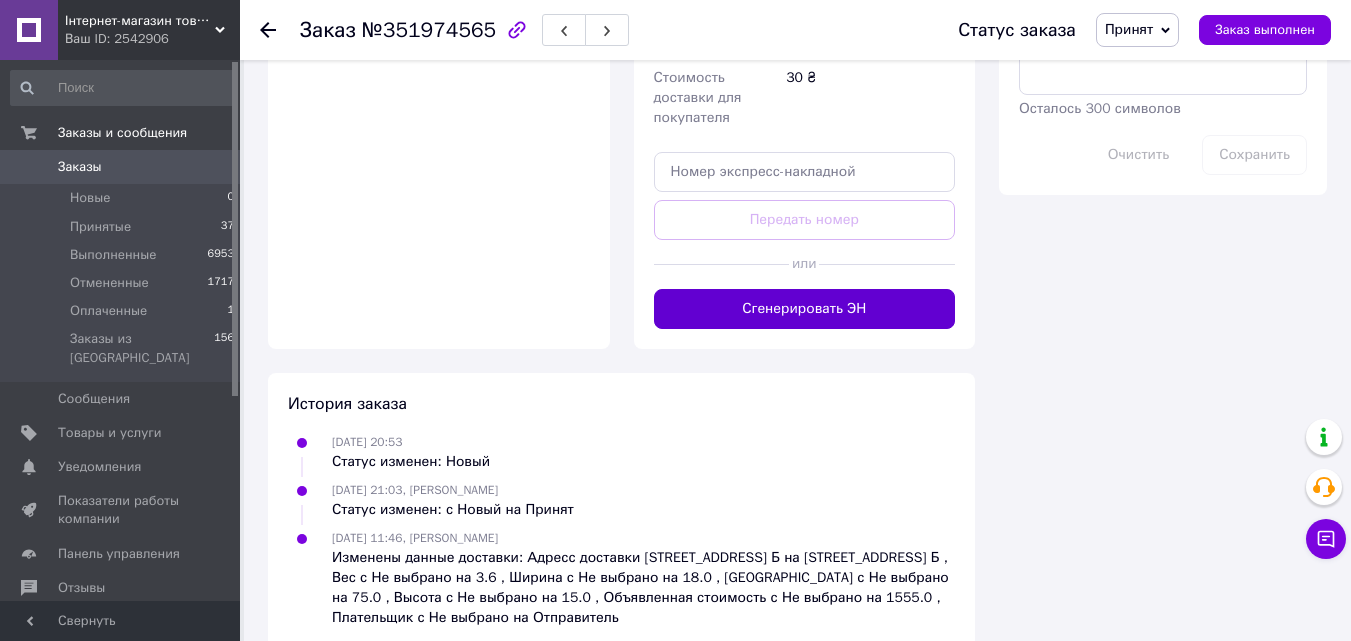 click on "Сгенерировать ЭН" at bounding box center (805, 309) 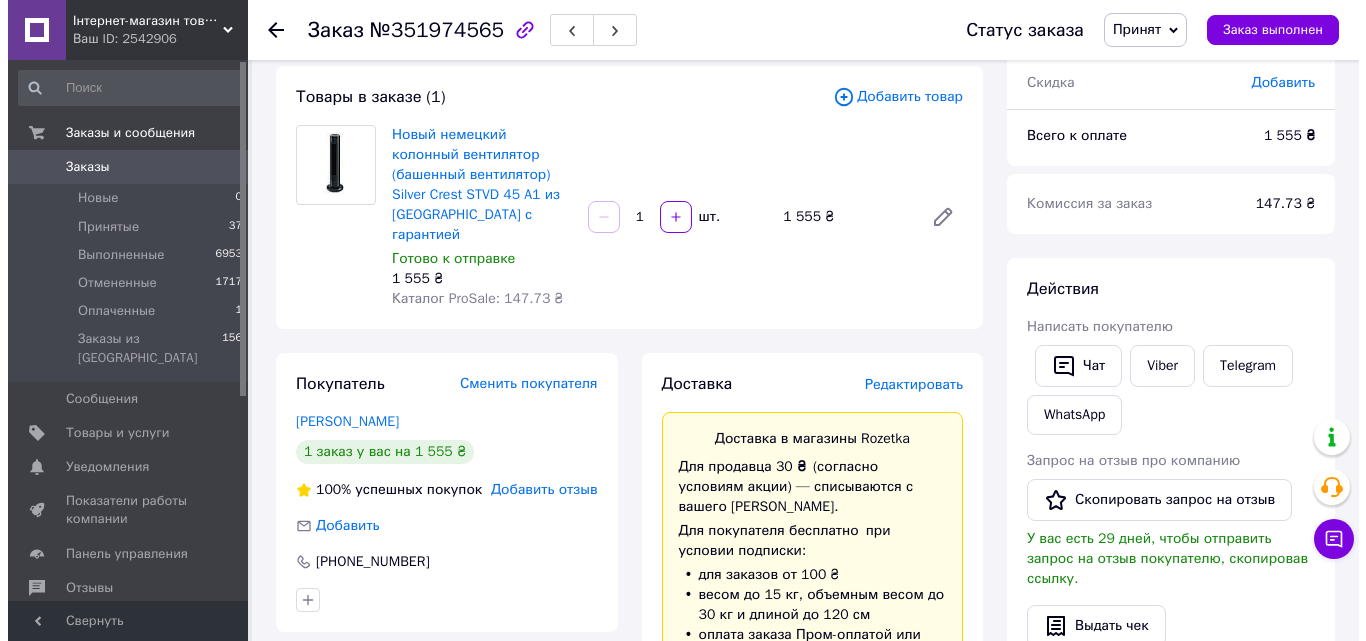 scroll, scrollTop: 100, scrollLeft: 0, axis: vertical 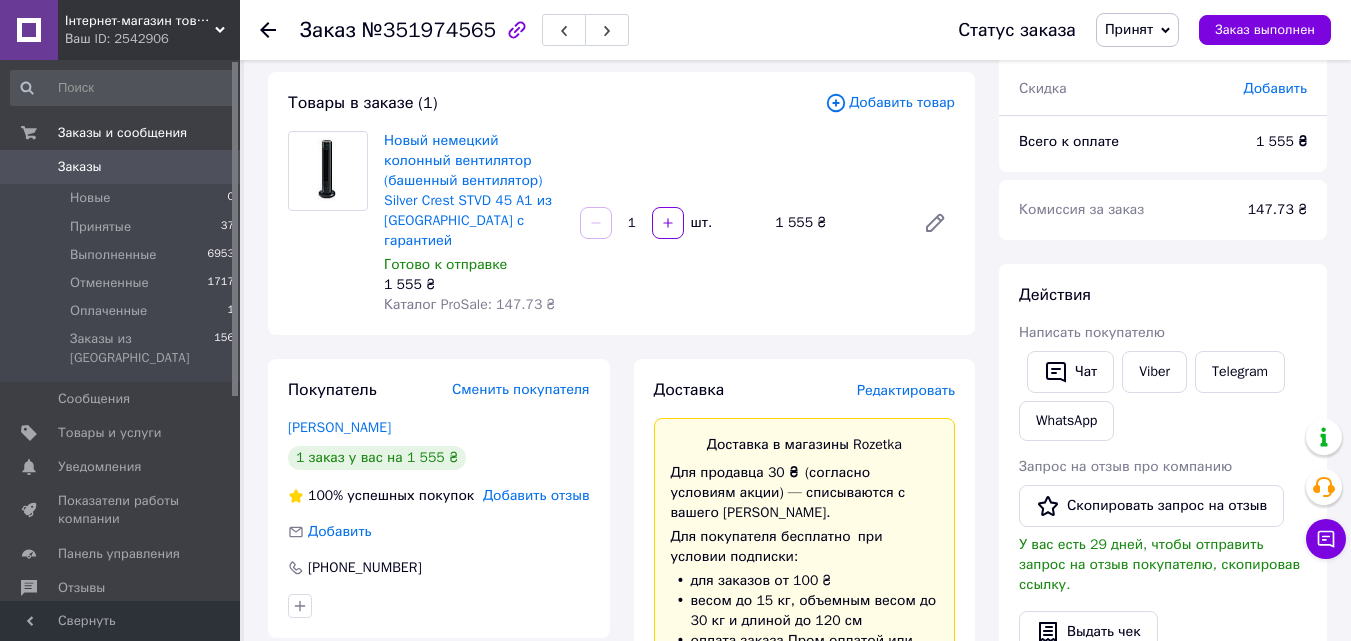 click on "Редактировать" at bounding box center (906, 390) 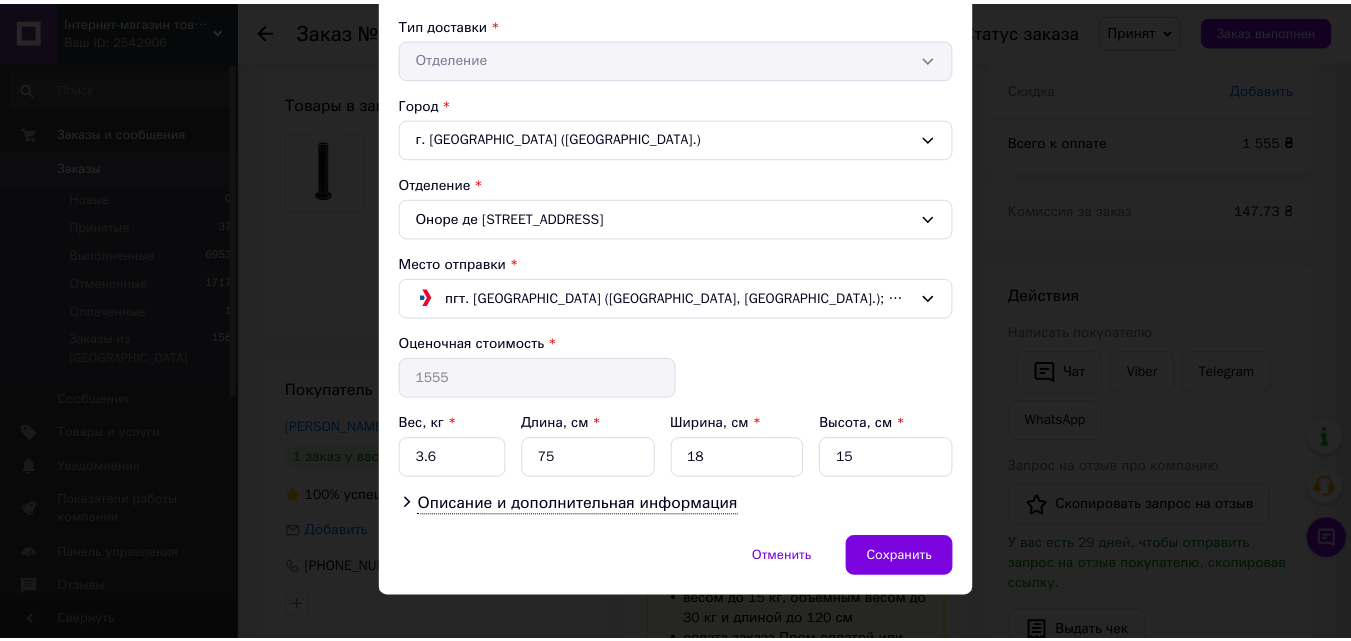 scroll, scrollTop: 483, scrollLeft: 0, axis: vertical 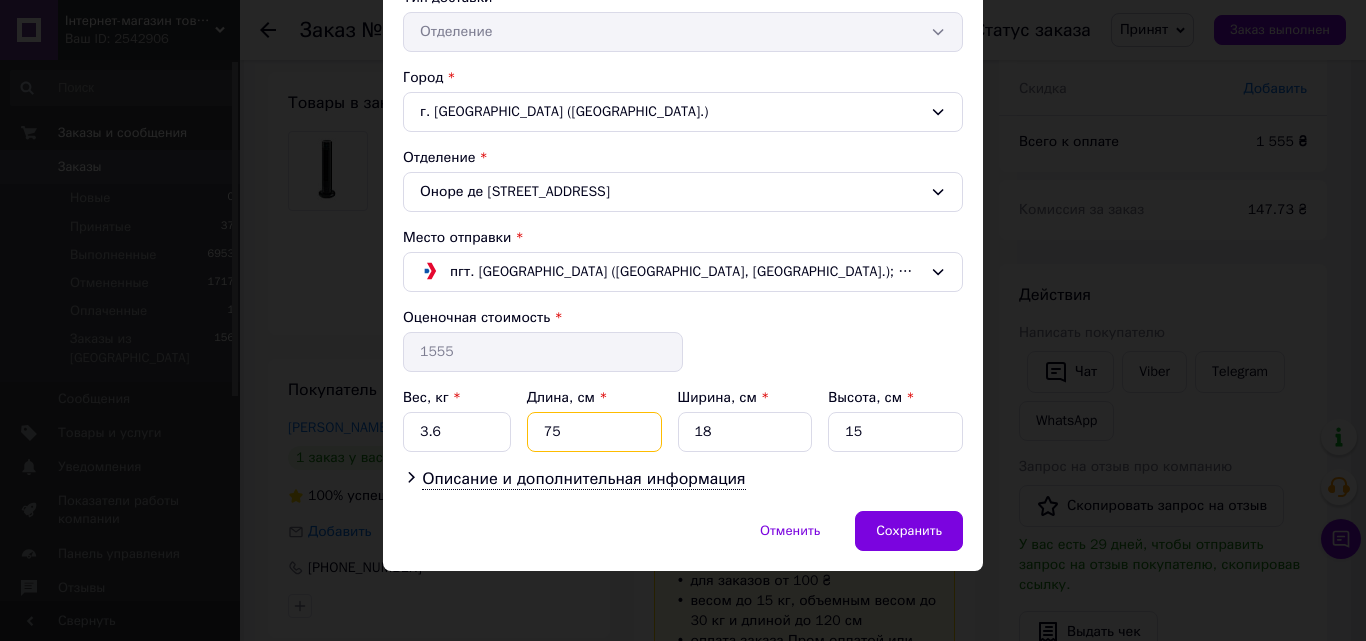 click on "75" at bounding box center [594, 432] 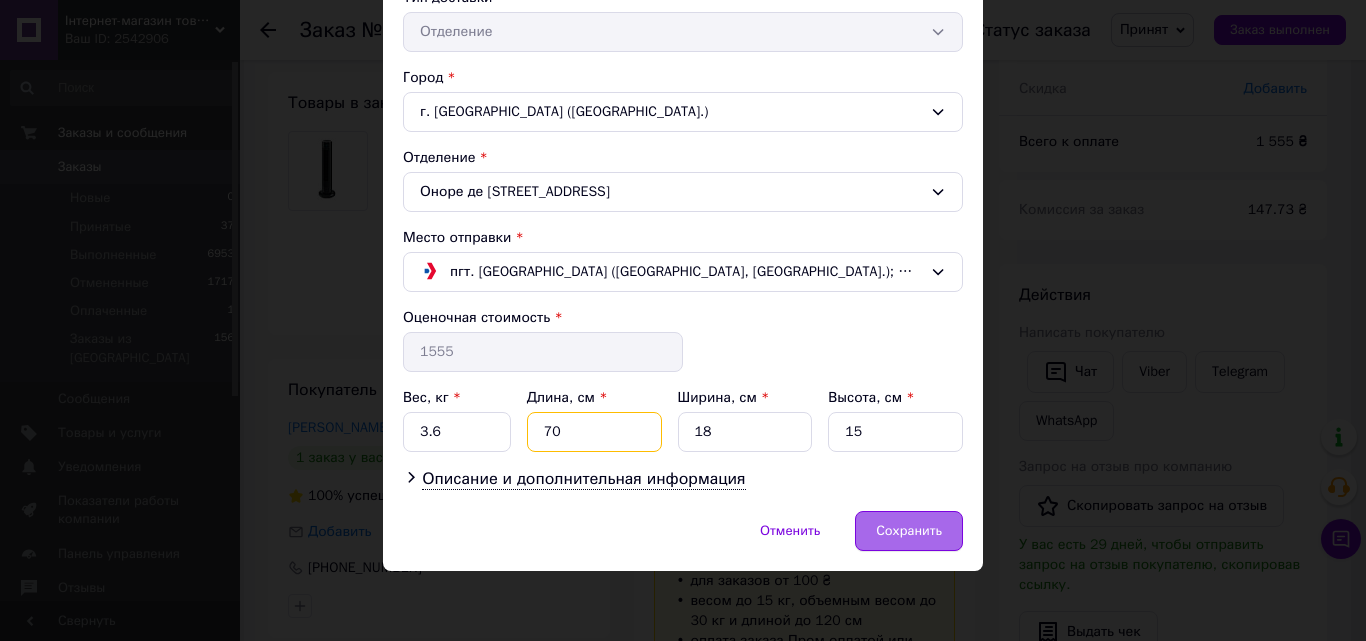 type on "70" 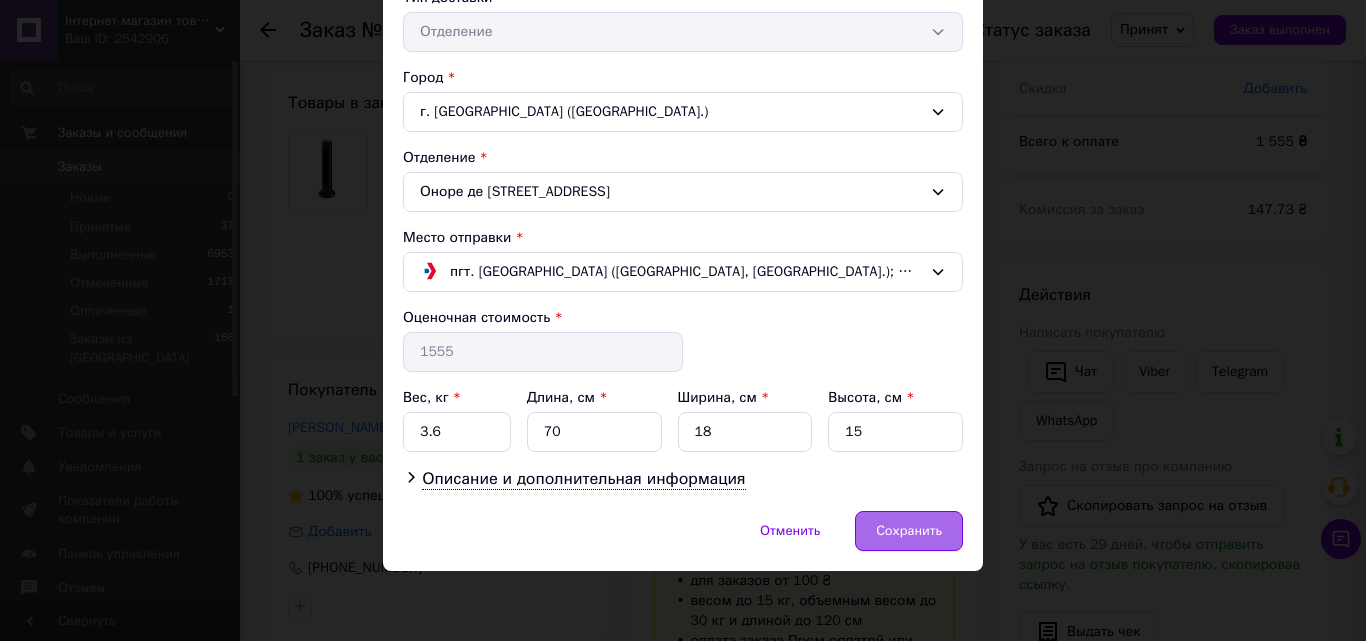 click on "Сохранить" at bounding box center (909, 531) 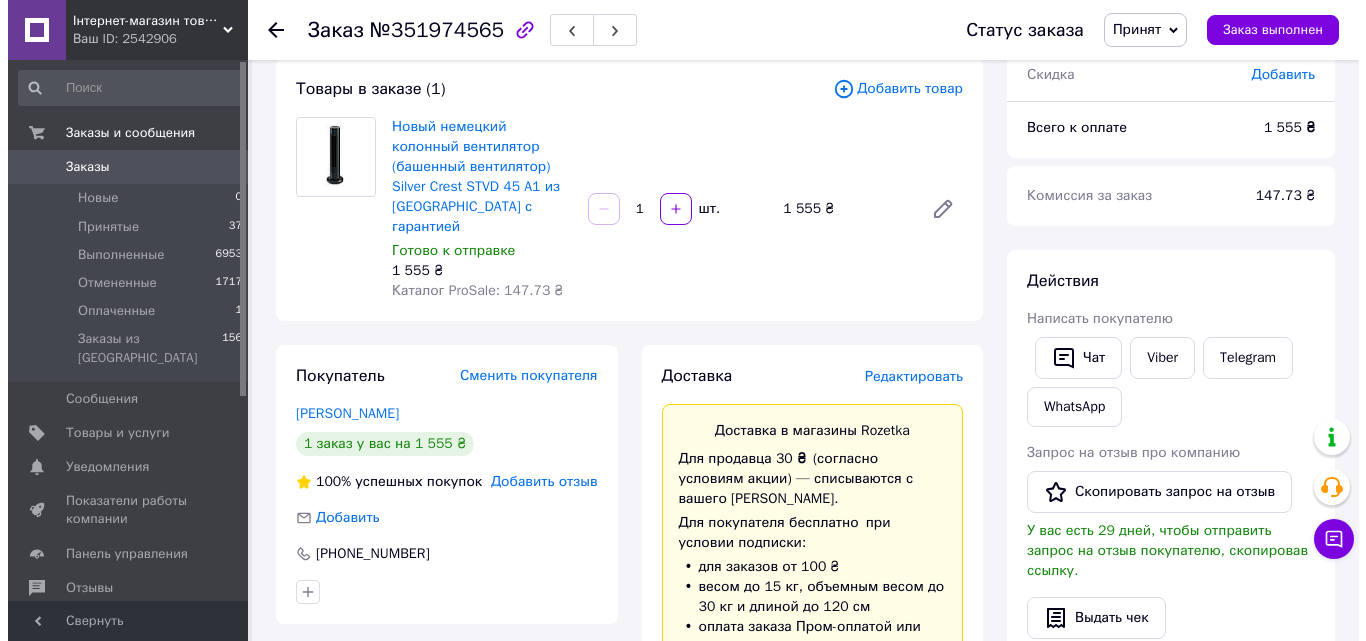 scroll, scrollTop: 100, scrollLeft: 0, axis: vertical 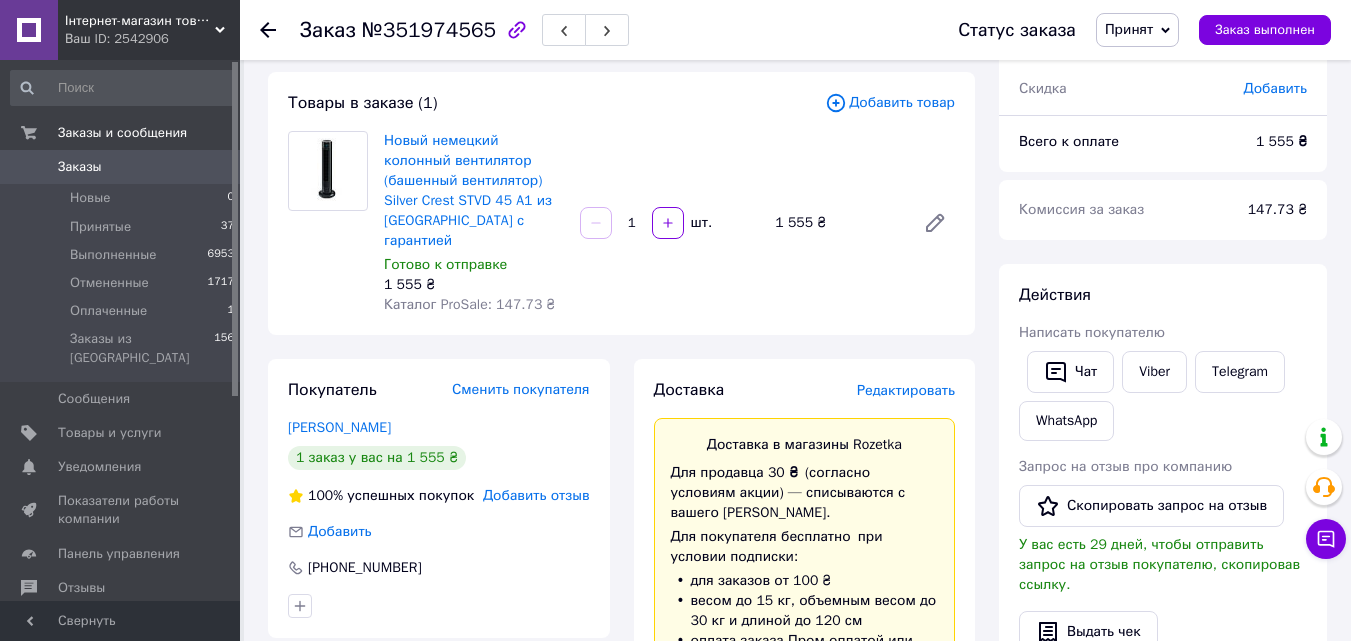 click on "Редактировать" at bounding box center (906, 390) 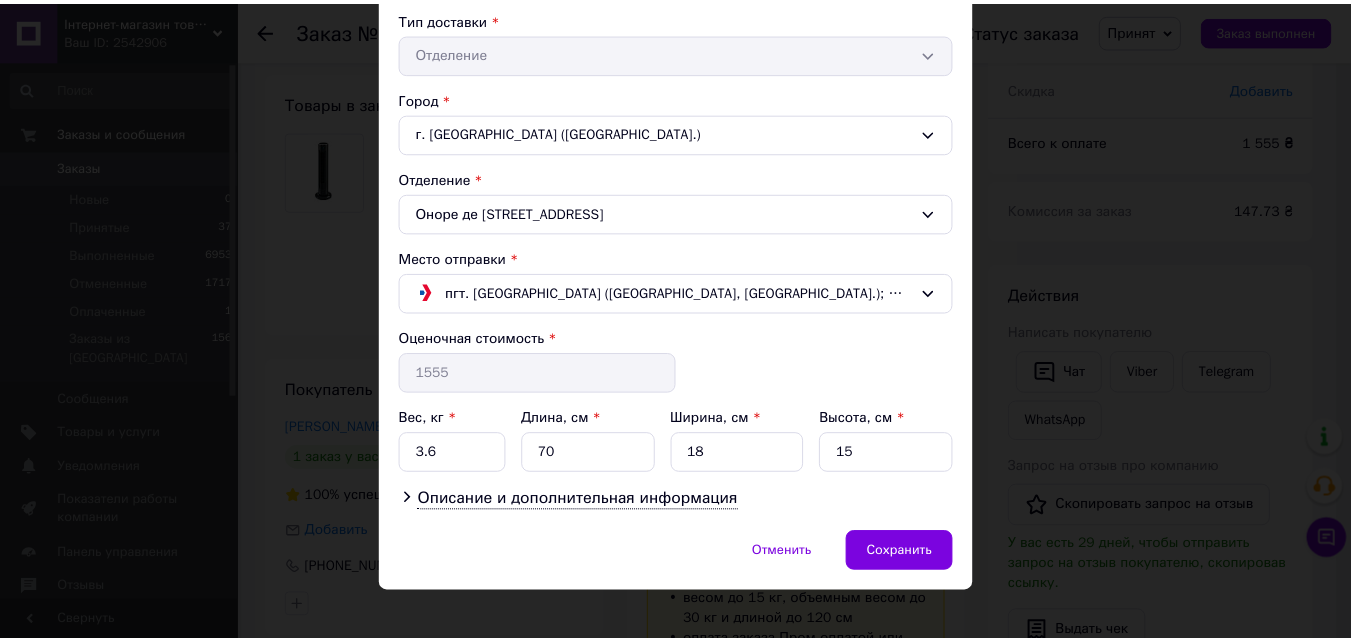 scroll, scrollTop: 483, scrollLeft: 0, axis: vertical 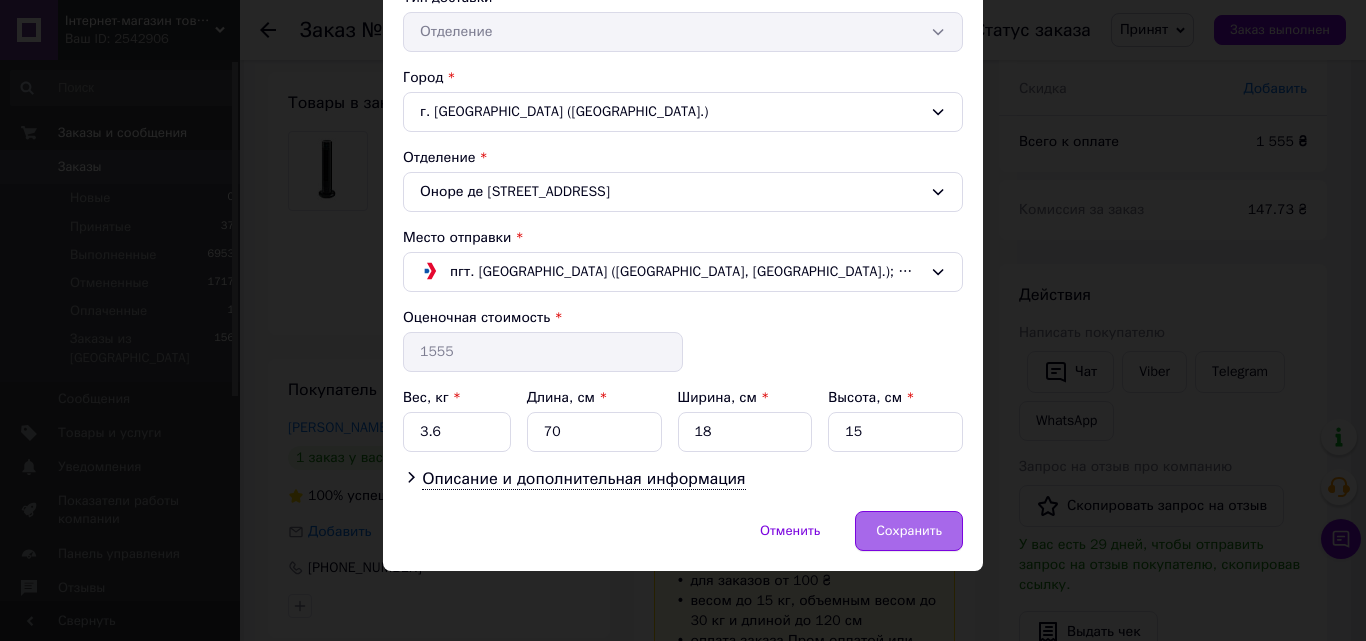 click on "Сохранить" at bounding box center (909, 531) 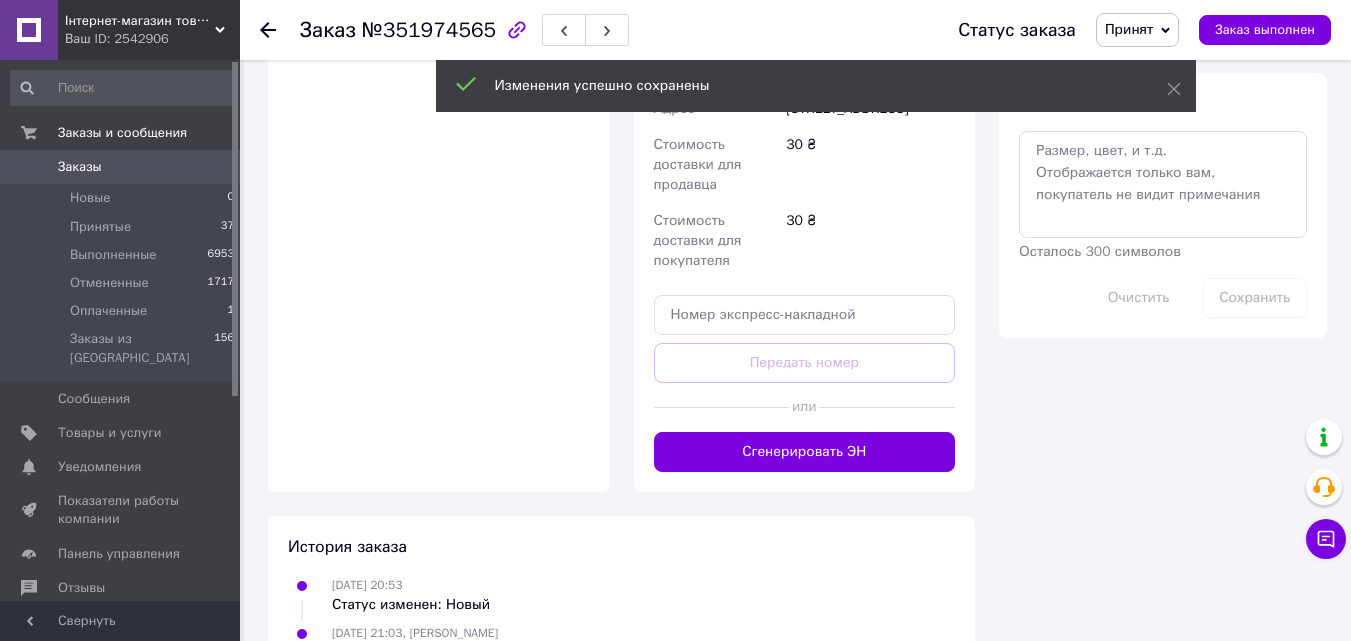 scroll, scrollTop: 1100, scrollLeft: 0, axis: vertical 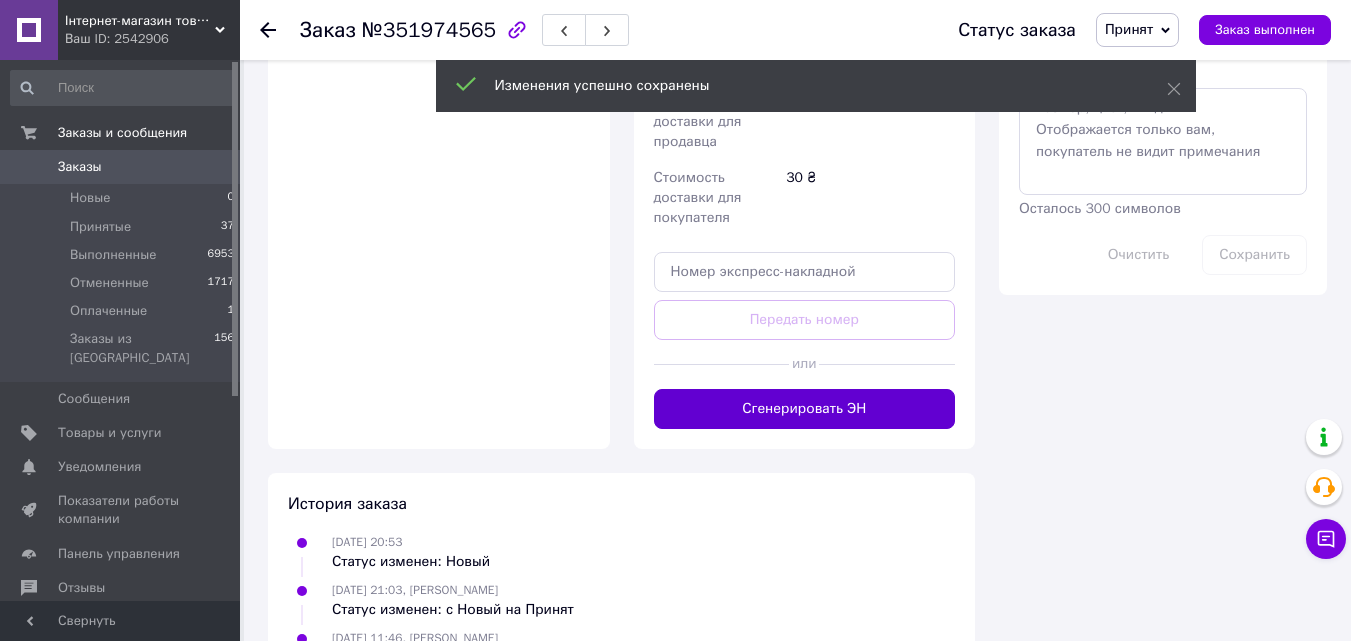 click on "Сгенерировать ЭН" at bounding box center (805, 409) 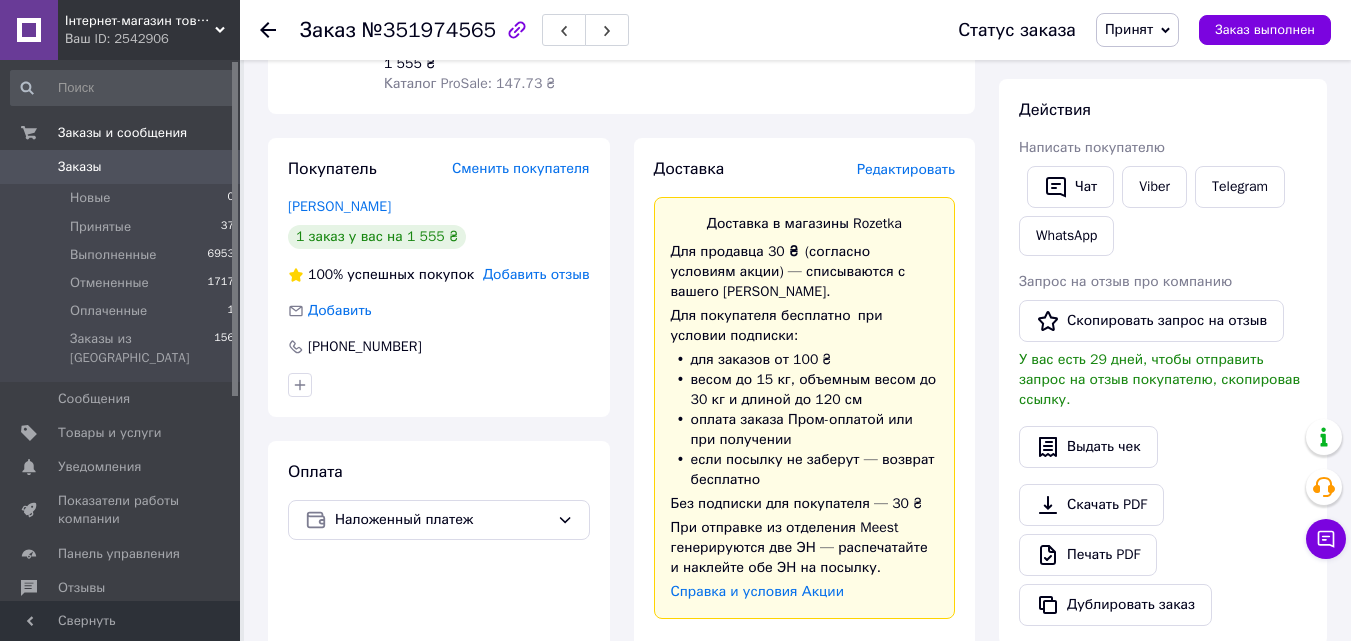 scroll, scrollTop: 300, scrollLeft: 0, axis: vertical 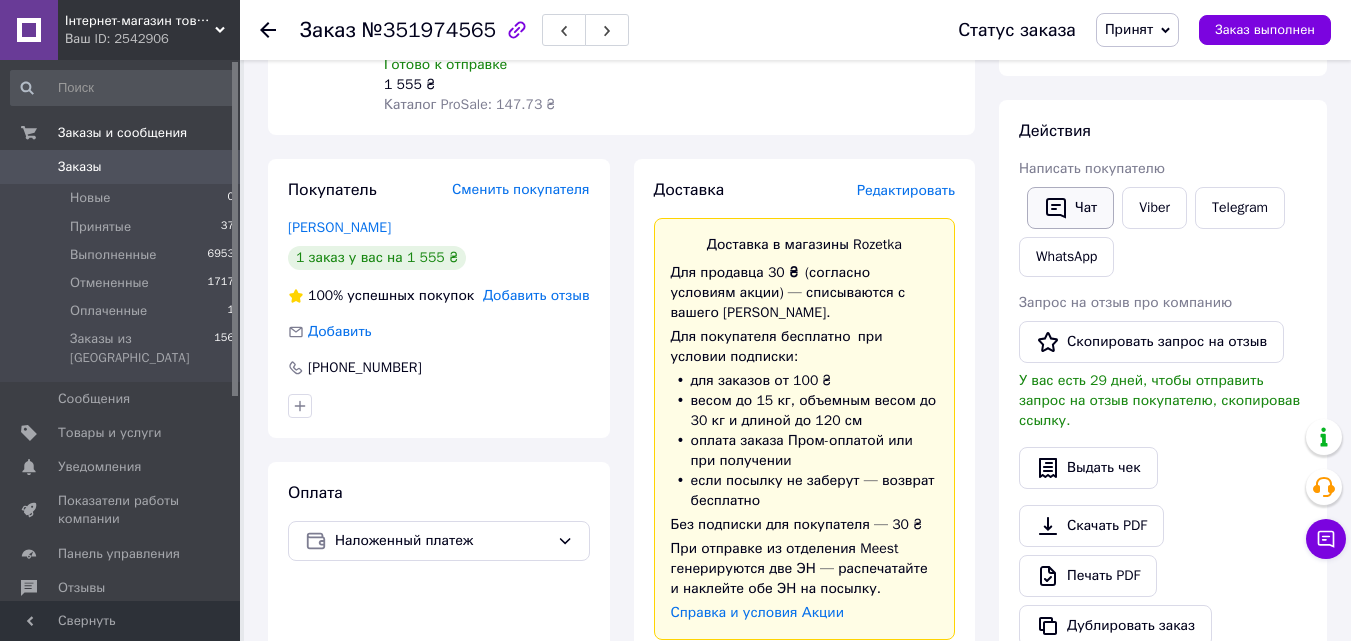 click on "Чат" at bounding box center [1070, 208] 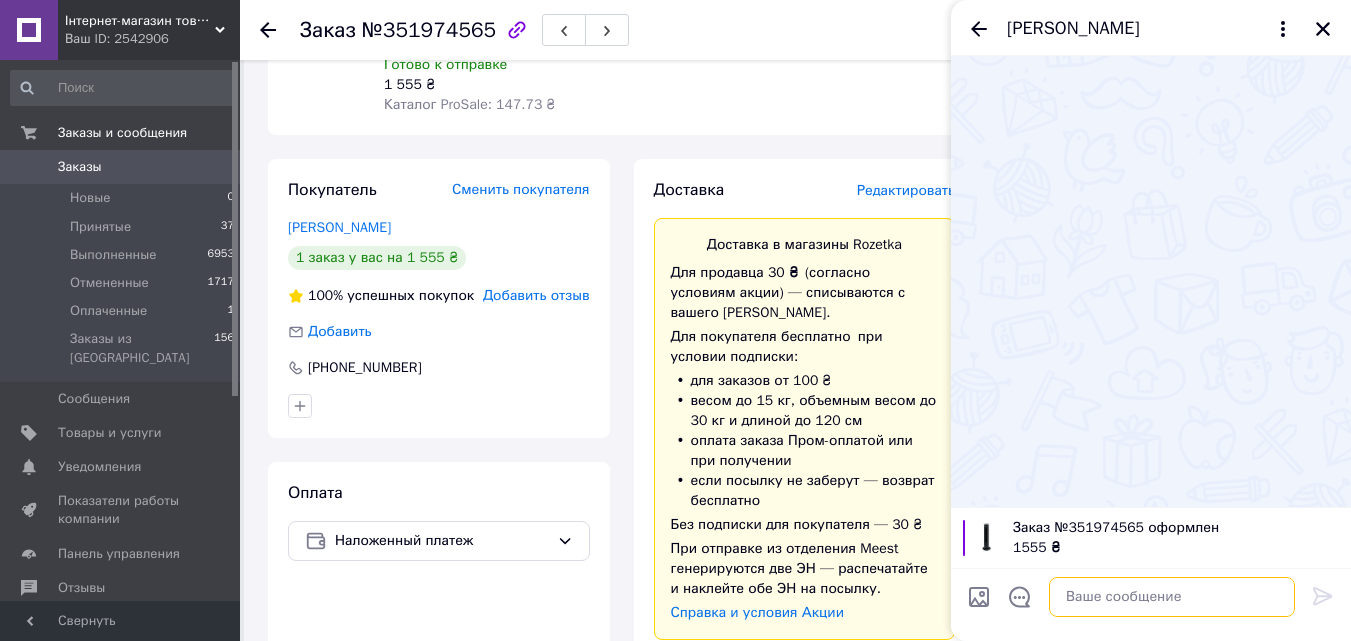 click at bounding box center [1172, 597] 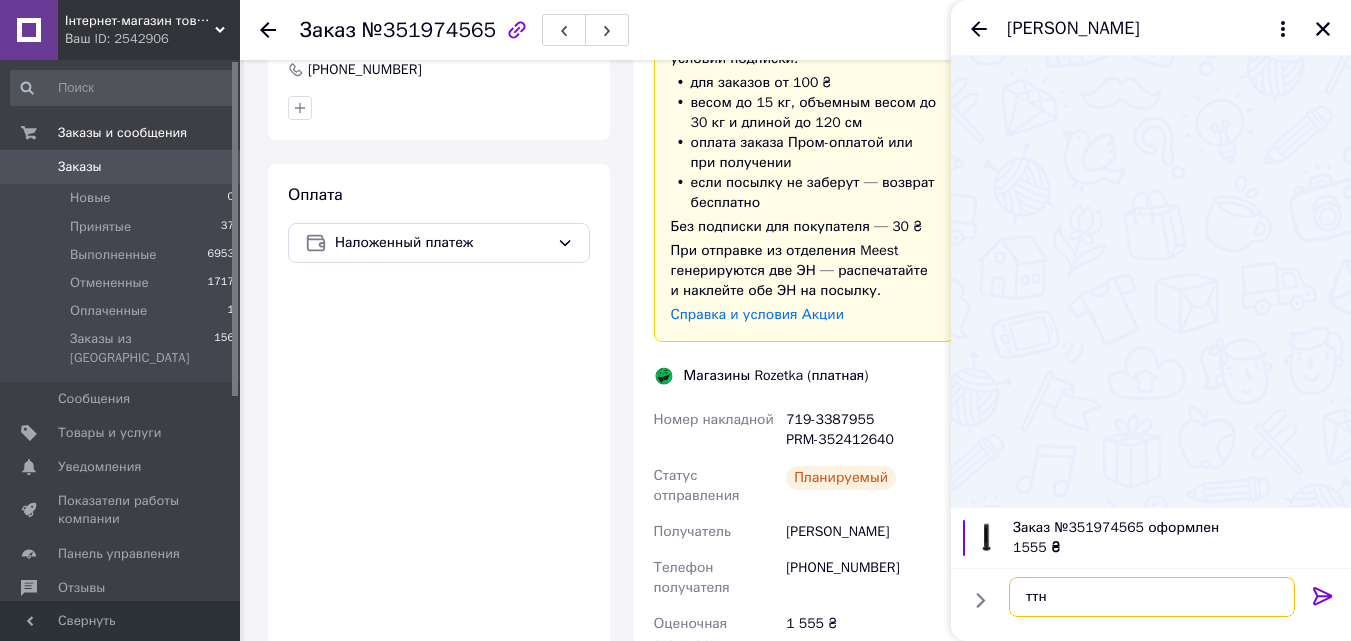 scroll, scrollTop: 600, scrollLeft: 0, axis: vertical 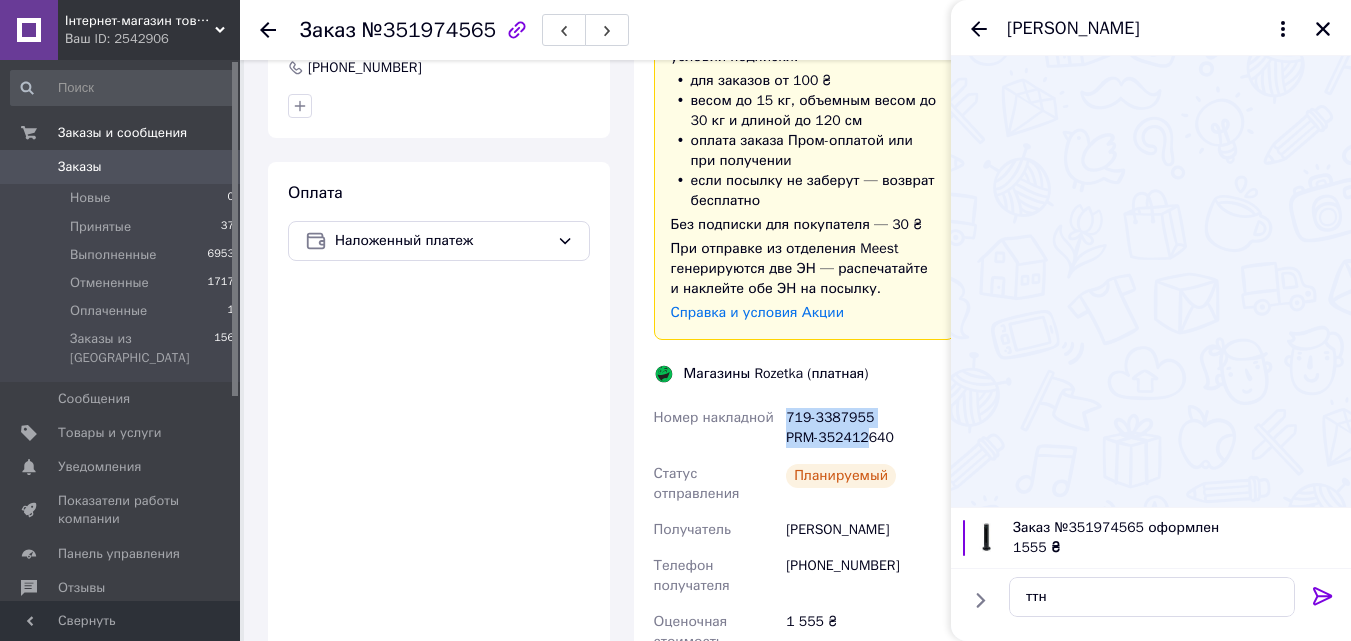 drag, startPoint x: 781, startPoint y: 418, endPoint x: 868, endPoint y: 417, distance: 87.005745 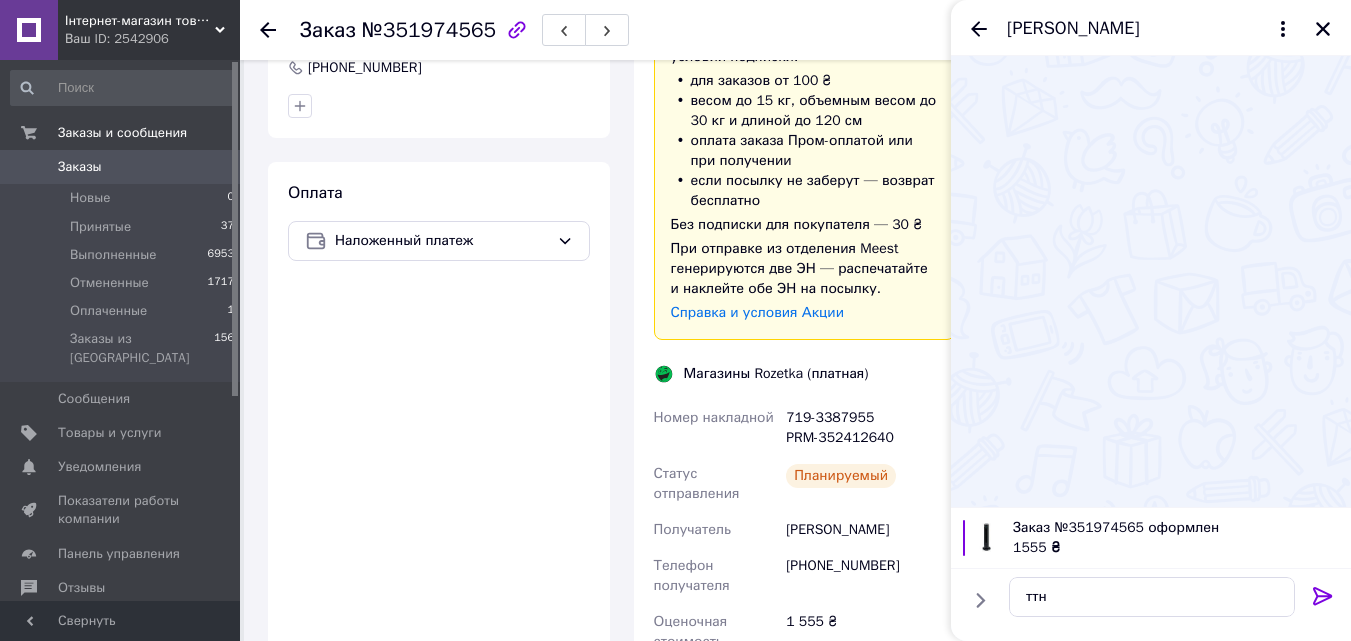 click on "719-3387955 PRM-352412640" at bounding box center (870, 428) 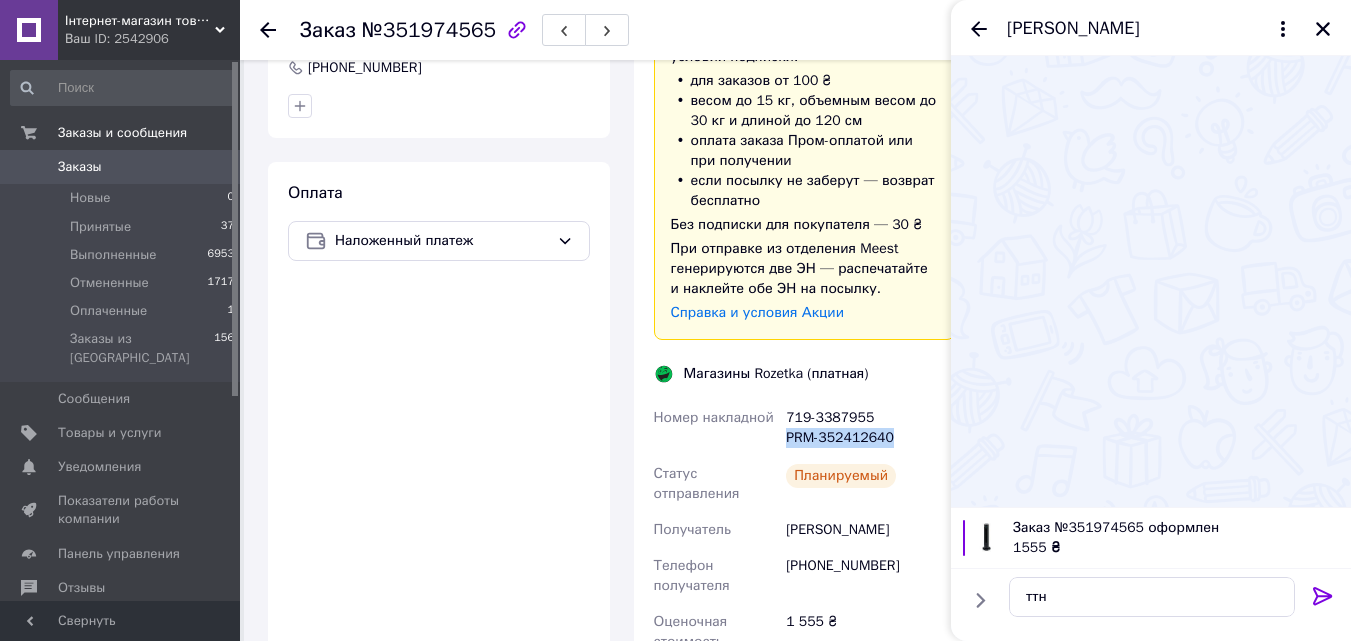 drag, startPoint x: 784, startPoint y: 418, endPoint x: 892, endPoint y: 418, distance: 108 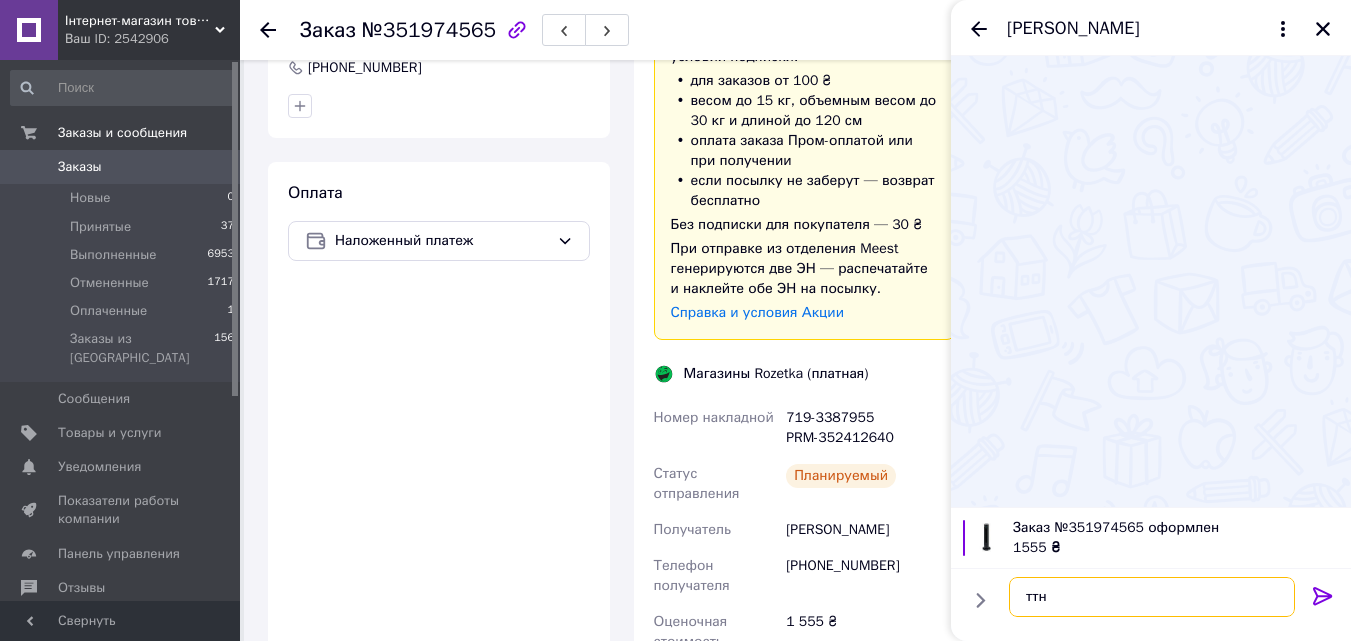 click on "ттн" at bounding box center (1152, 597) 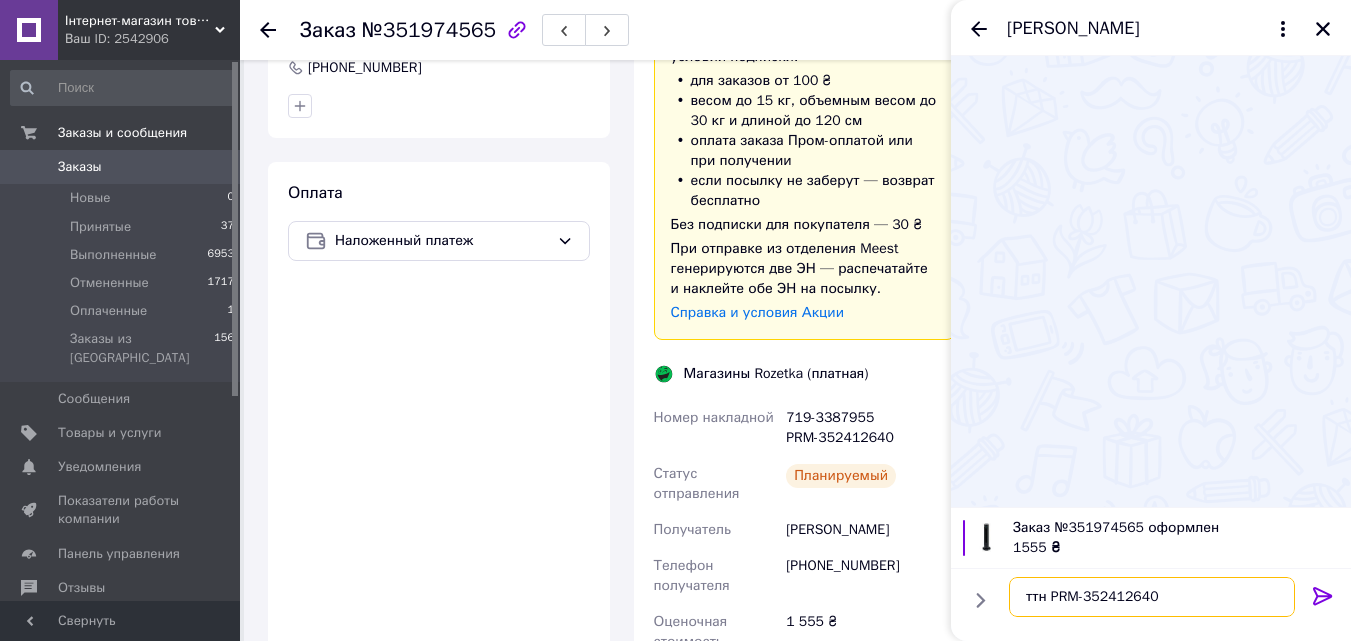type on "ттн PRM-352412640" 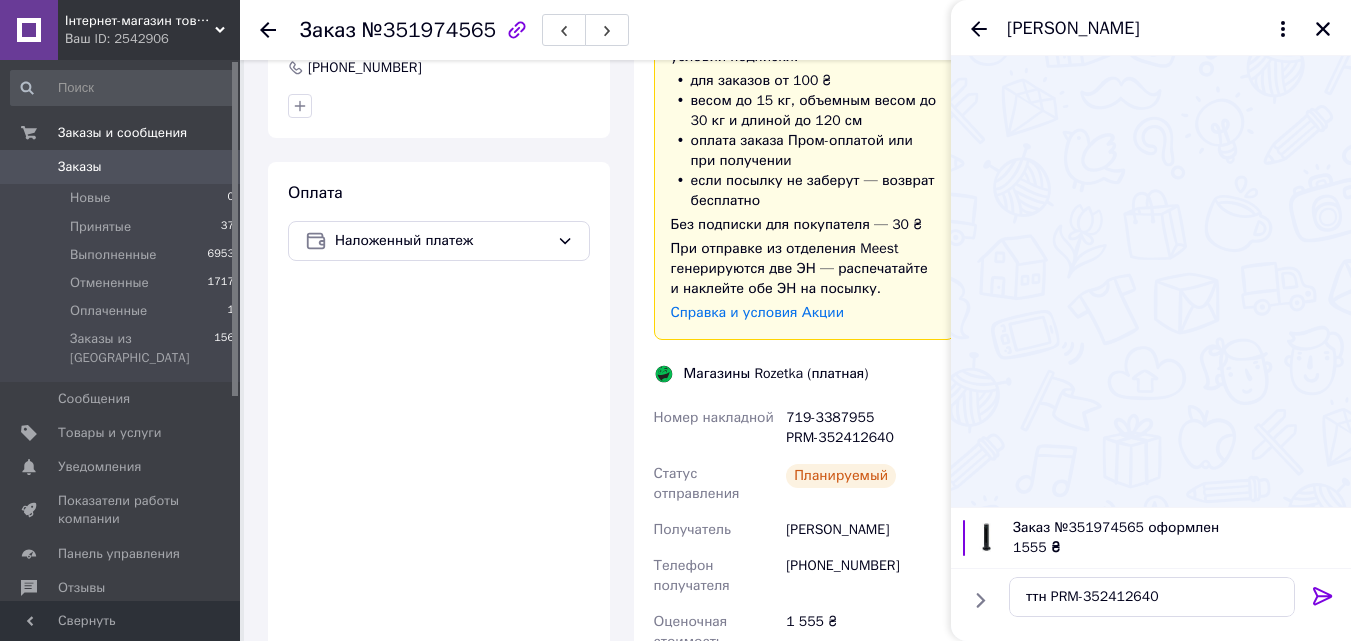 click 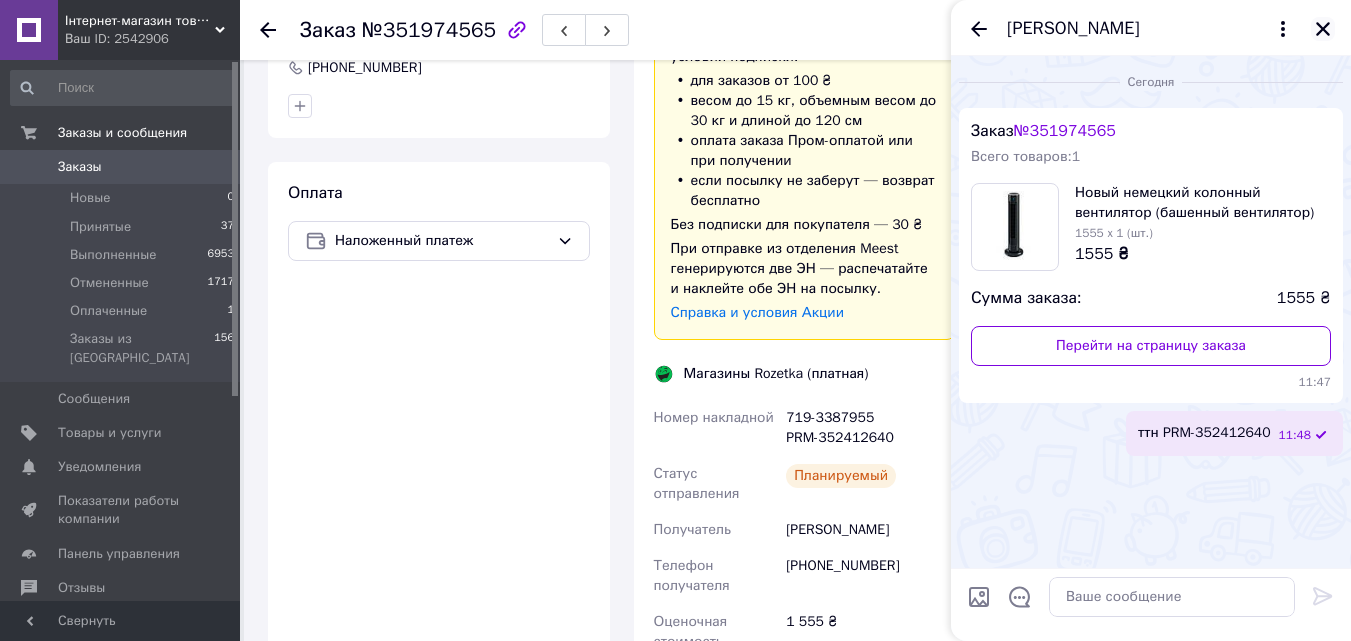 click 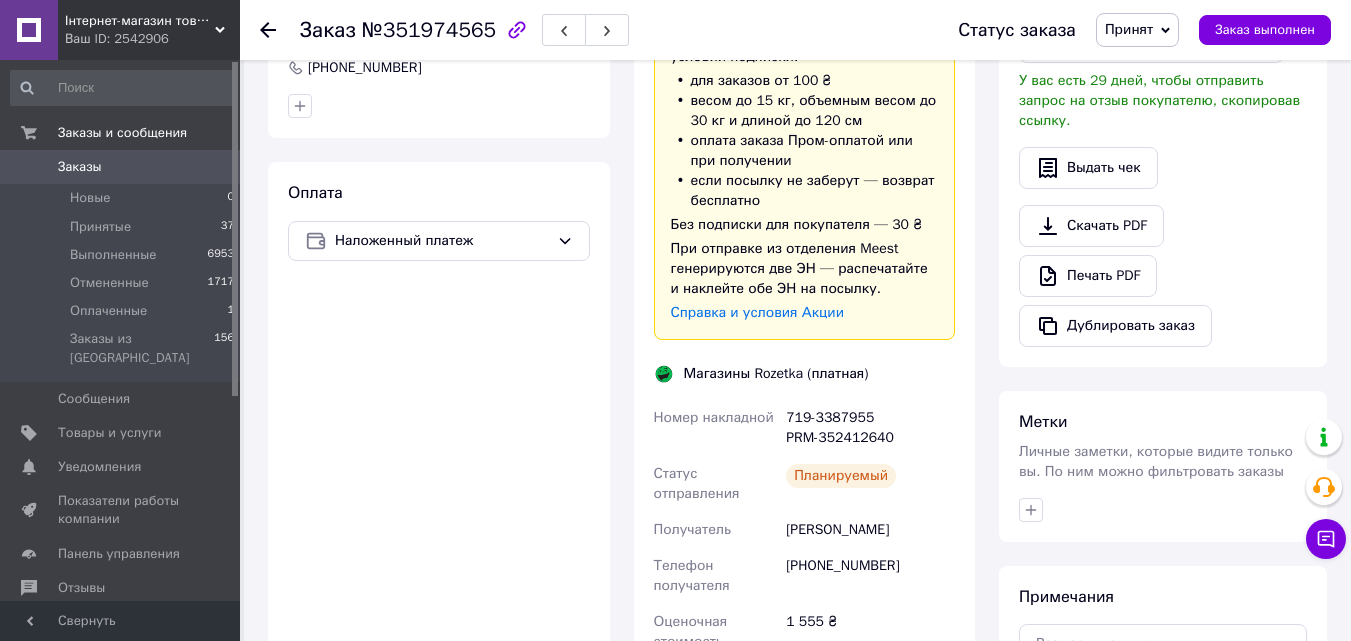 click 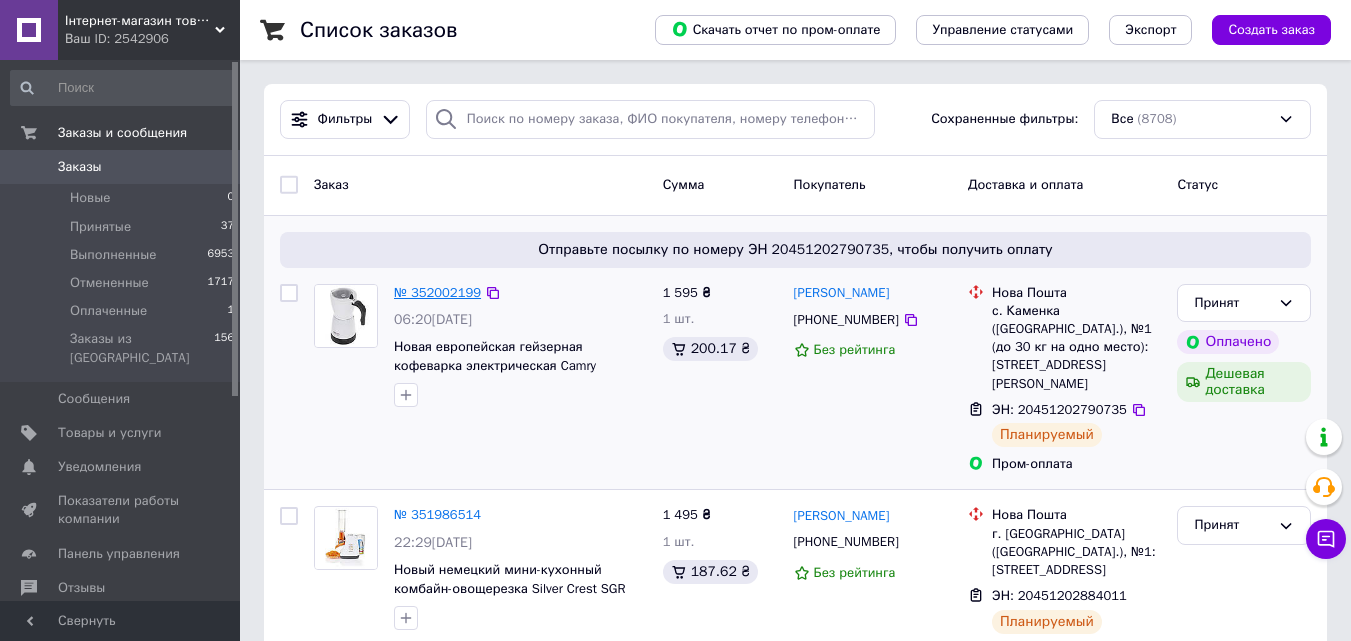 click on "№ 352002199" at bounding box center [437, 292] 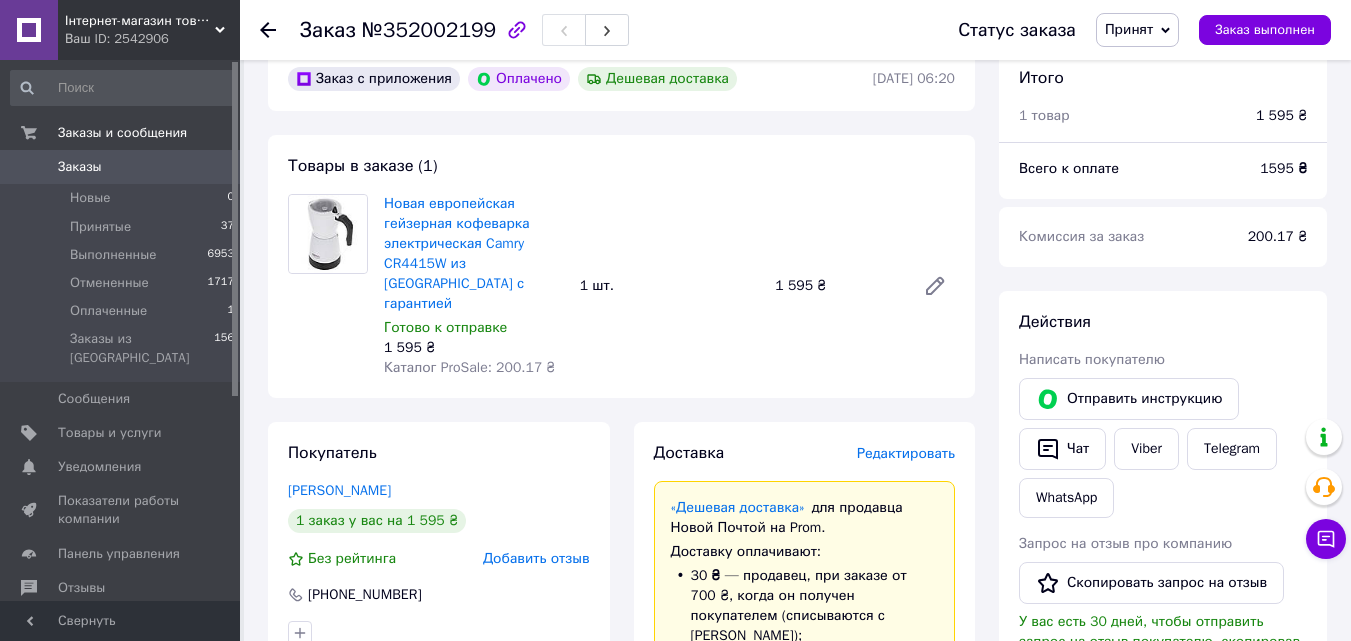 scroll, scrollTop: 600, scrollLeft: 0, axis: vertical 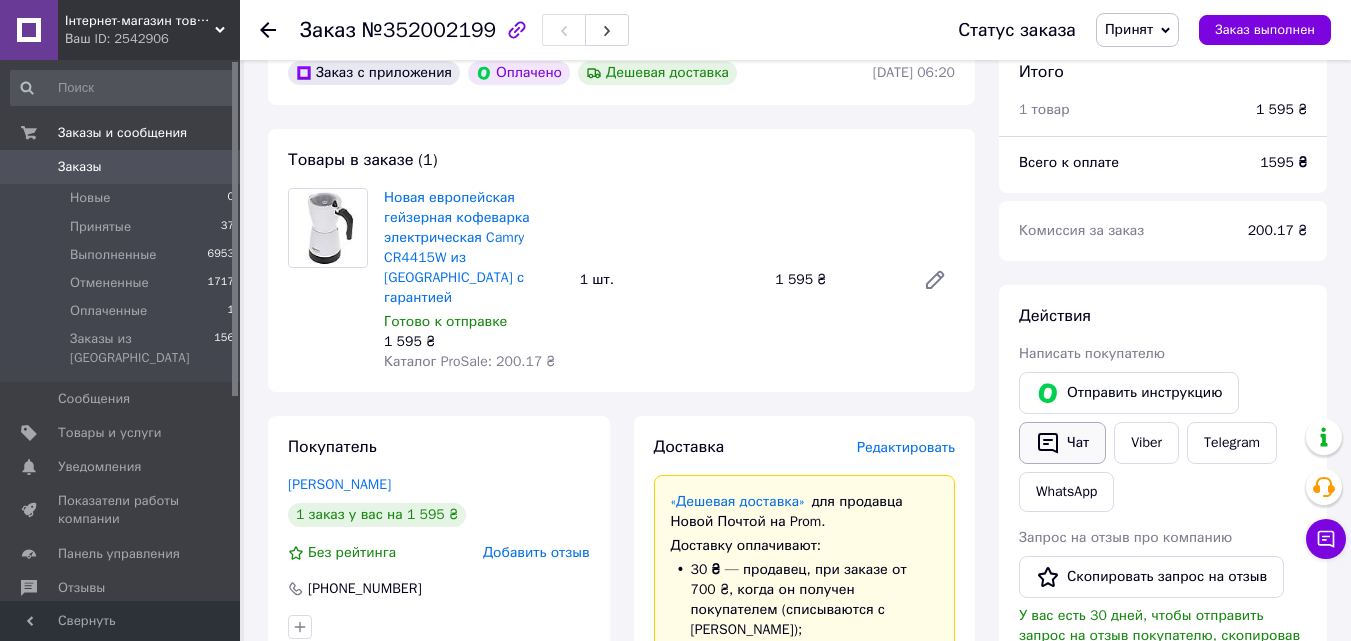 click on "Чат" at bounding box center [1062, 443] 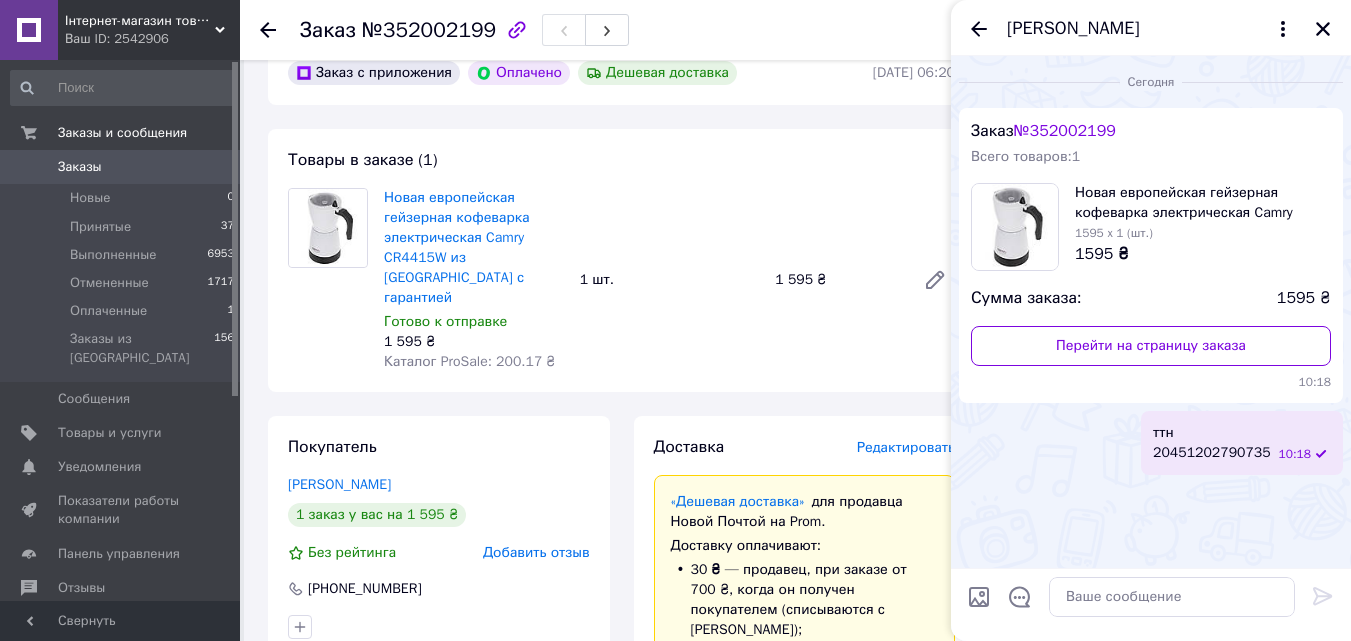click at bounding box center (979, 597) 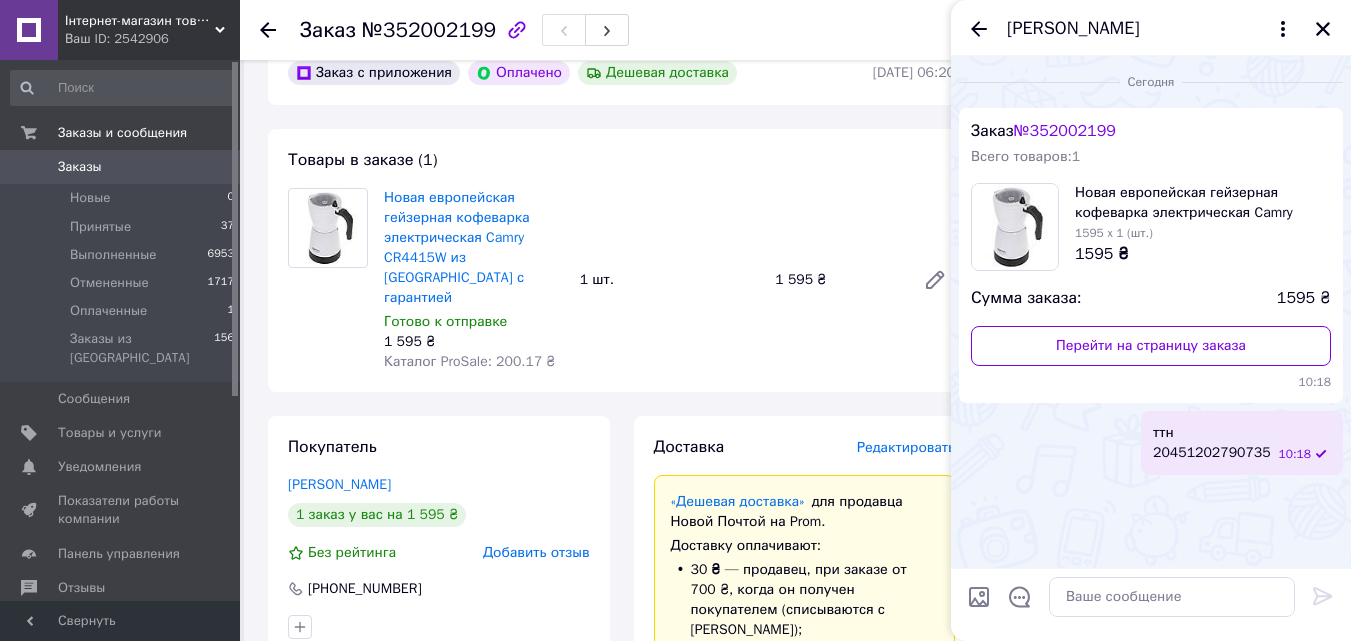 type on "C:\fakepath\face 1.jpg" 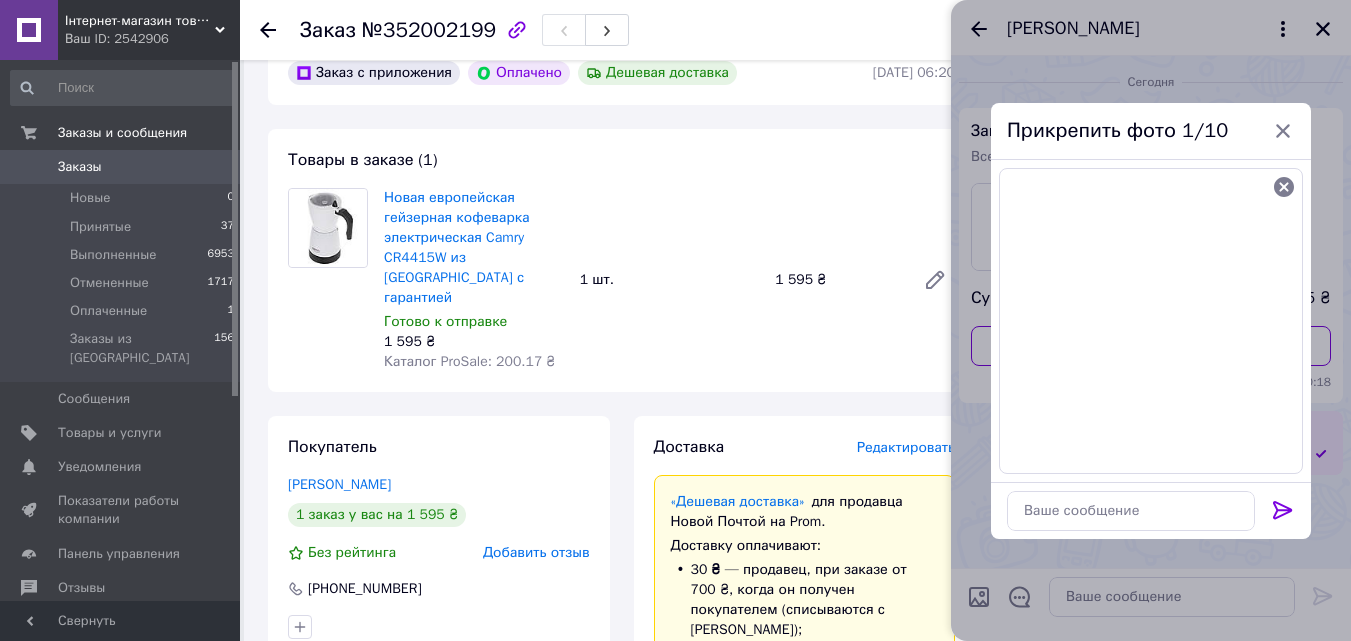 click 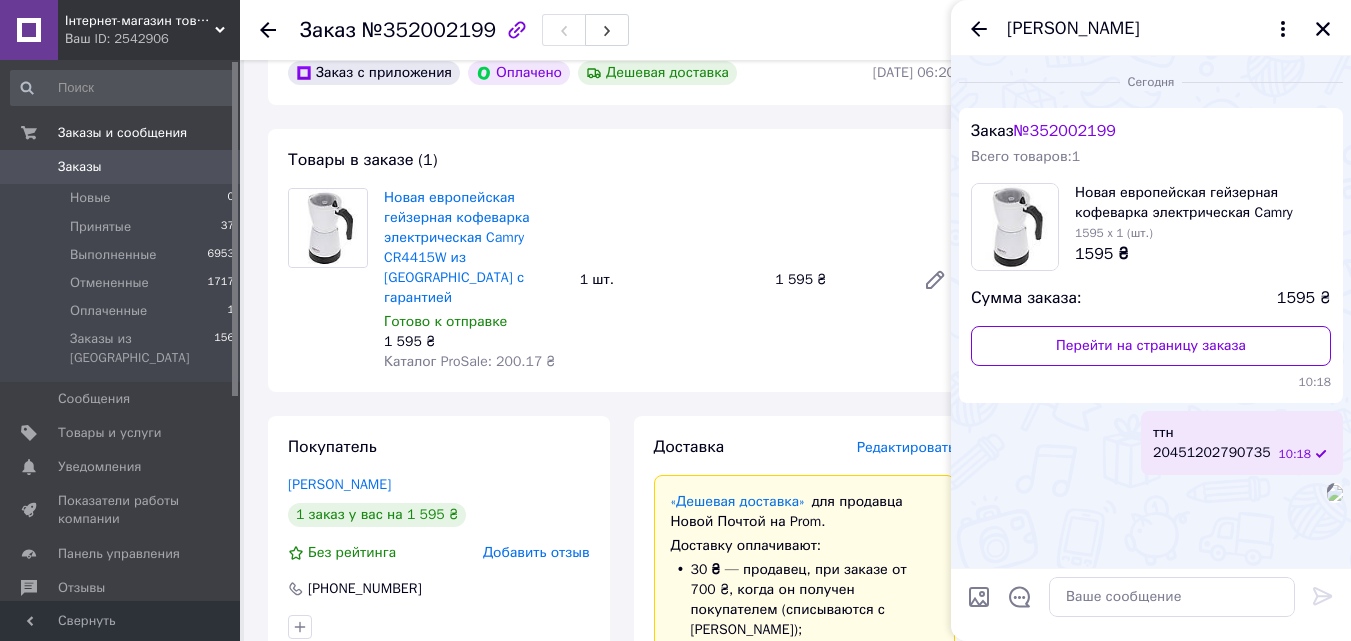 scroll, scrollTop: 70, scrollLeft: 0, axis: vertical 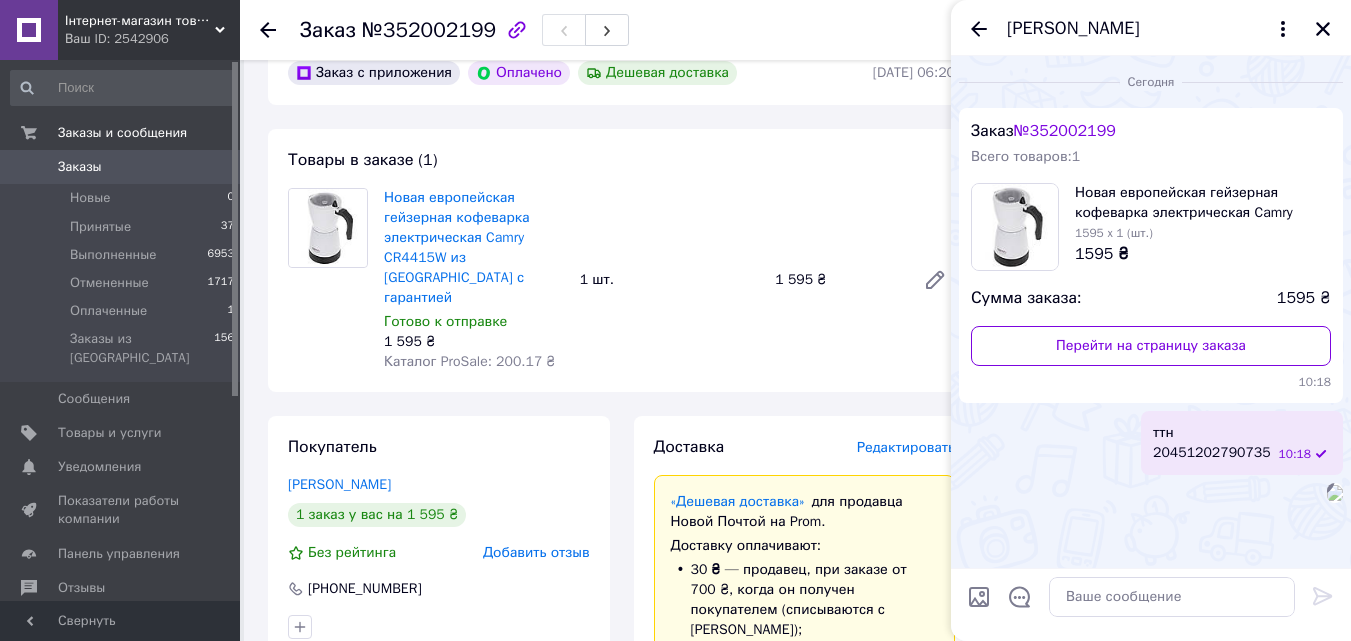 click at bounding box center (979, 597) 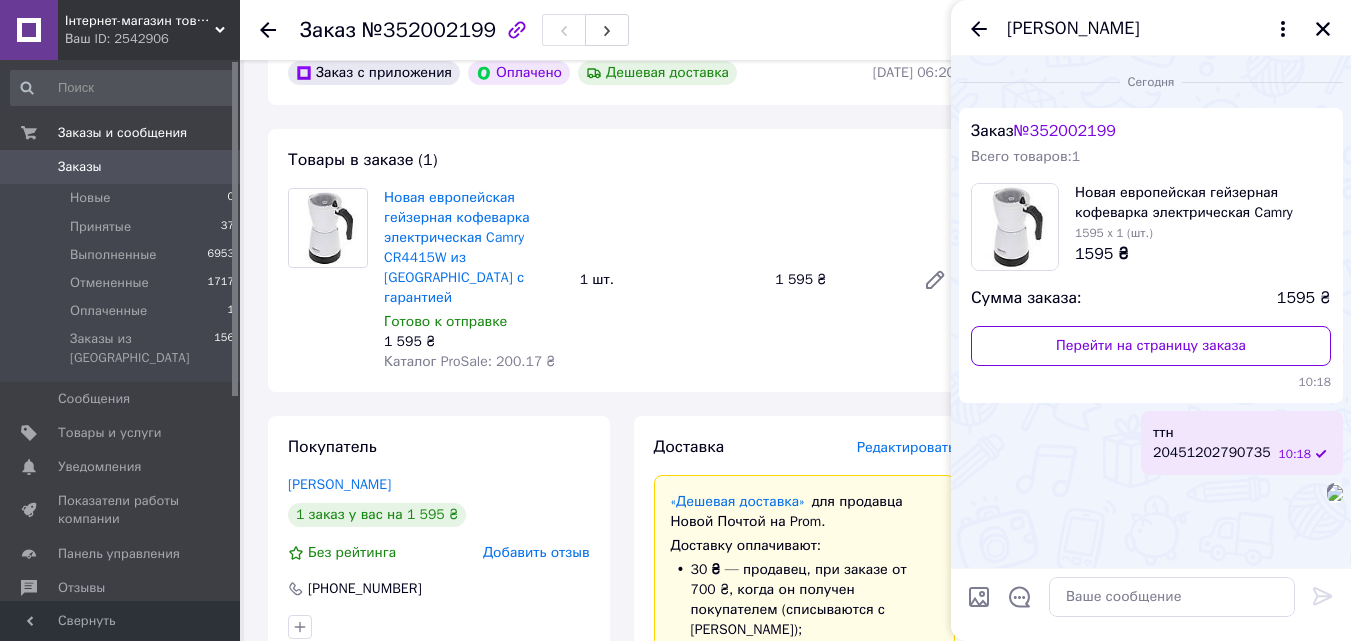 scroll, scrollTop: 70, scrollLeft: 0, axis: vertical 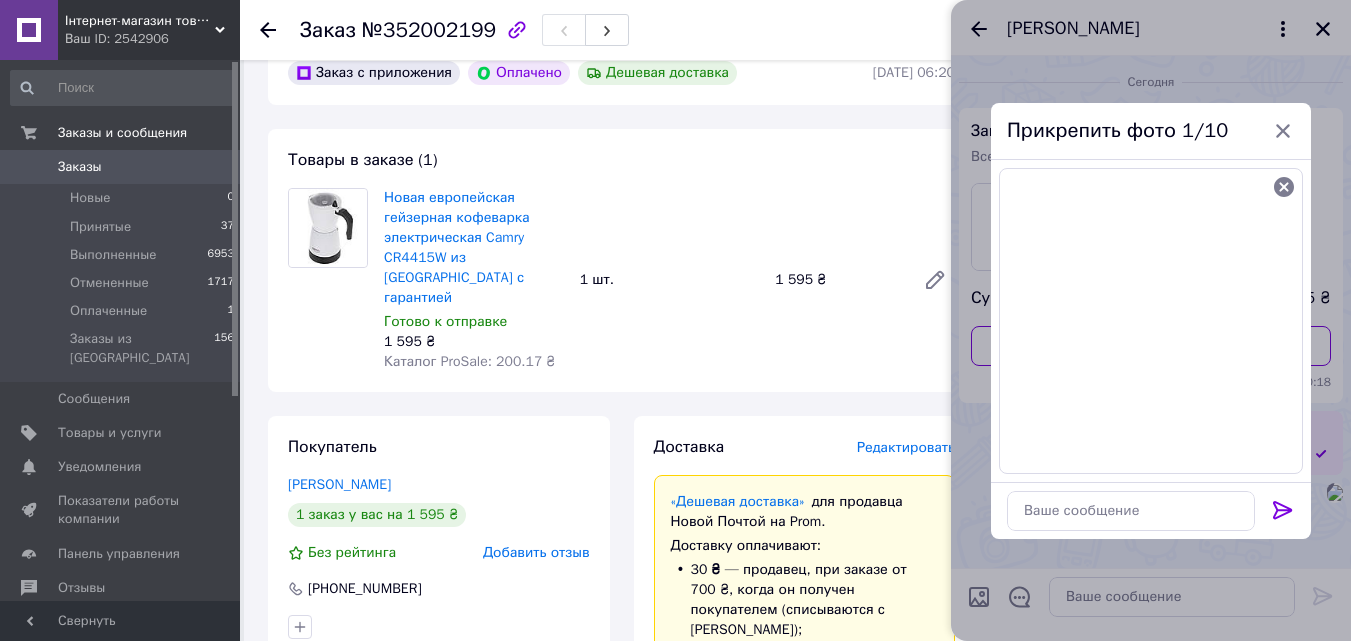 click 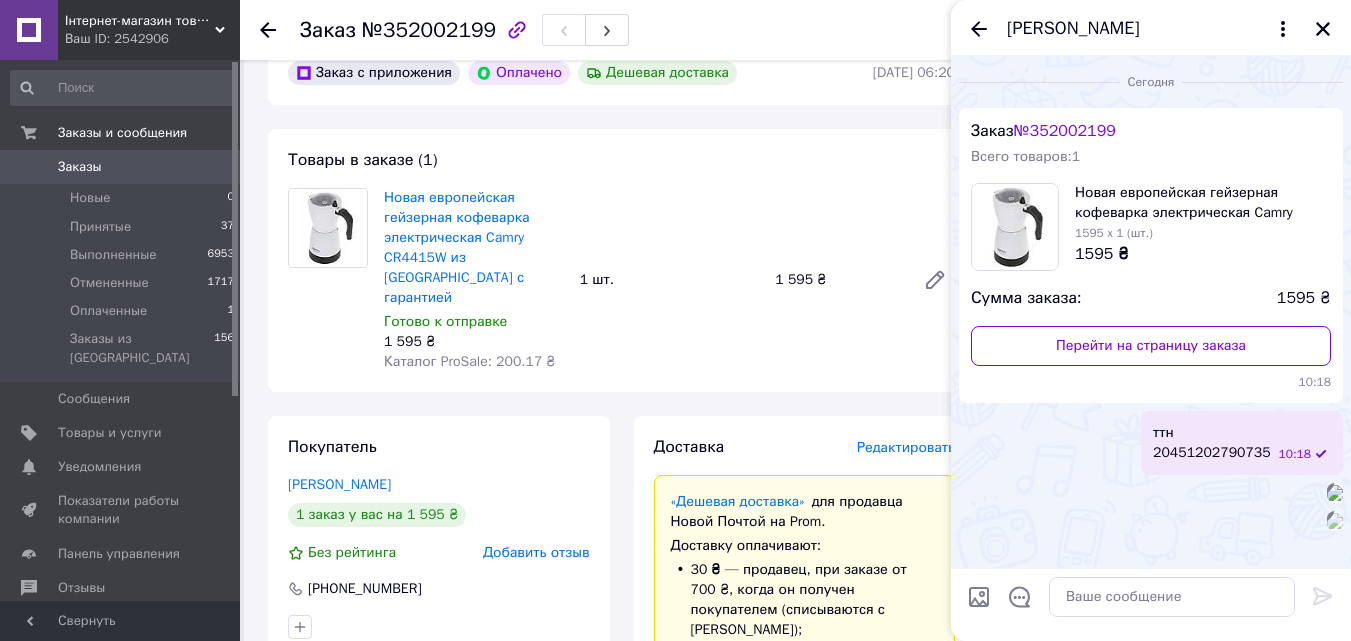 scroll, scrollTop: 217, scrollLeft: 0, axis: vertical 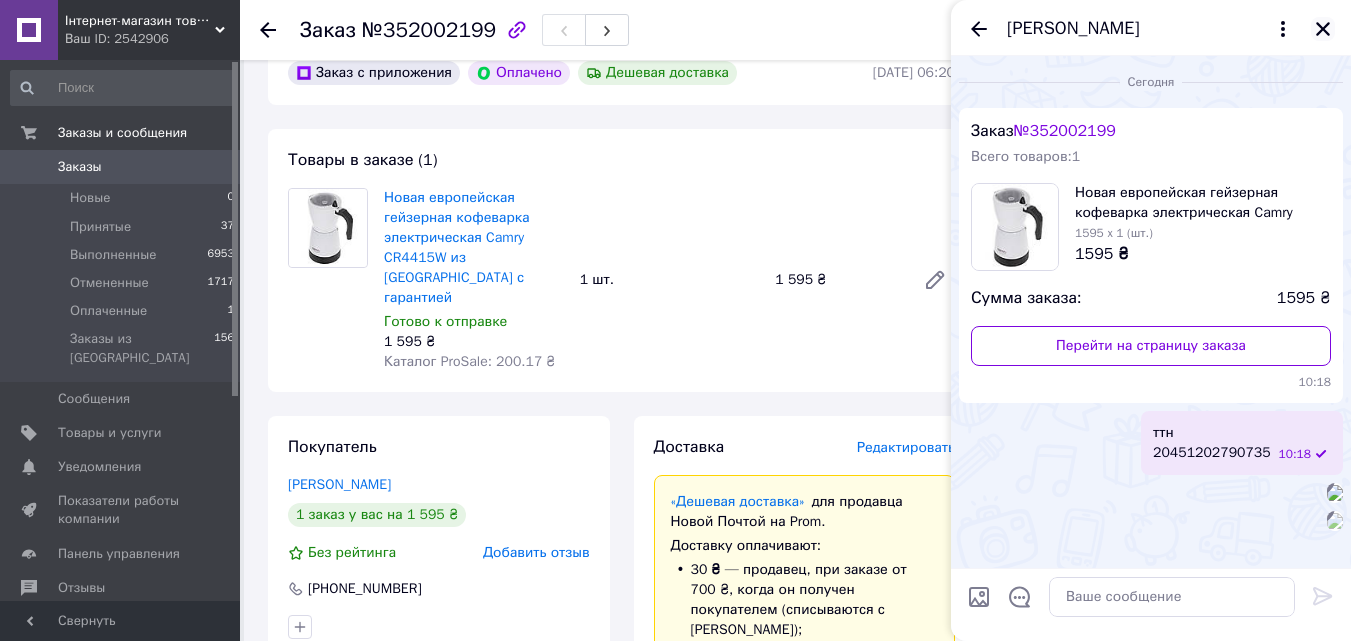 click 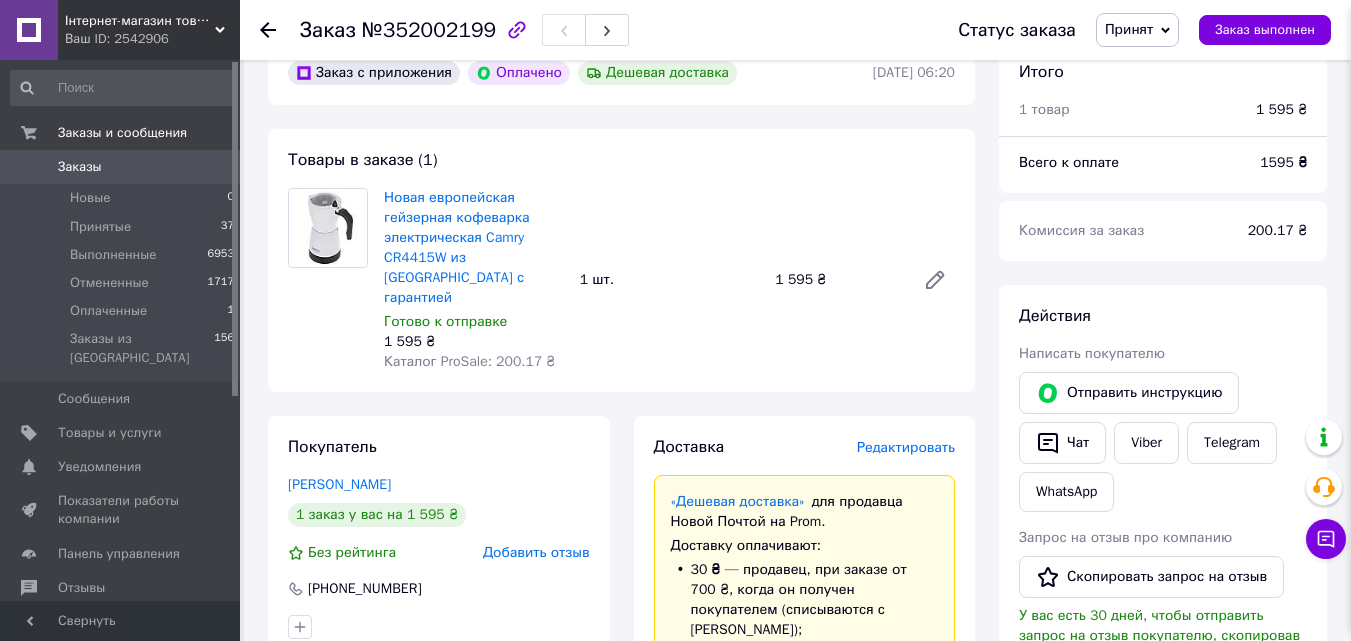 scroll, scrollTop: 217, scrollLeft: 0, axis: vertical 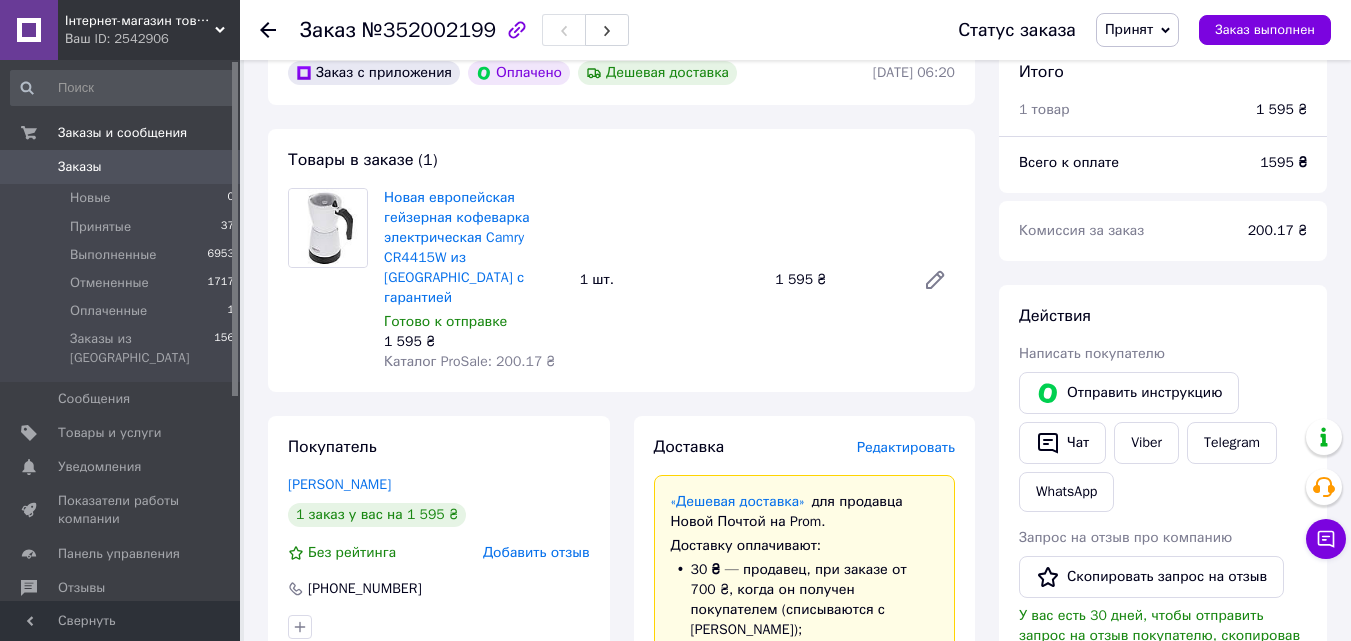 click 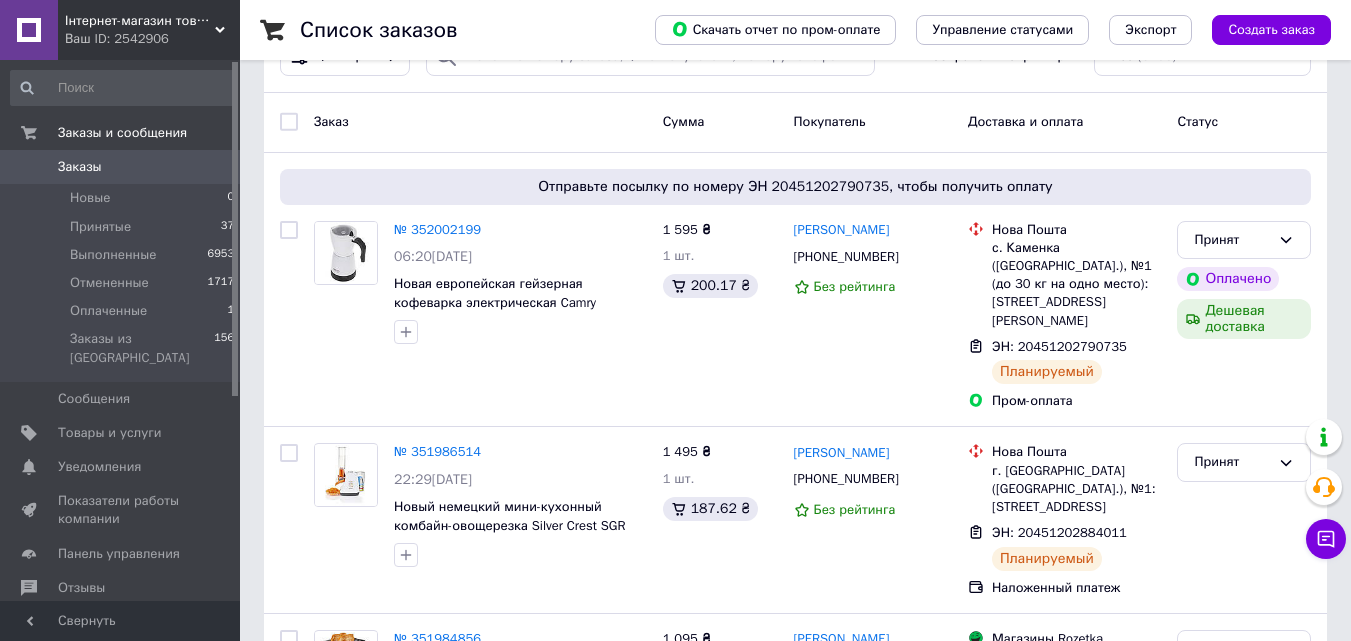 scroll, scrollTop: 0, scrollLeft: 0, axis: both 